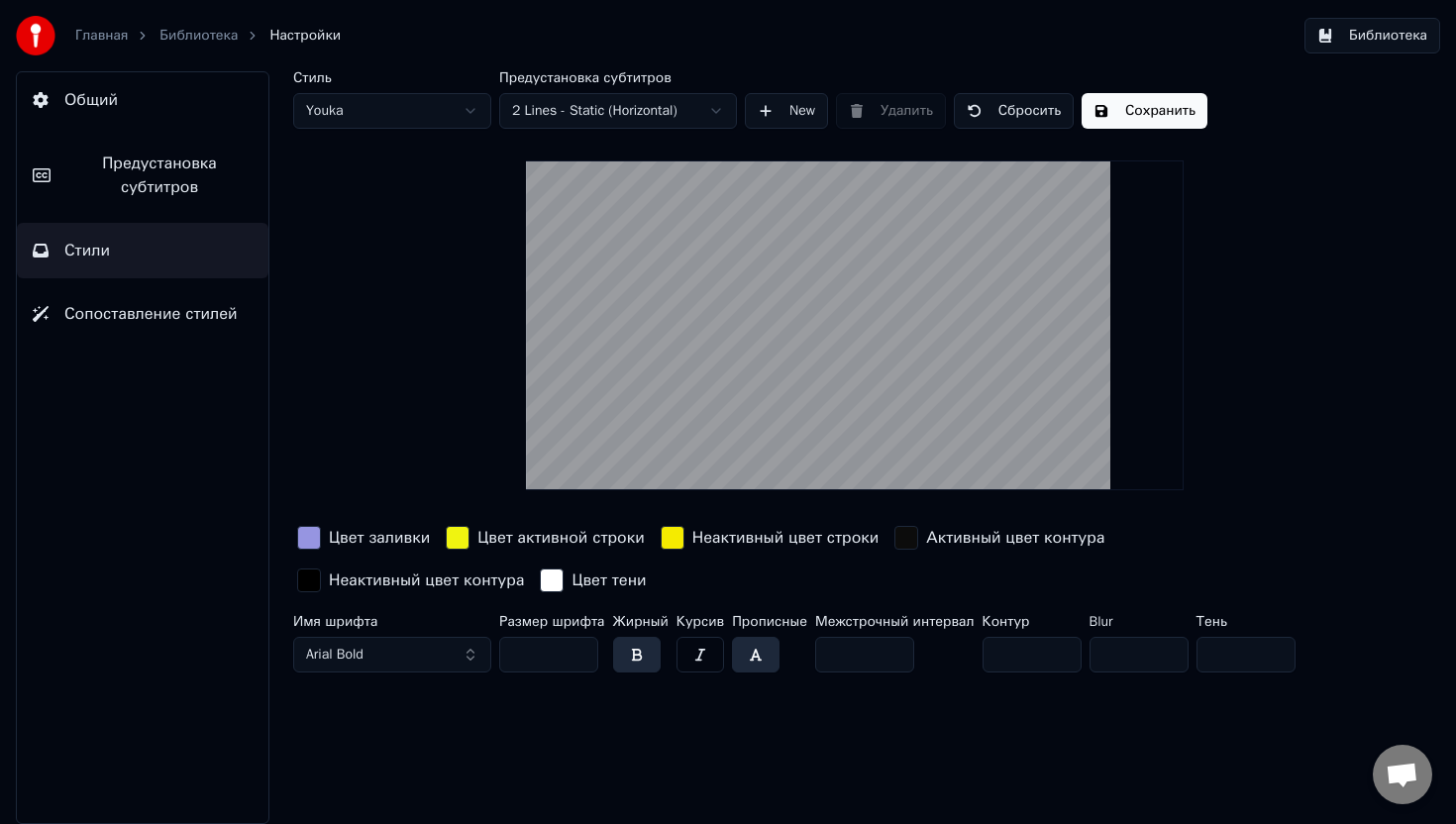 scroll, scrollTop: 0, scrollLeft: 0, axis: both 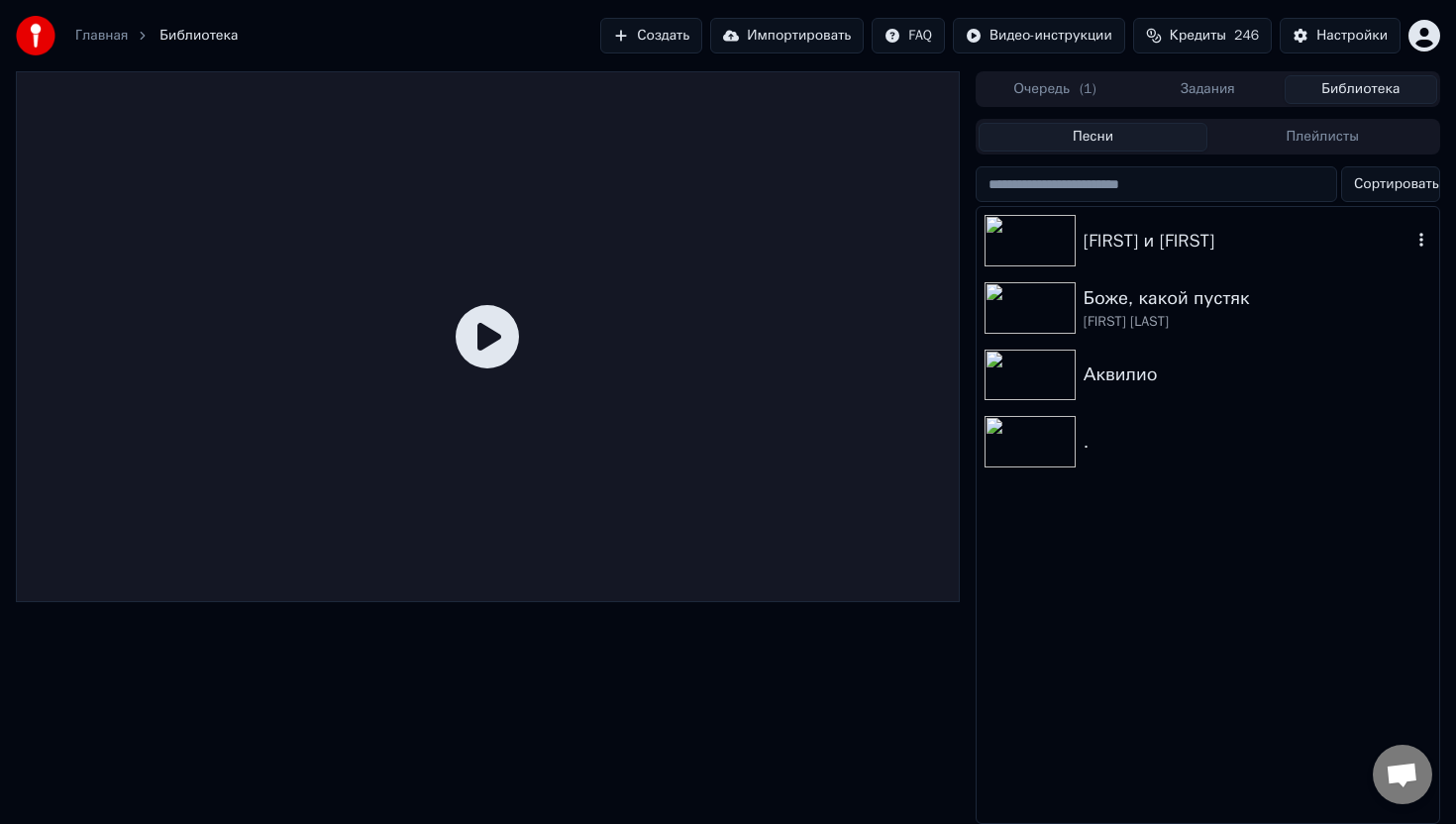 click on "[FIRST] и [FIRST]" at bounding box center [1247, 241] 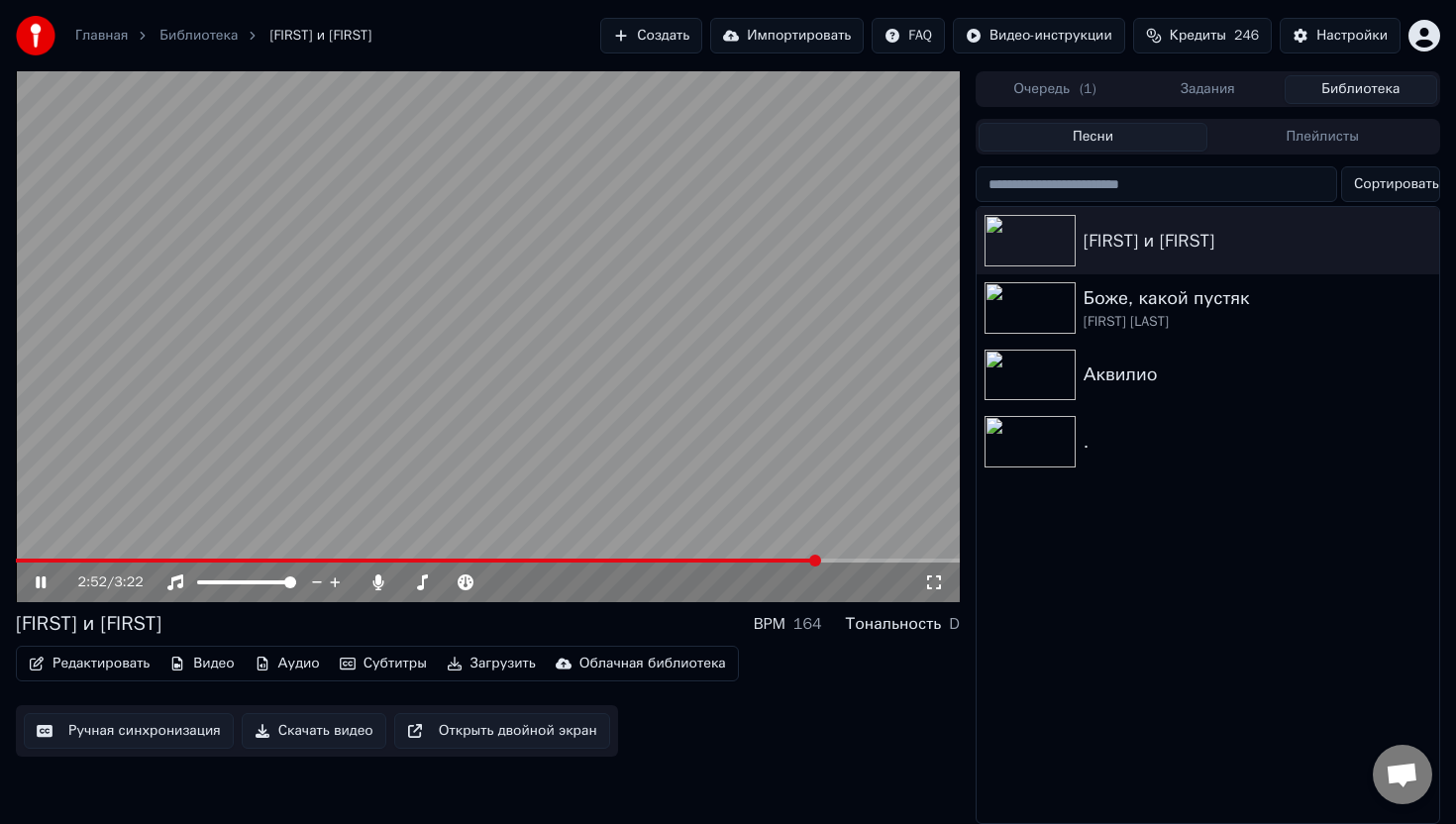 click at bounding box center (417, 561) 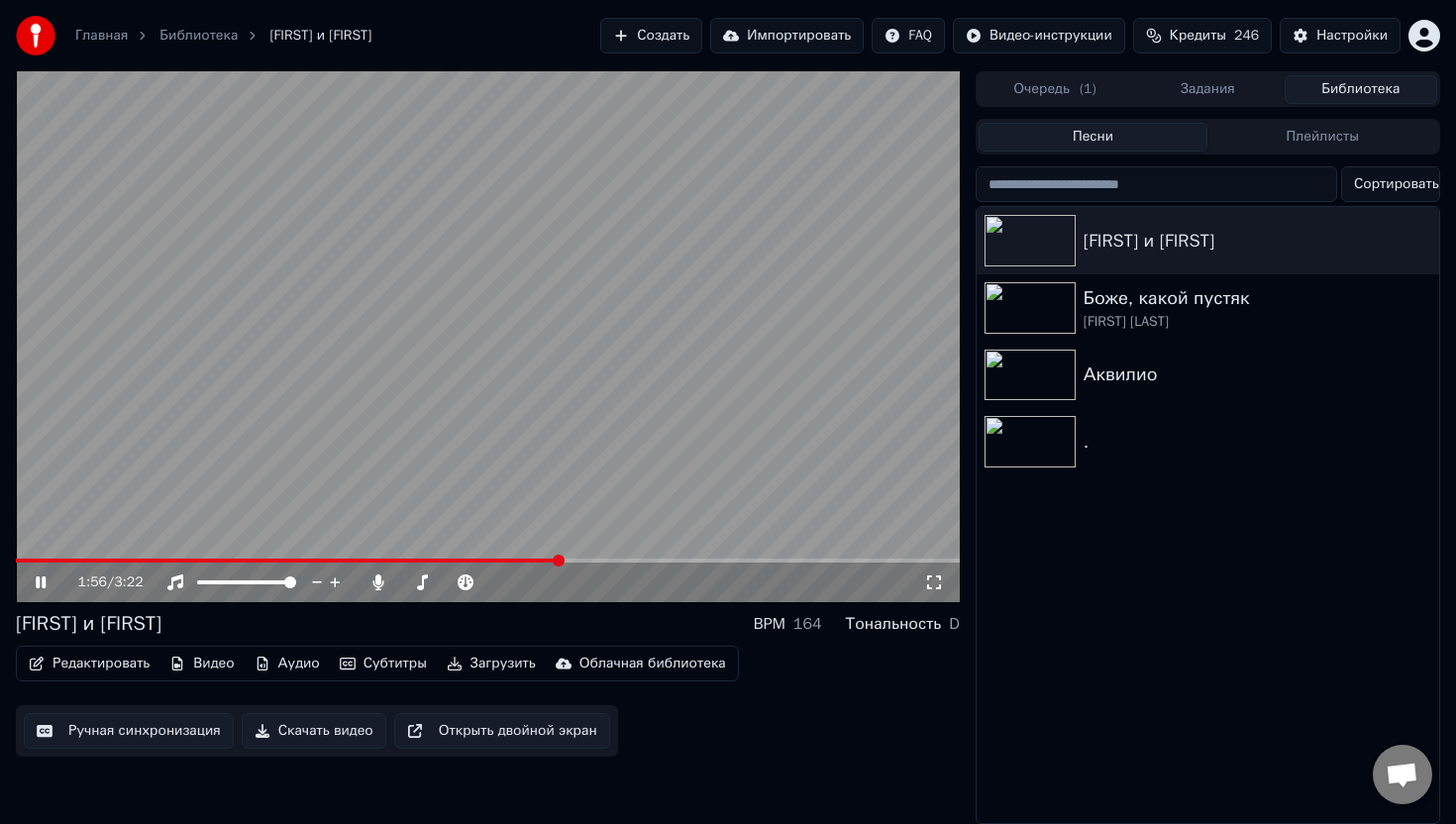 click at bounding box center [287, 561] 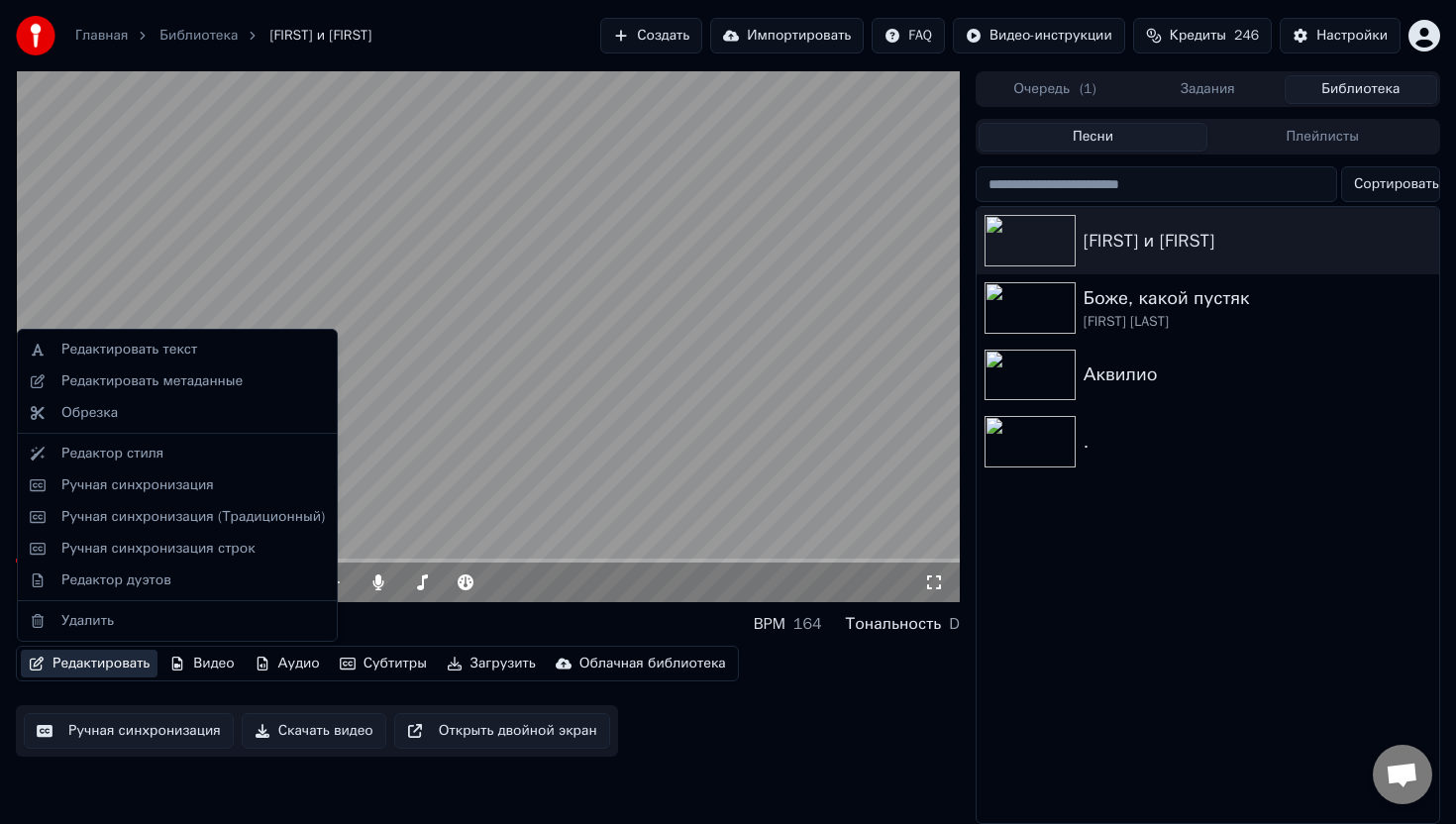click on "Редактировать" at bounding box center [89, 664] 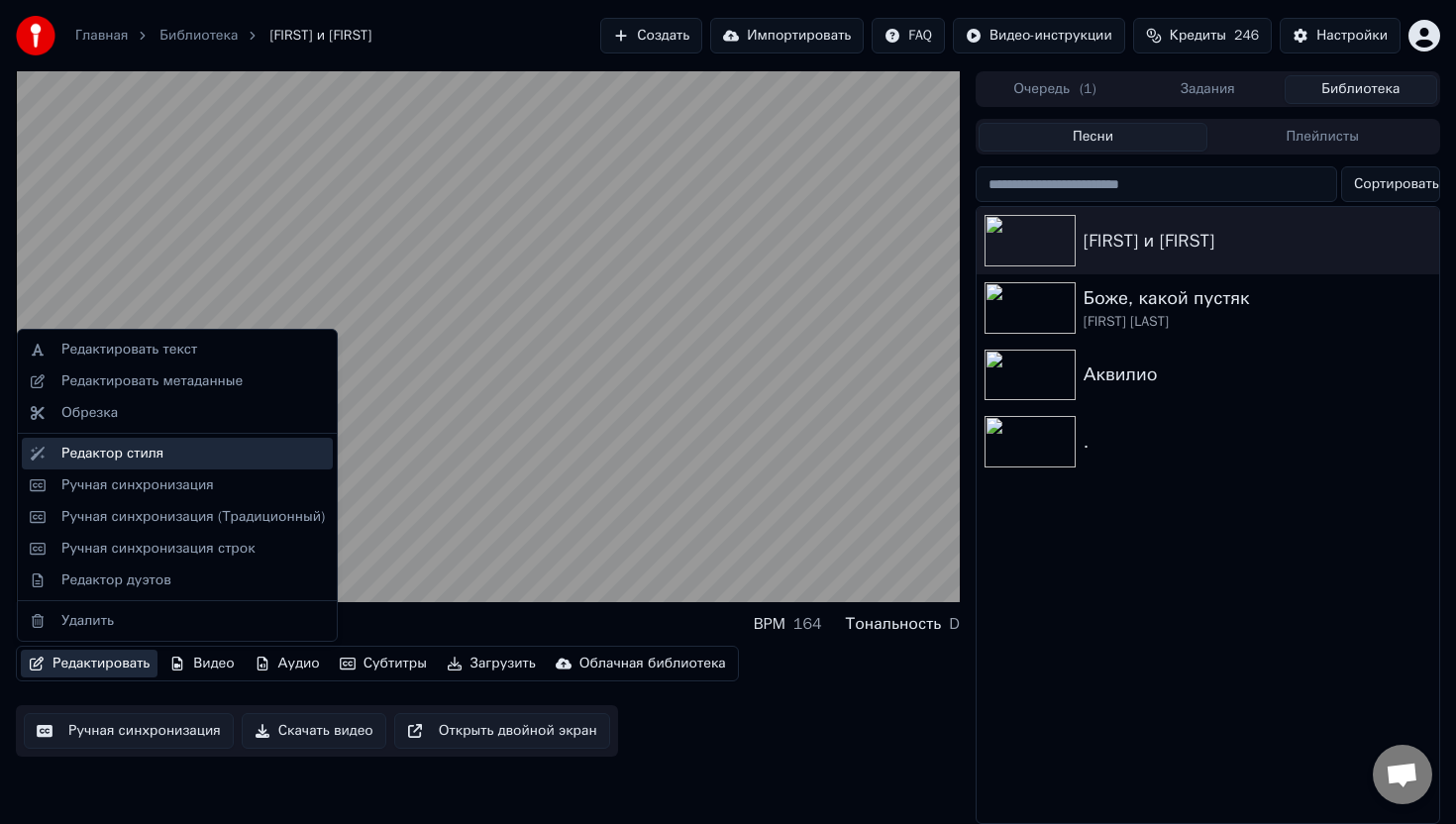 click on "Редактор стиля" at bounding box center (112, 454) 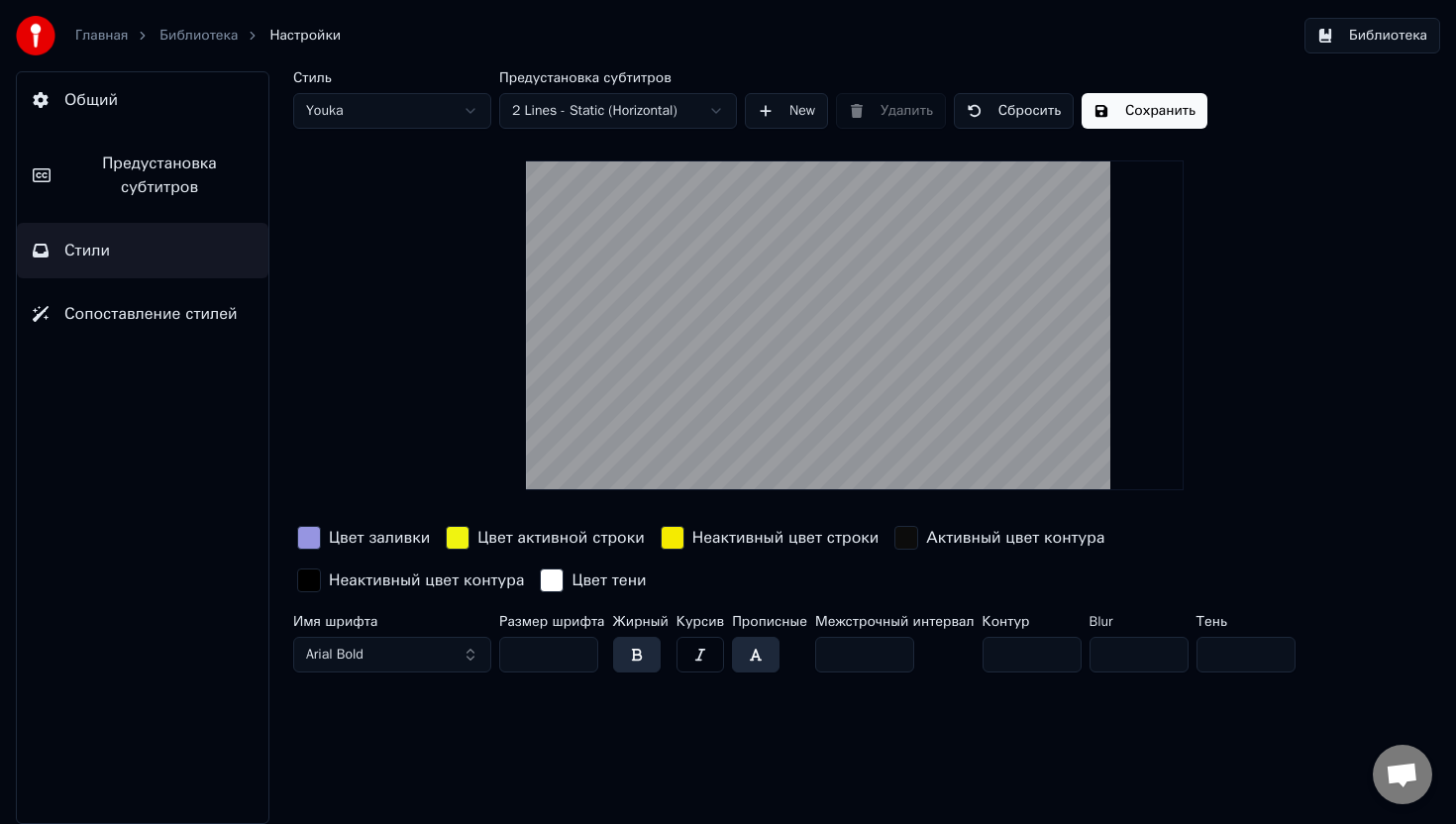 click at bounding box center [309, 538] 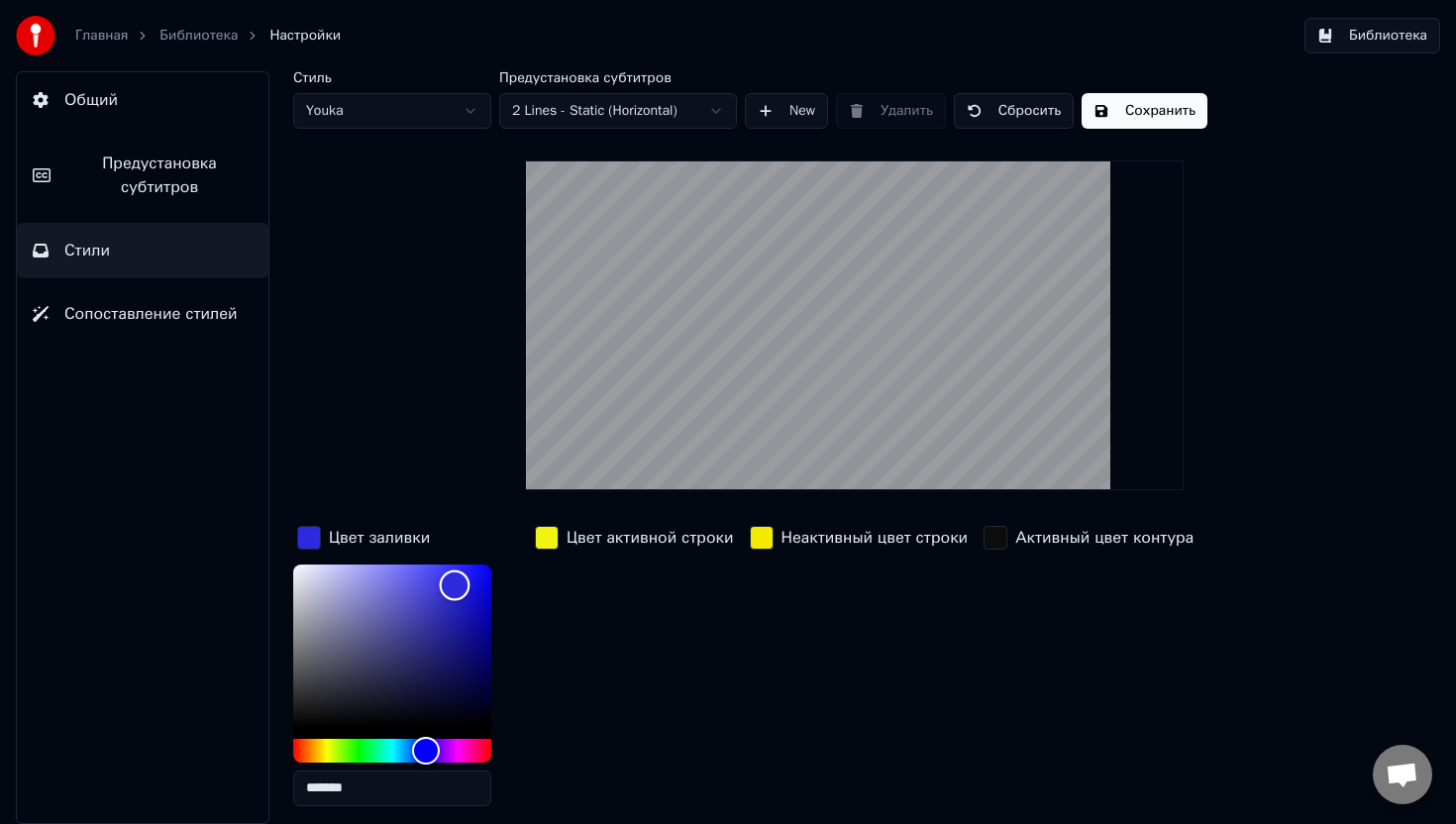 drag, startPoint x: 367, startPoint y: 583, endPoint x: 454, endPoint y: 584, distance: 87.005747 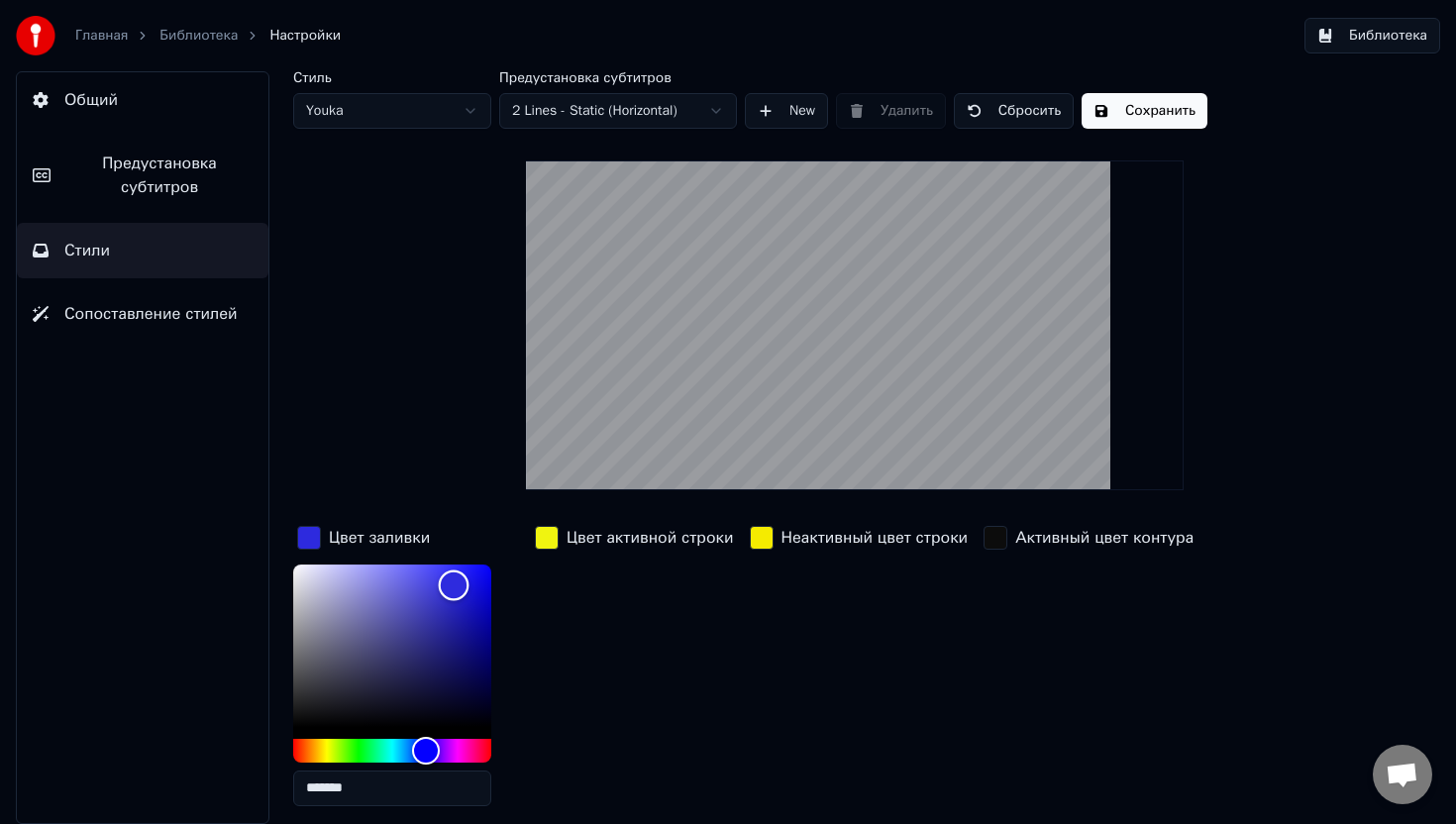 click at bounding box center [454, 585] 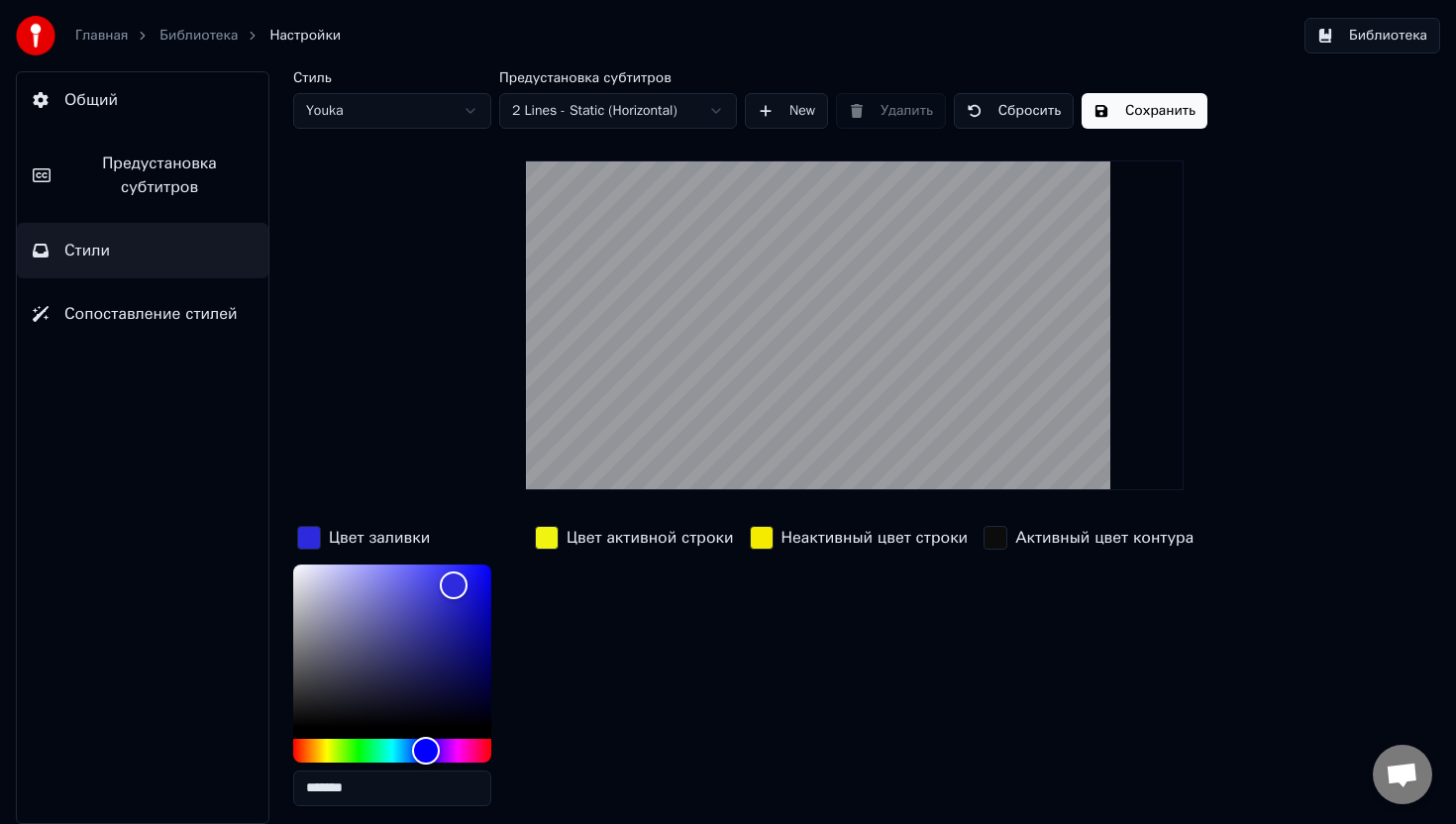 click at bounding box center [547, 538] 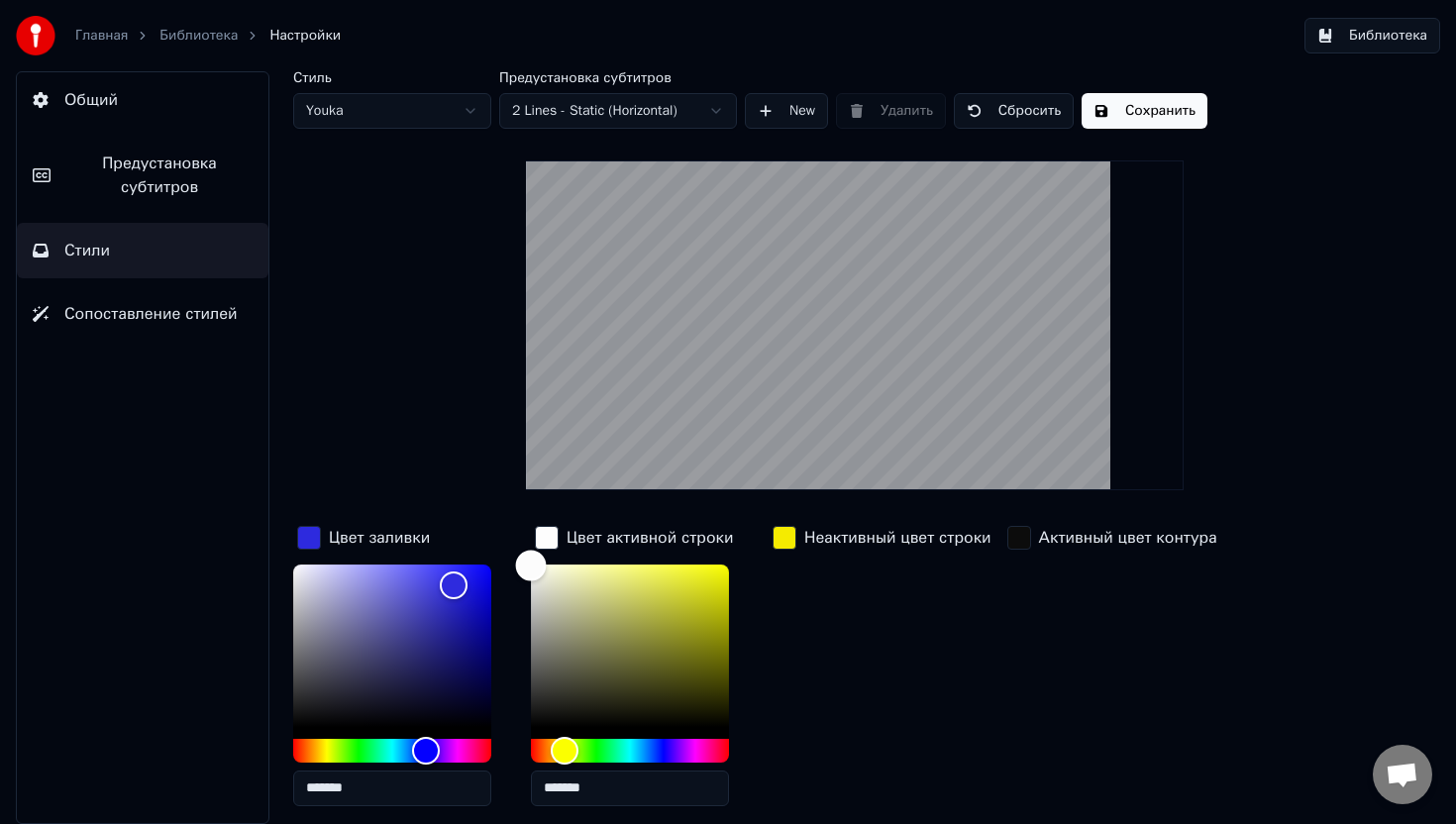 drag, startPoint x: 723, startPoint y: 569, endPoint x: 531, endPoint y: 565, distance: 192.04166 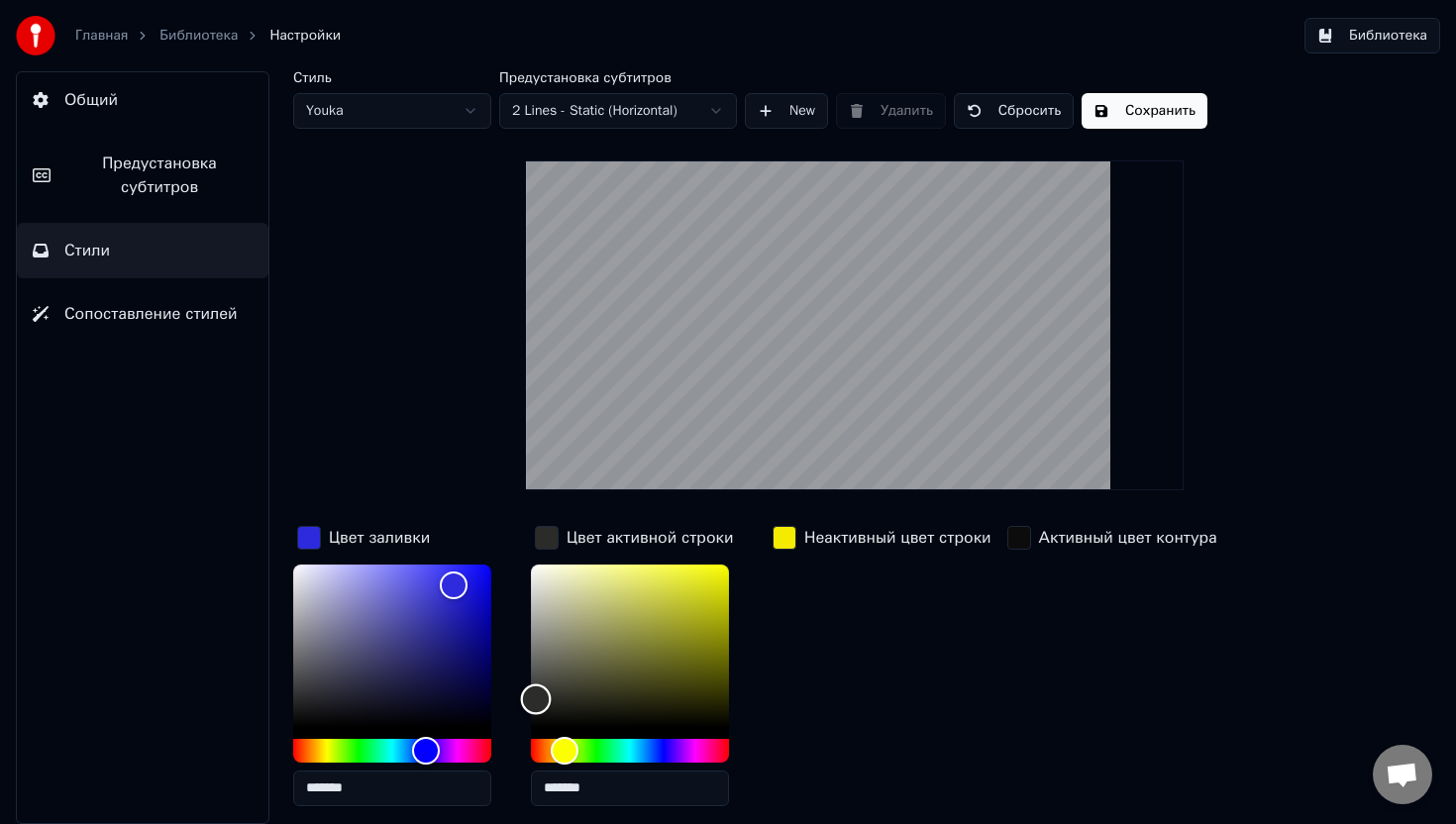 type on "*******" 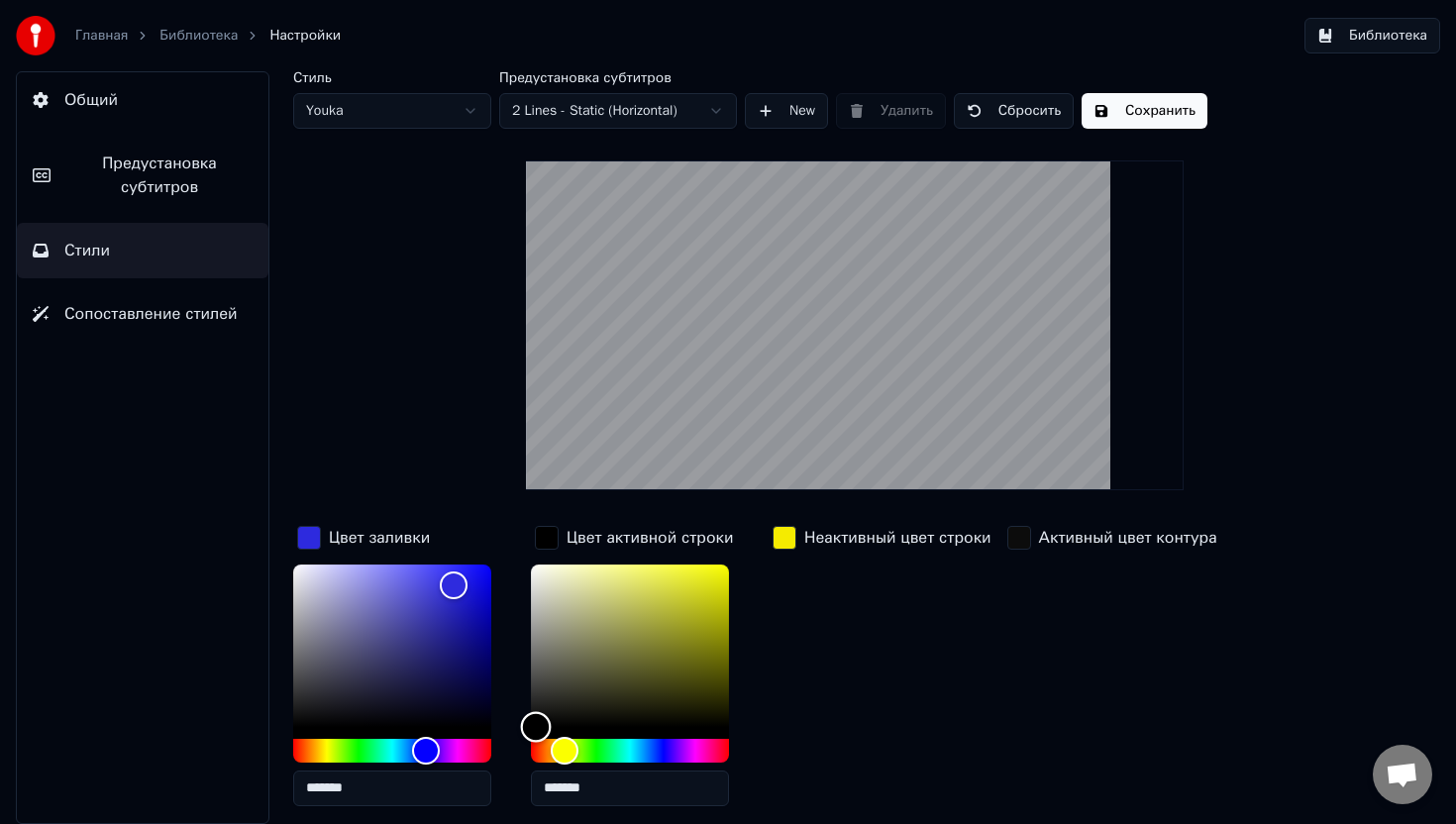 drag, startPoint x: 530, startPoint y: 566, endPoint x: 536, endPoint y: 740, distance: 174.10342 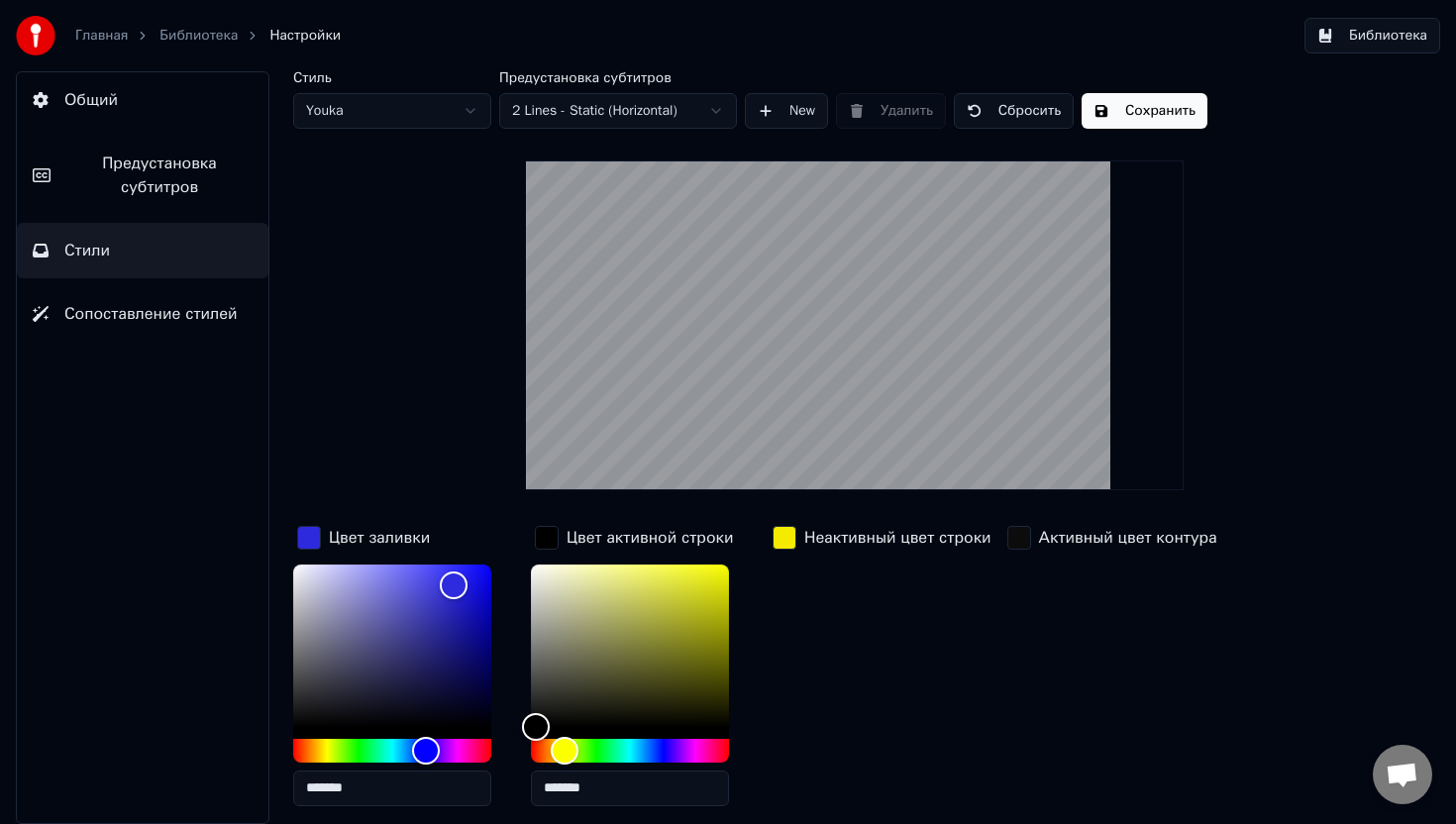 click on "Сохранить" at bounding box center [1144, 111] 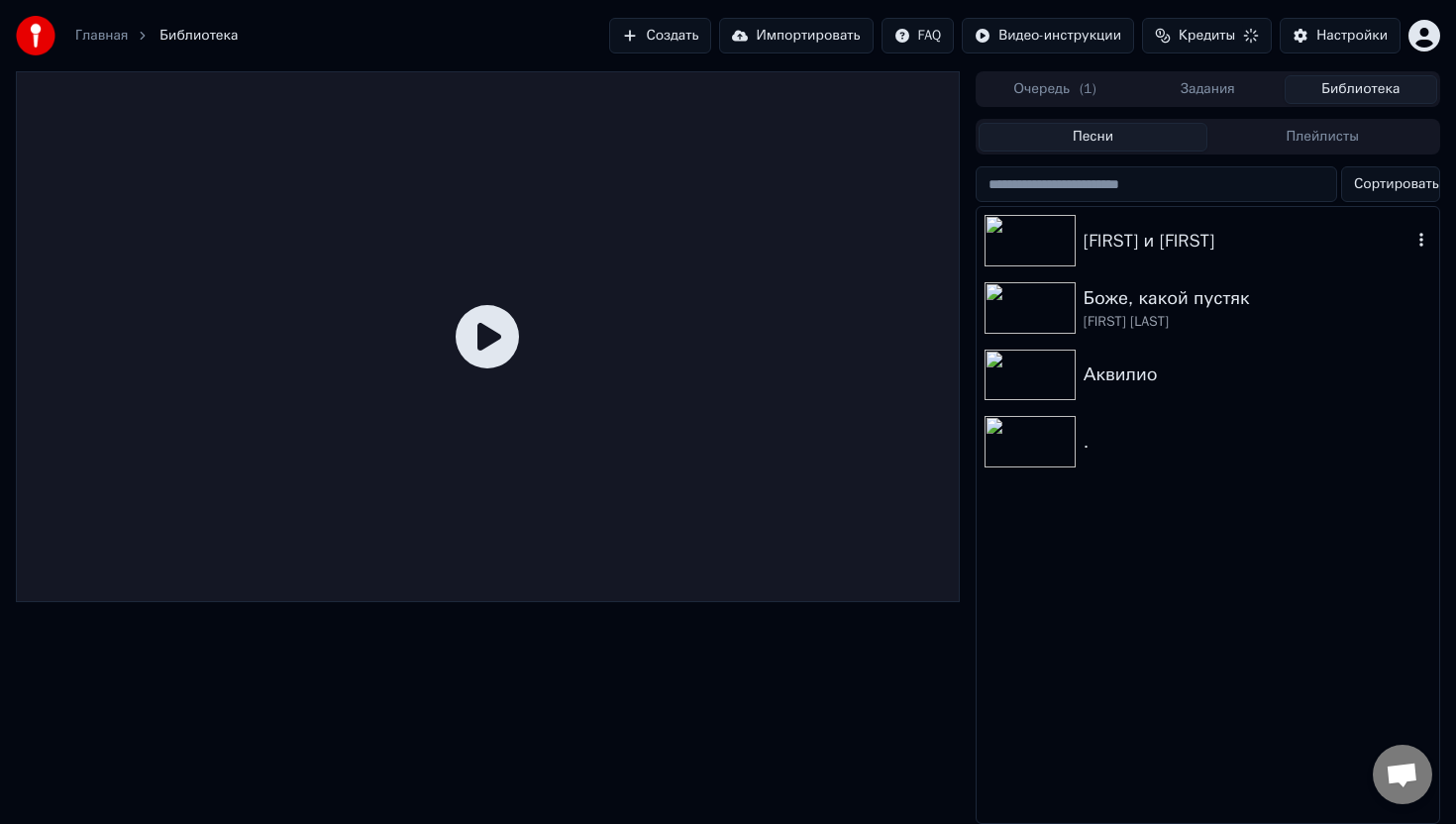 click on "[FIRST] и [FIRST]" at bounding box center (1247, 241) 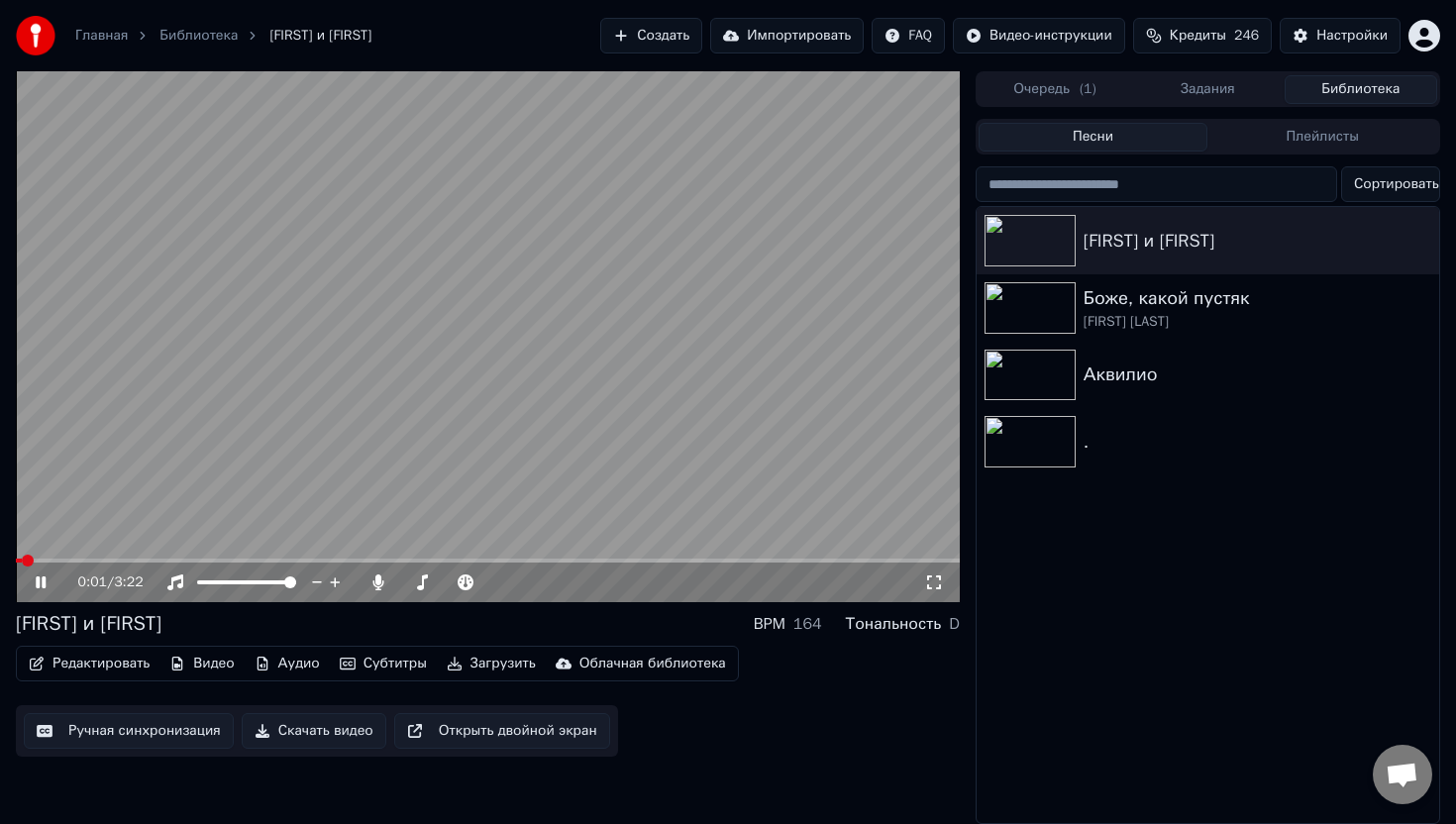 click at bounding box center (487, 561) 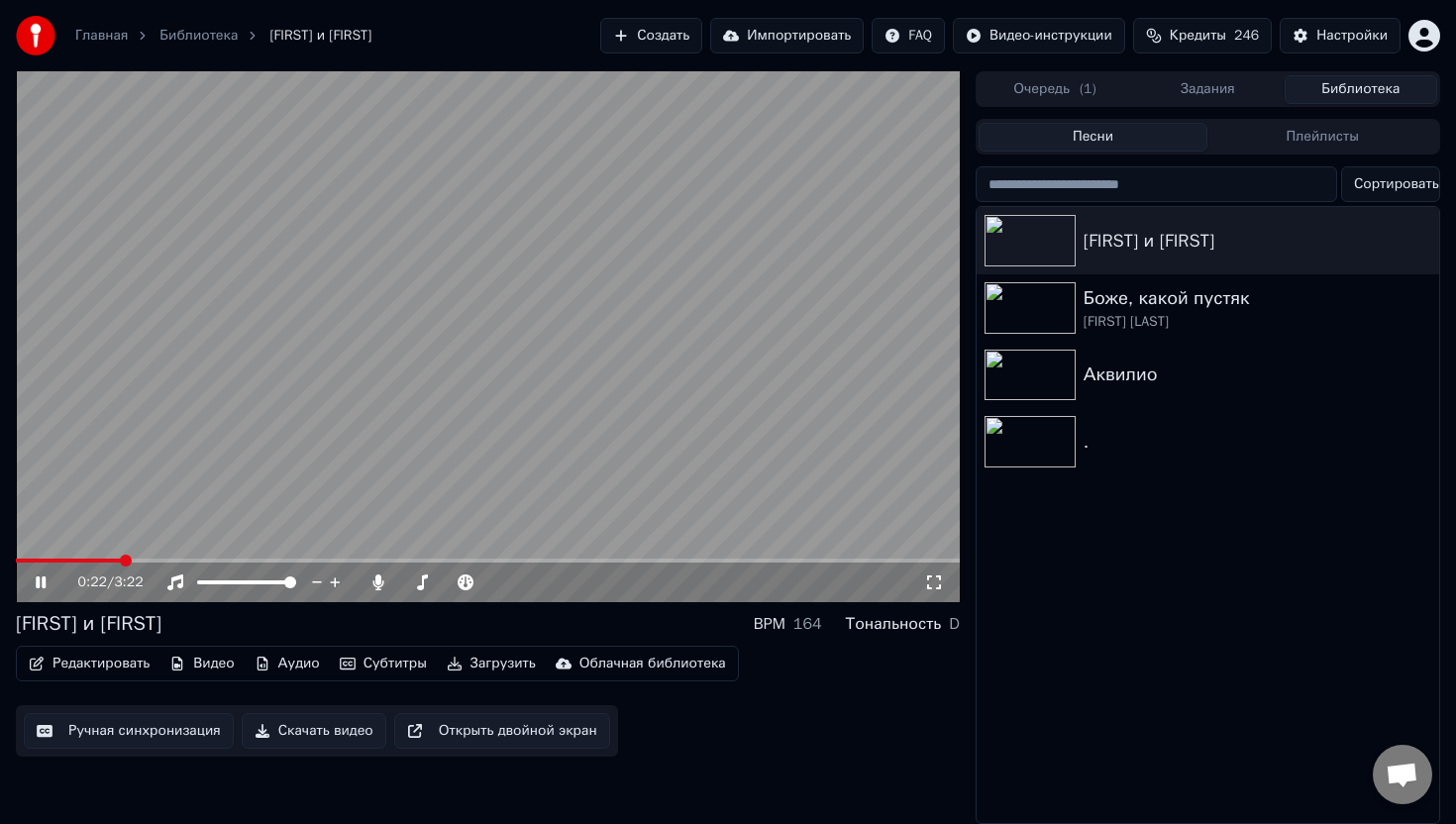 click on "Редактировать" at bounding box center [89, 664] 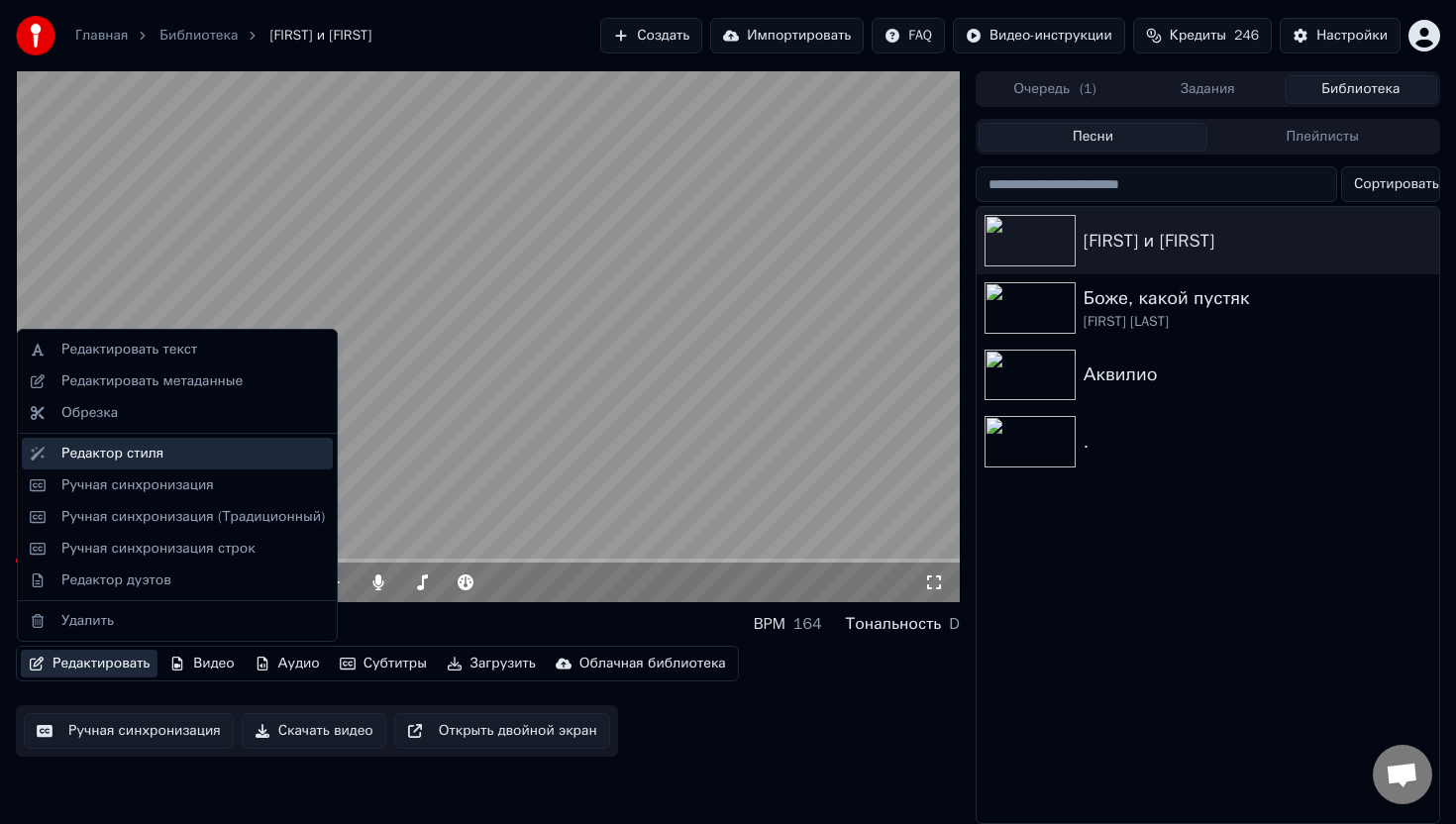 click on "Редактор стиля" at bounding box center (112, 454) 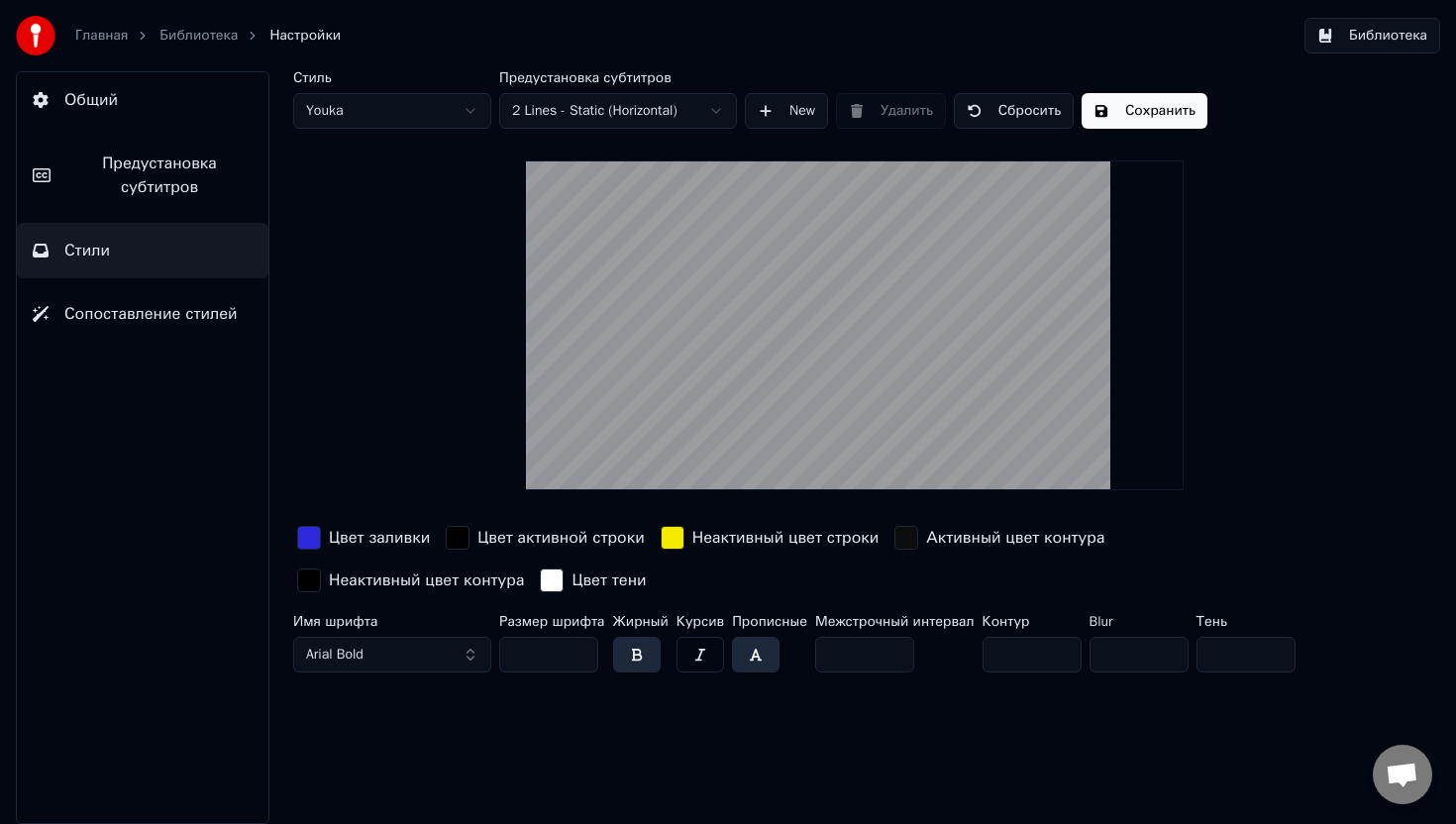click at bounding box center (458, 538) 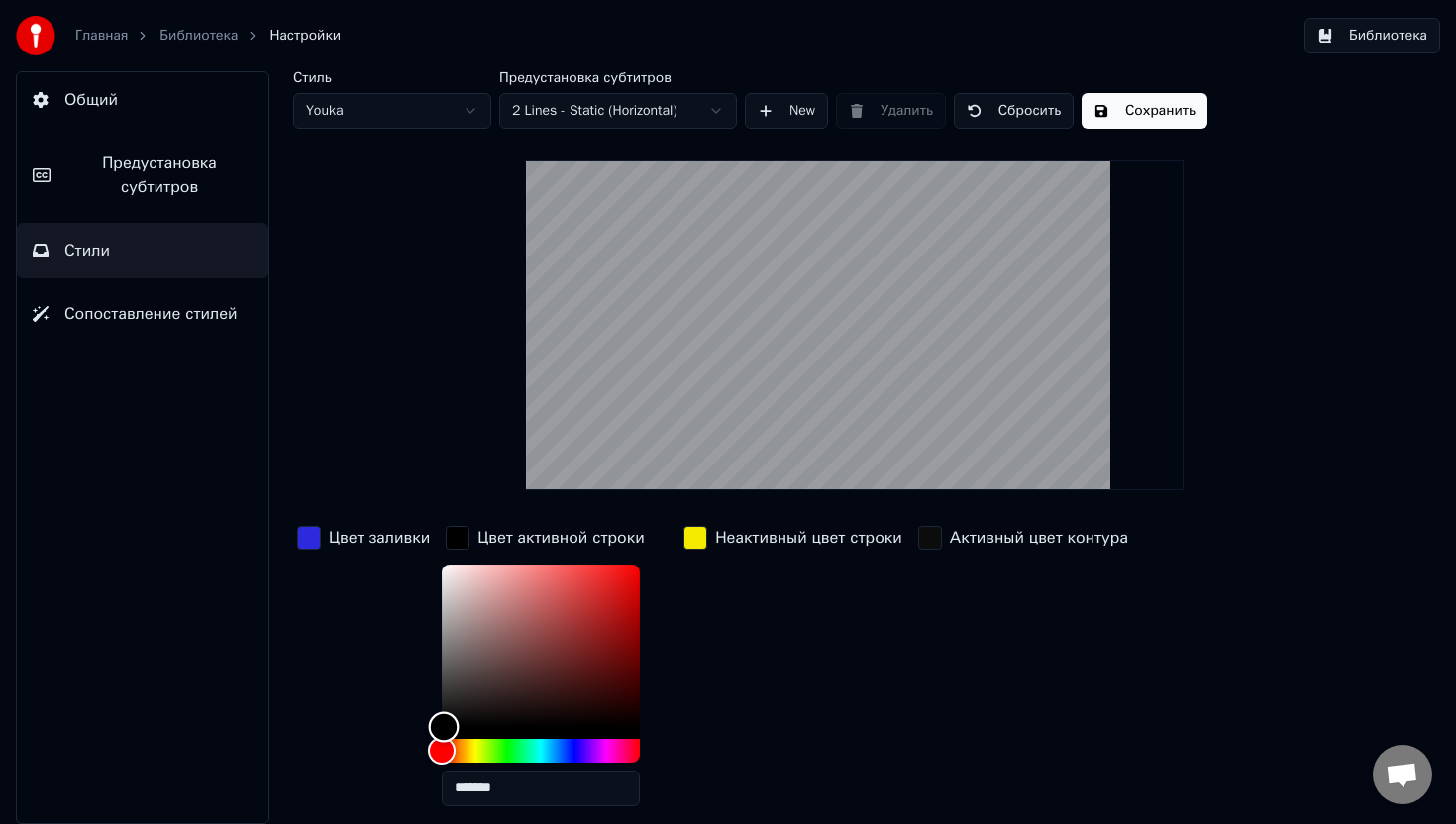 click at bounding box center (444, 726) 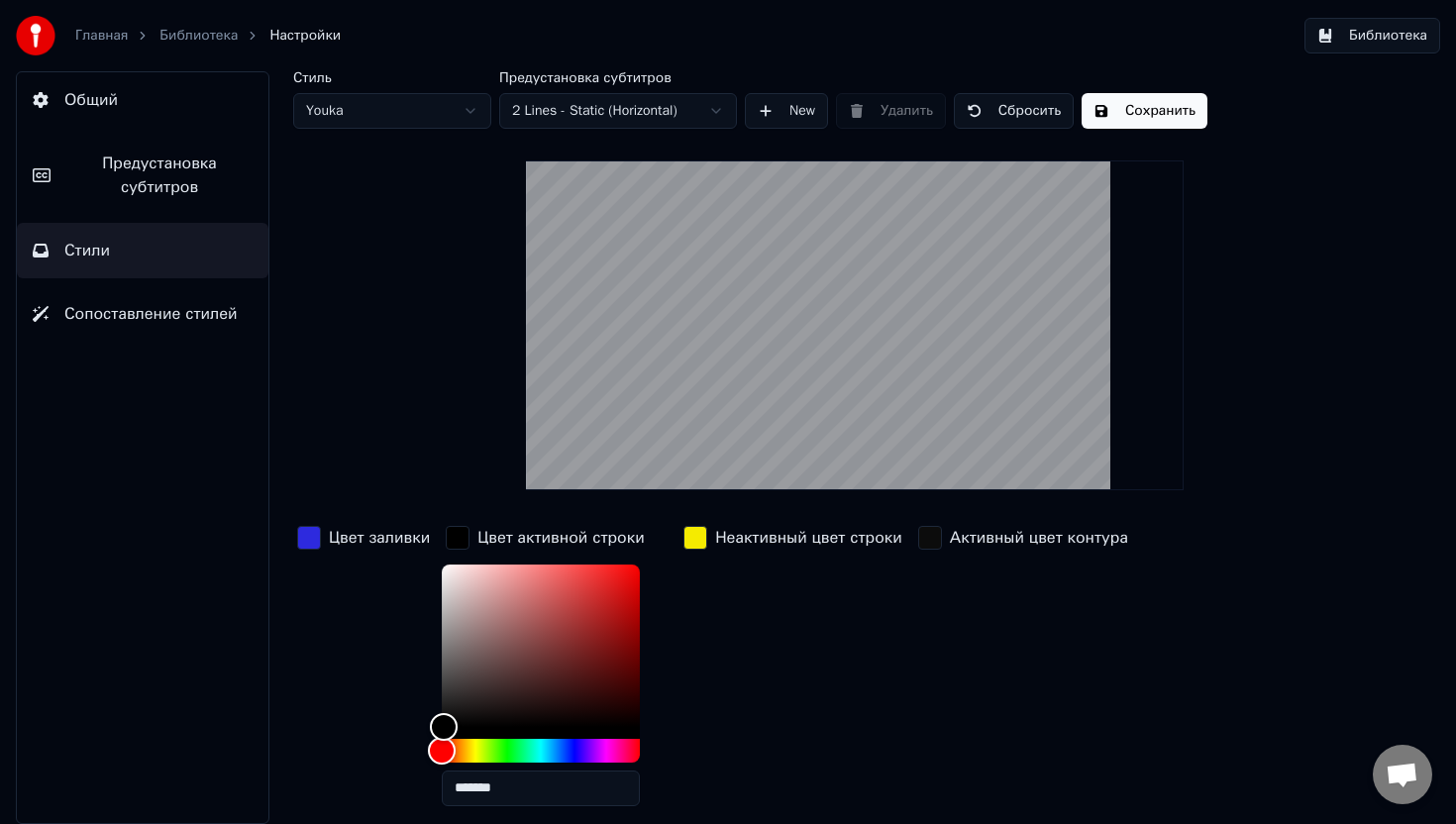 click at bounding box center (458, 538) 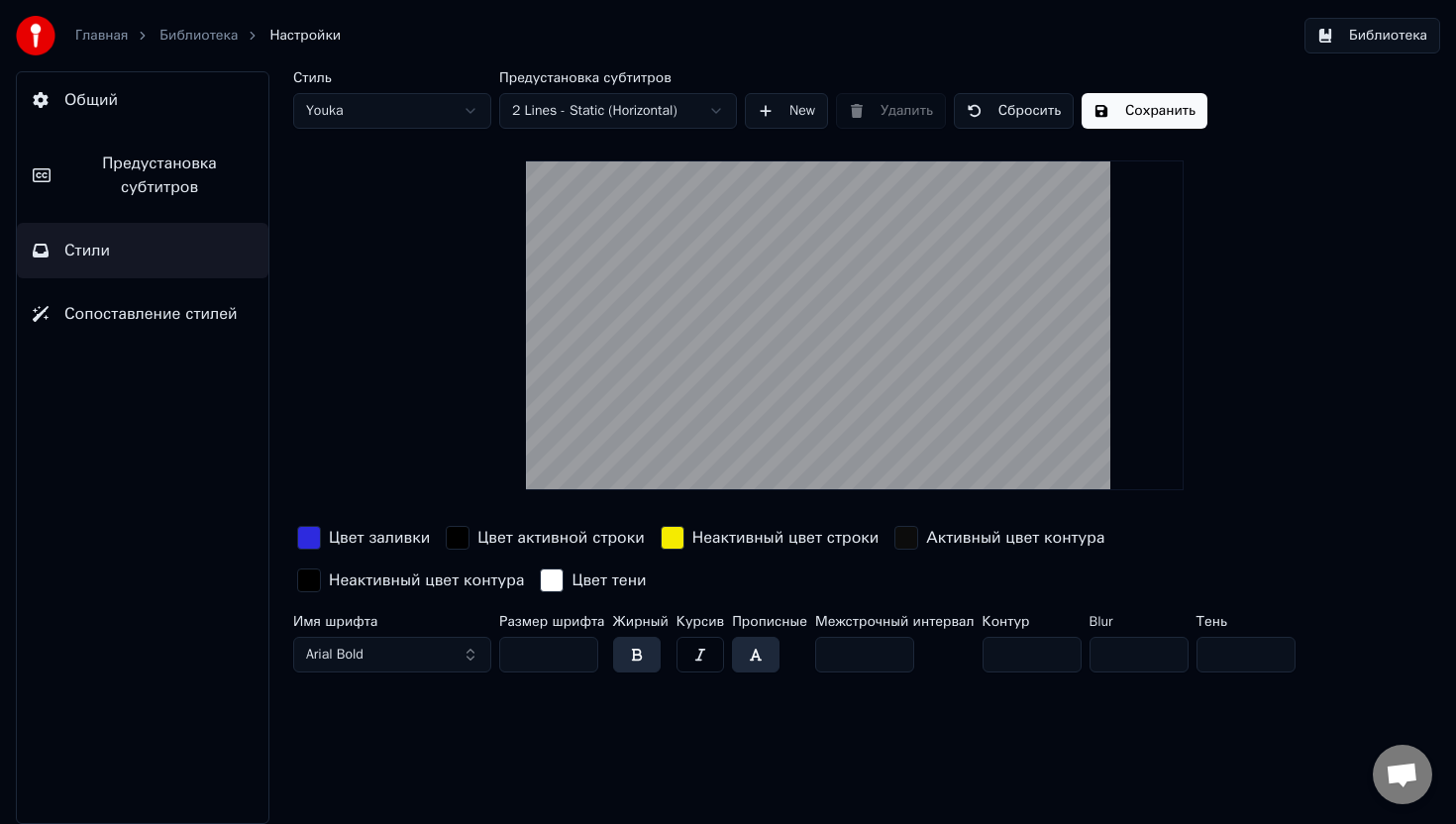 click at bounding box center (458, 538) 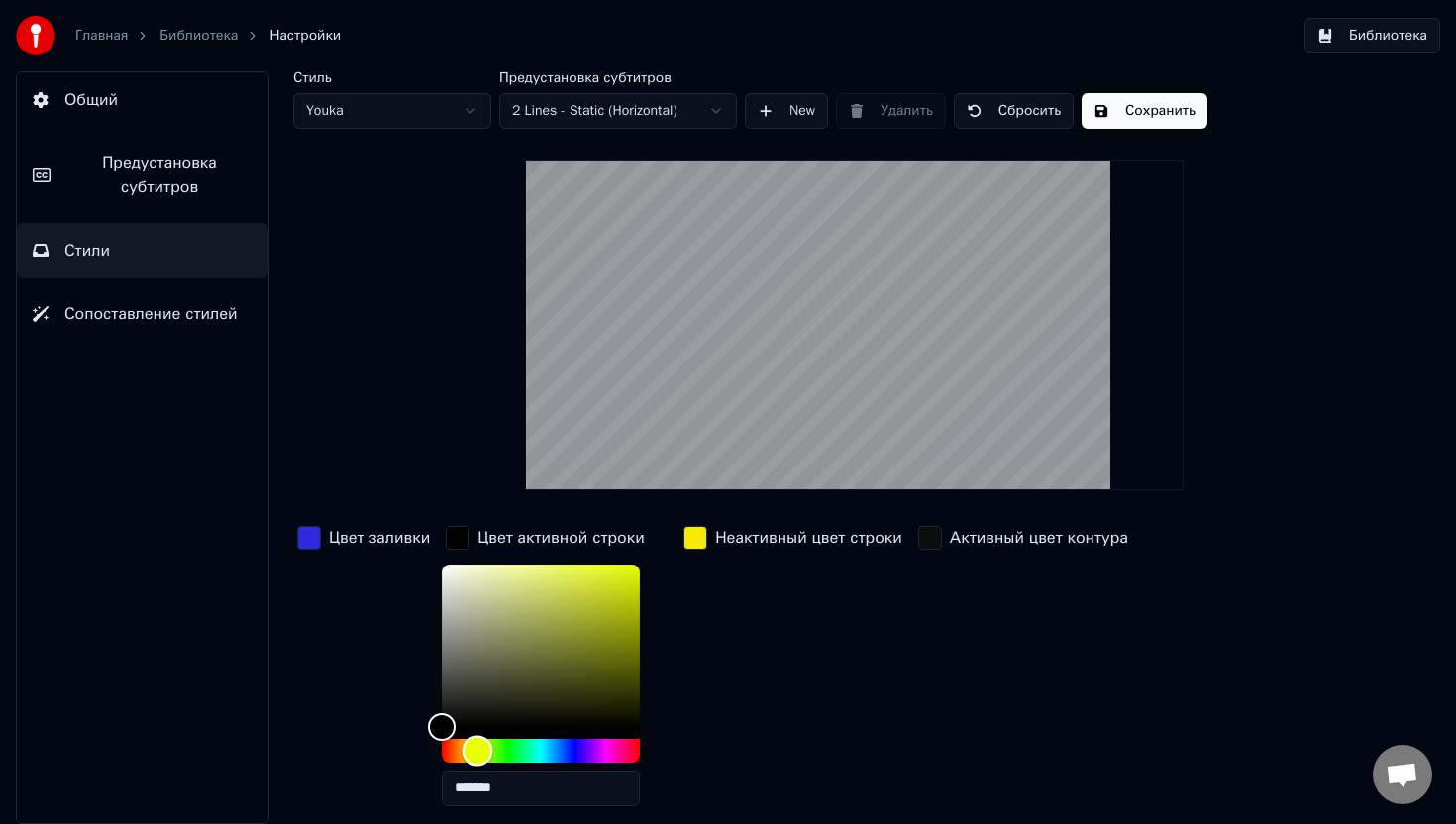click at bounding box center [541, 751] 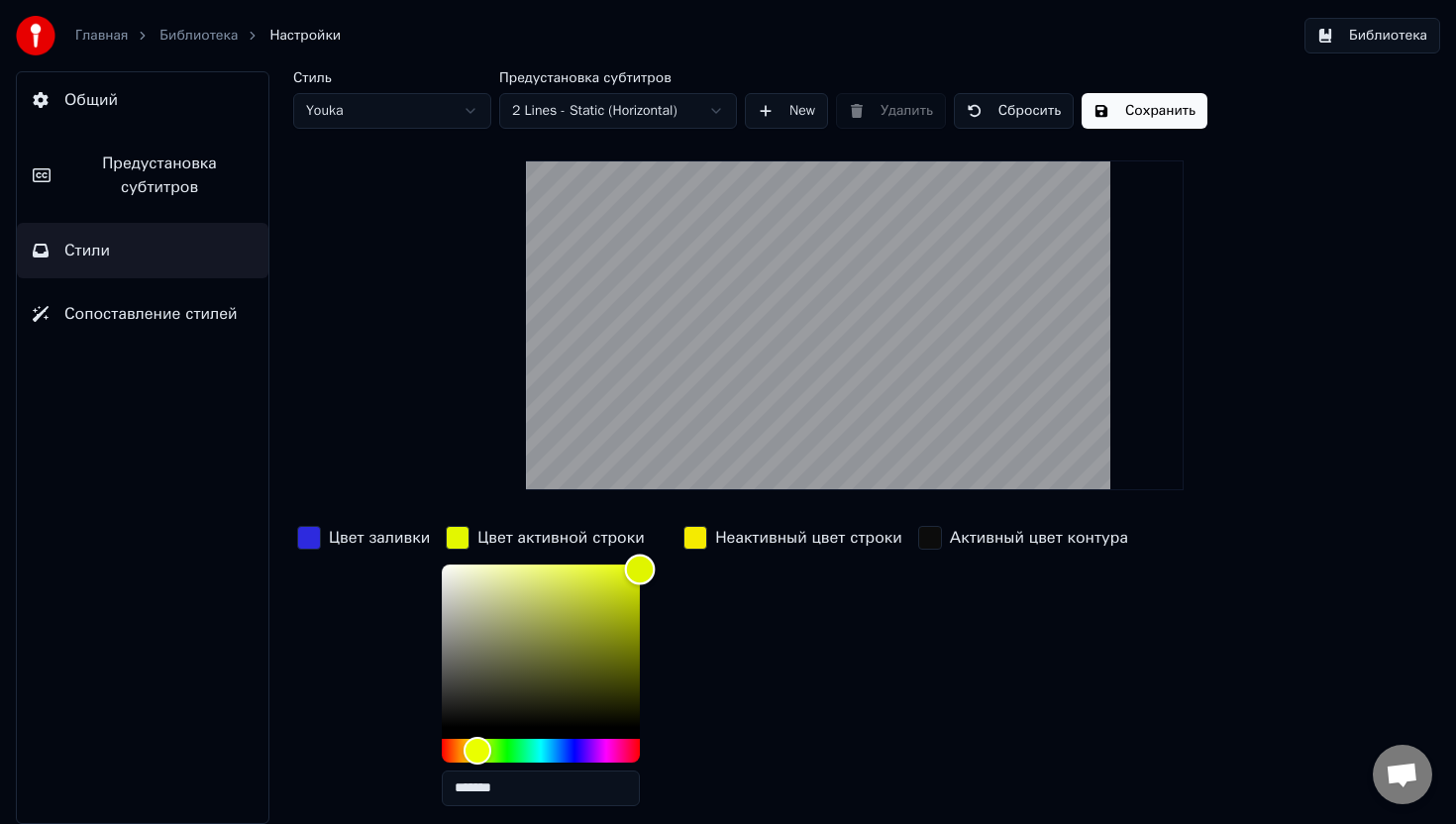 type on "*******" 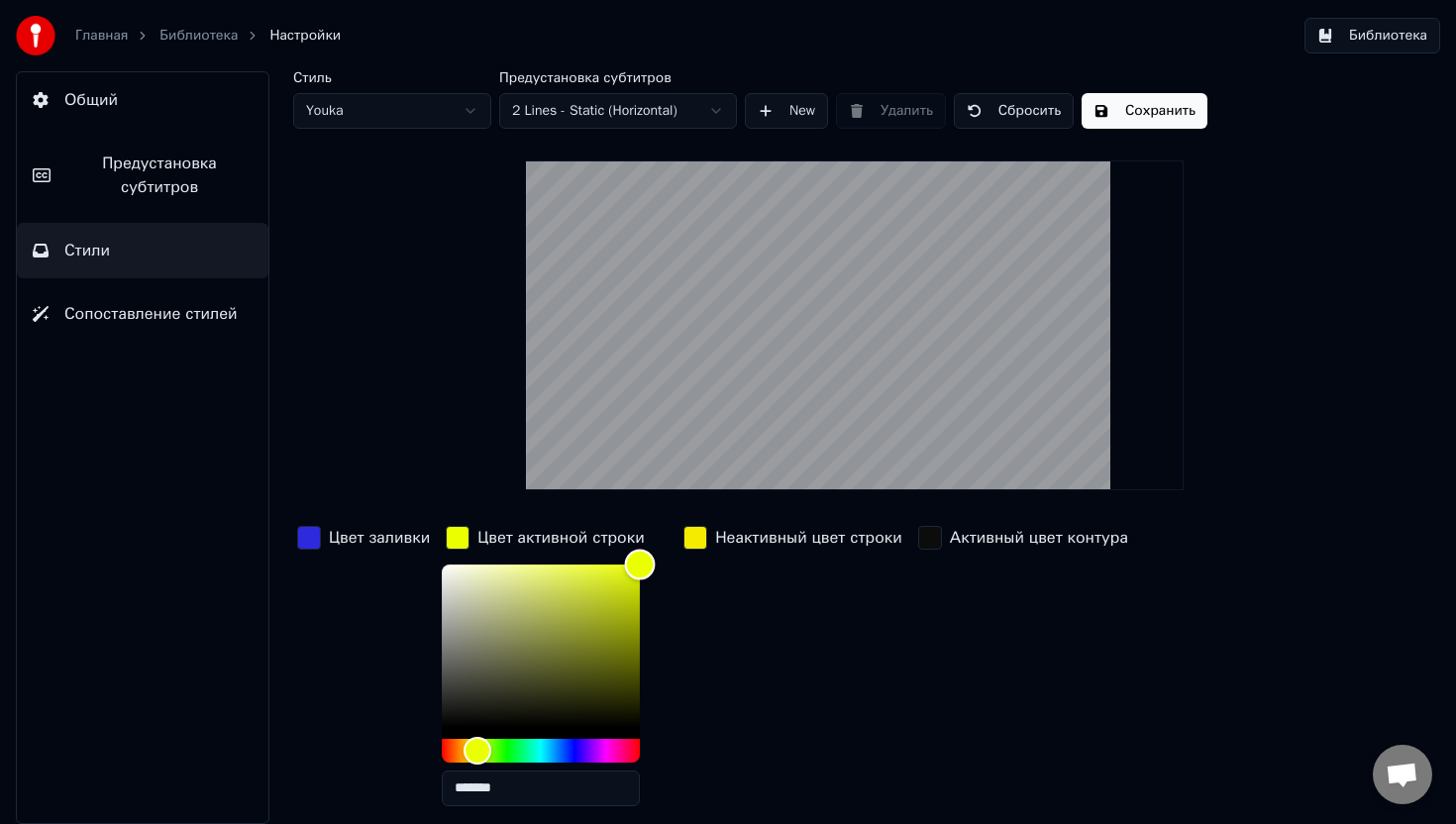 drag, startPoint x: 443, startPoint y: 727, endPoint x: 648, endPoint y: 559, distance: 265.04528 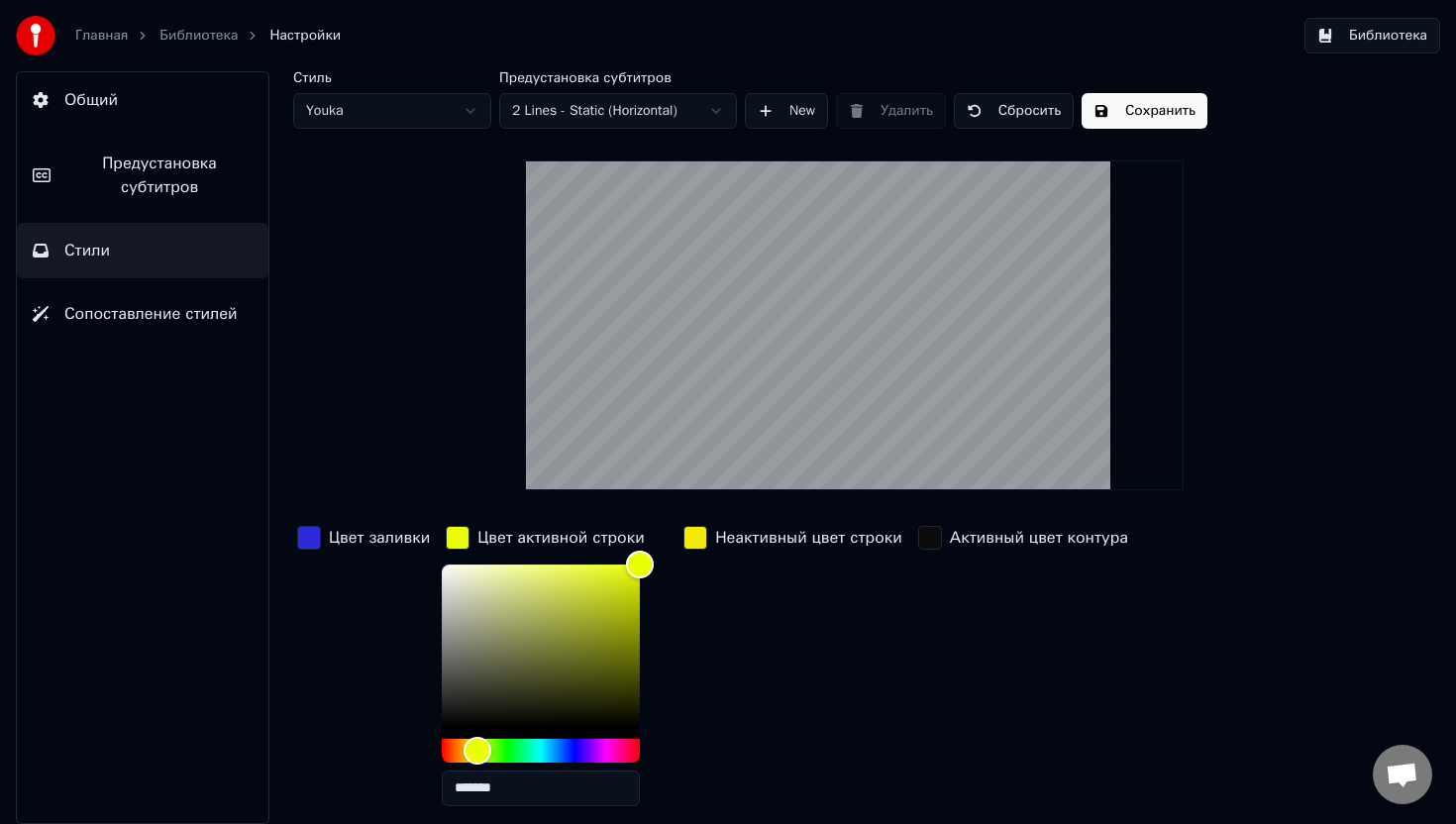 click at bounding box center [309, 538] 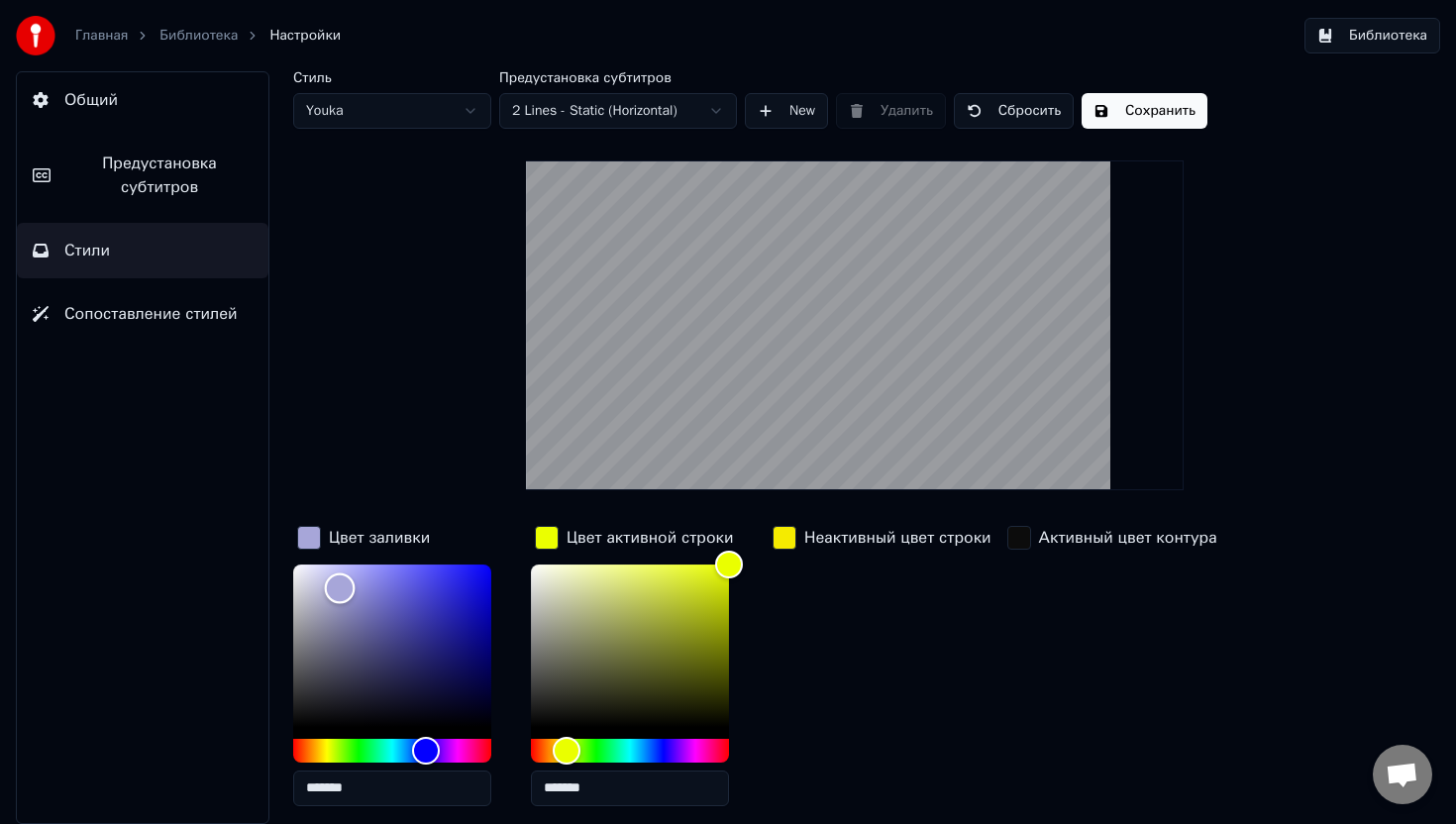 drag, startPoint x: 463, startPoint y: 584, endPoint x: 340, endPoint y: 587, distance: 123.03658 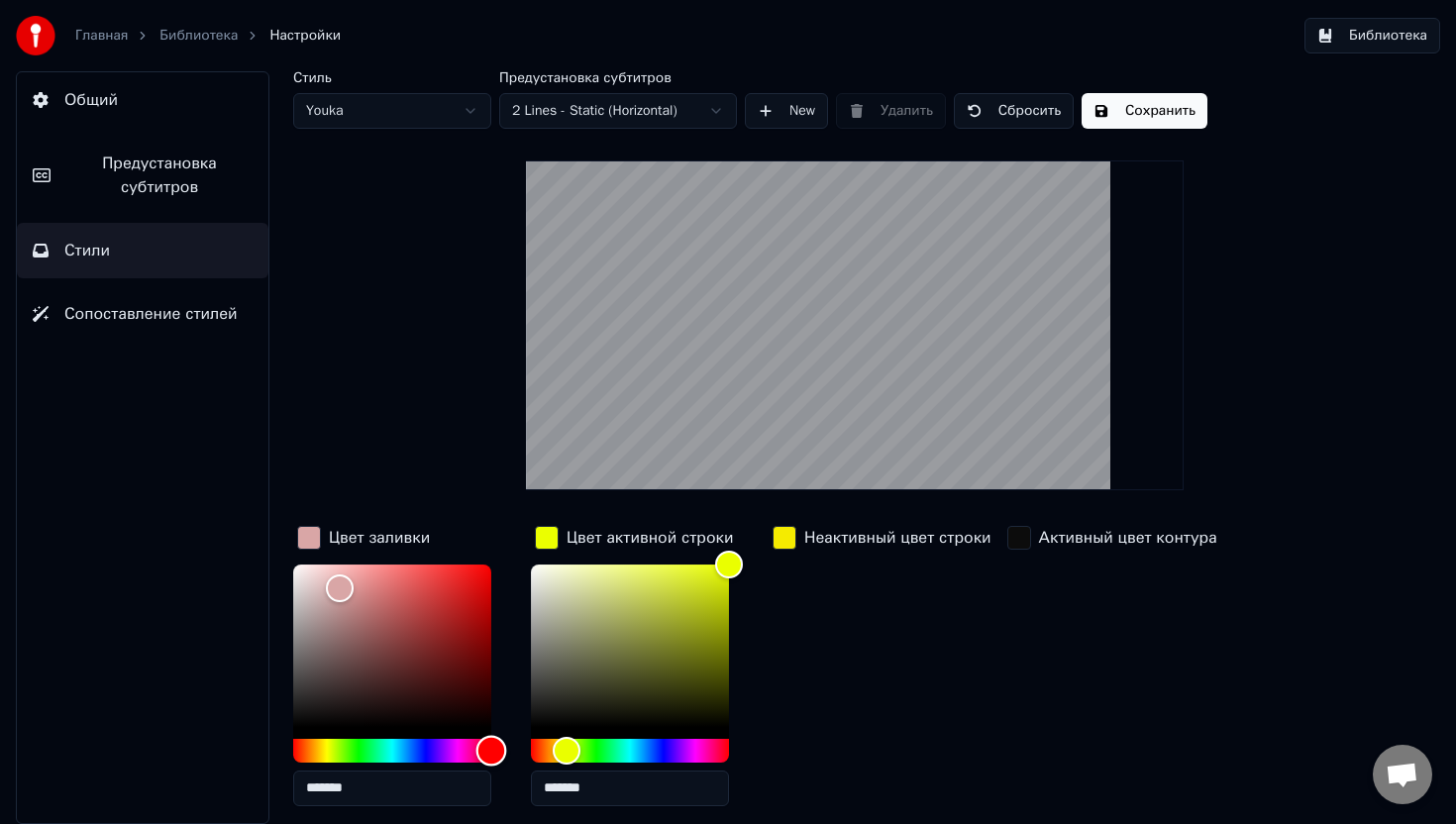 drag, startPoint x: 427, startPoint y: 745, endPoint x: 503, endPoint y: 747, distance: 76.02631 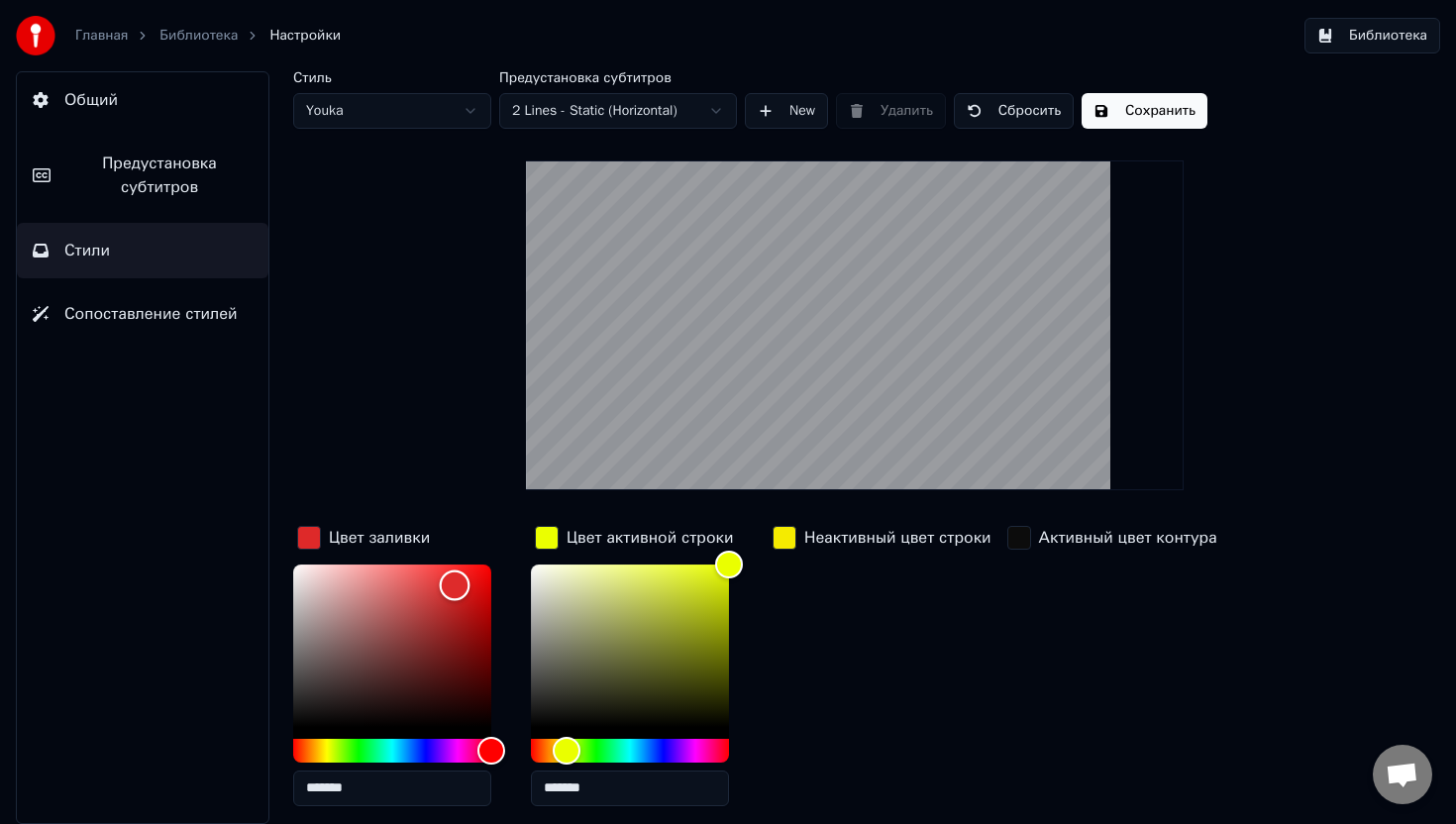 drag, startPoint x: 345, startPoint y: 581, endPoint x: 455, endPoint y: 584, distance: 110.040901 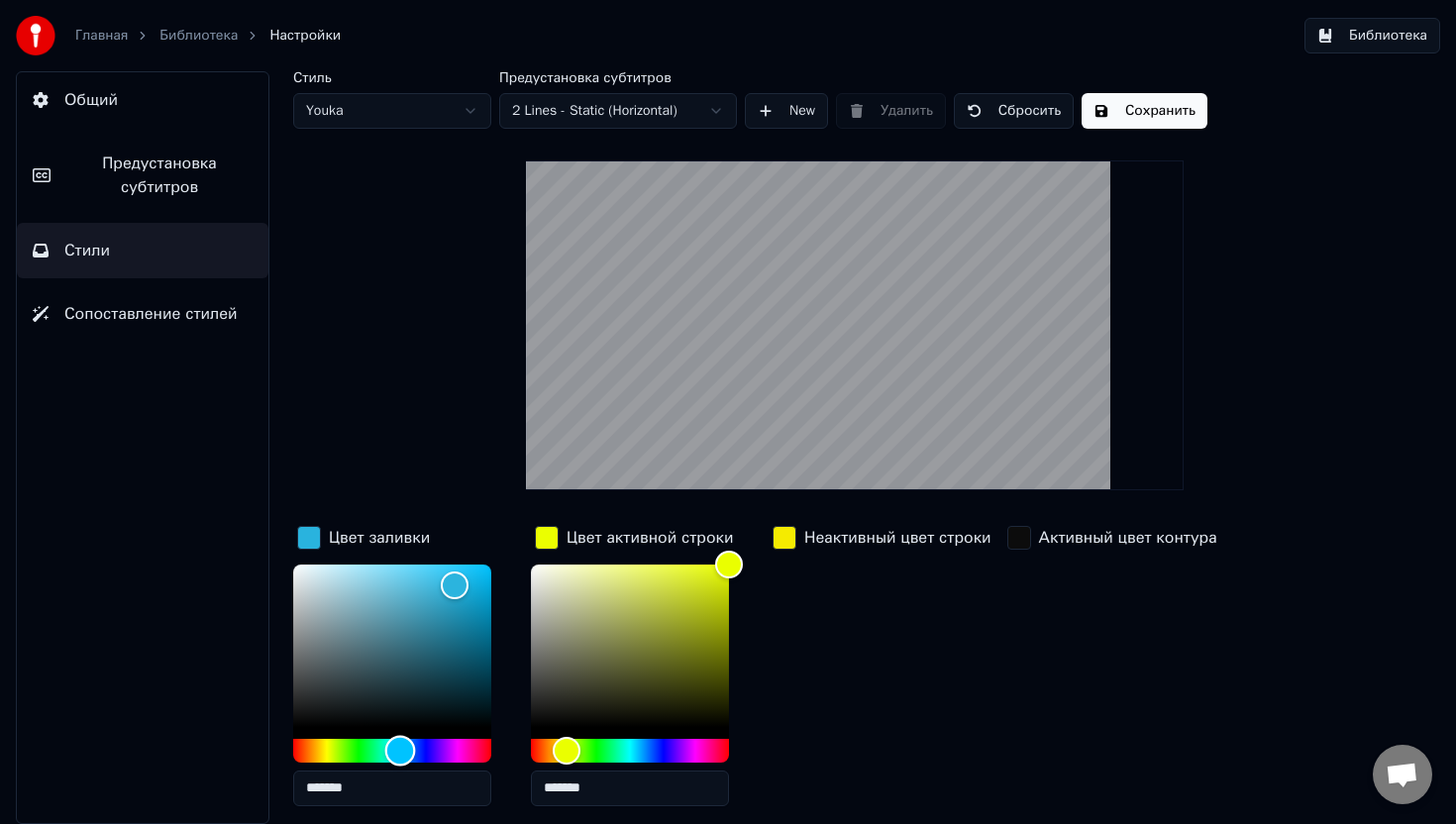 drag, startPoint x: 490, startPoint y: 744, endPoint x: 401, endPoint y: 753, distance: 89.4539 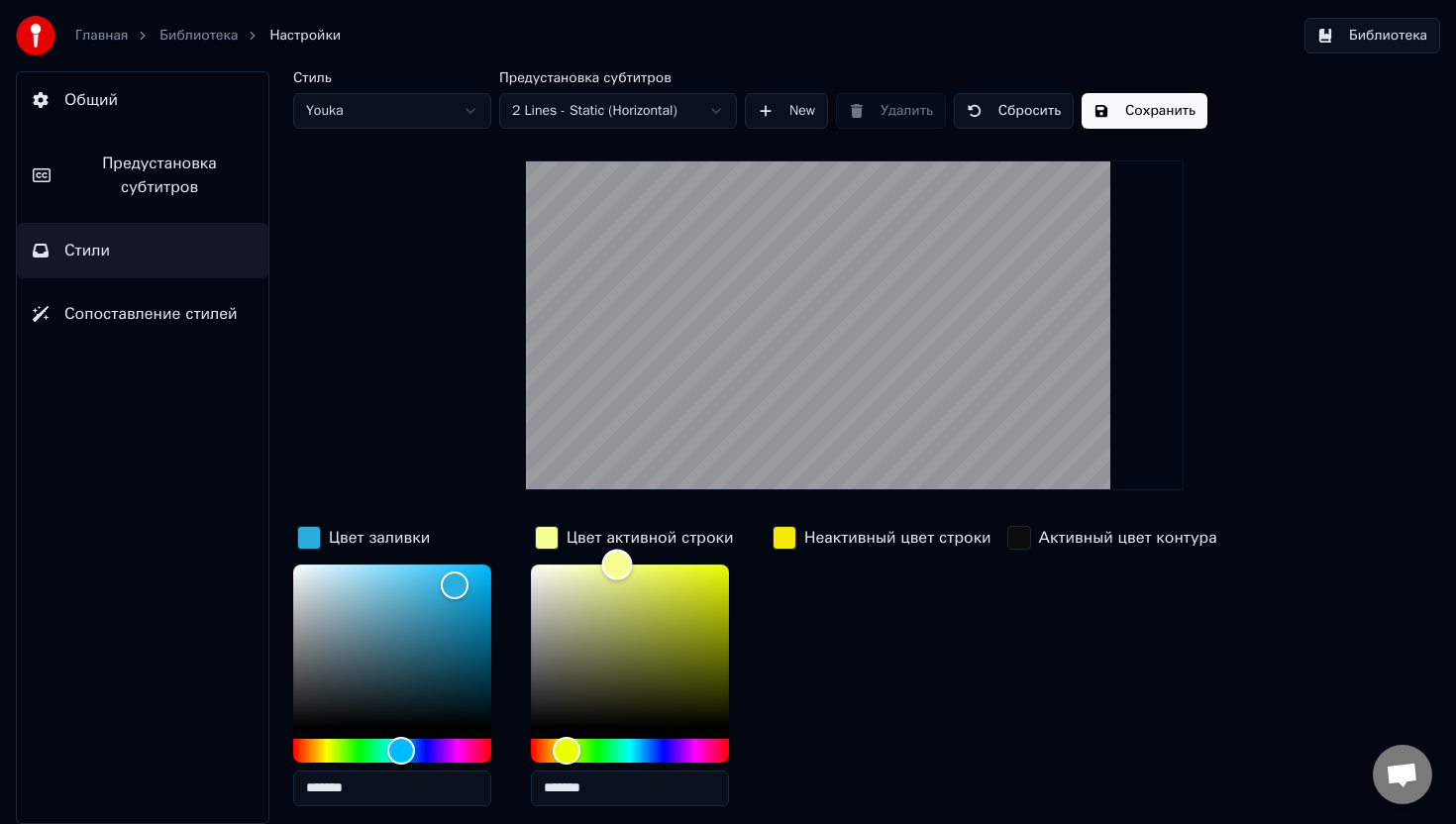 drag, startPoint x: 729, startPoint y: 565, endPoint x: 617, endPoint y: 564, distance: 112.004464 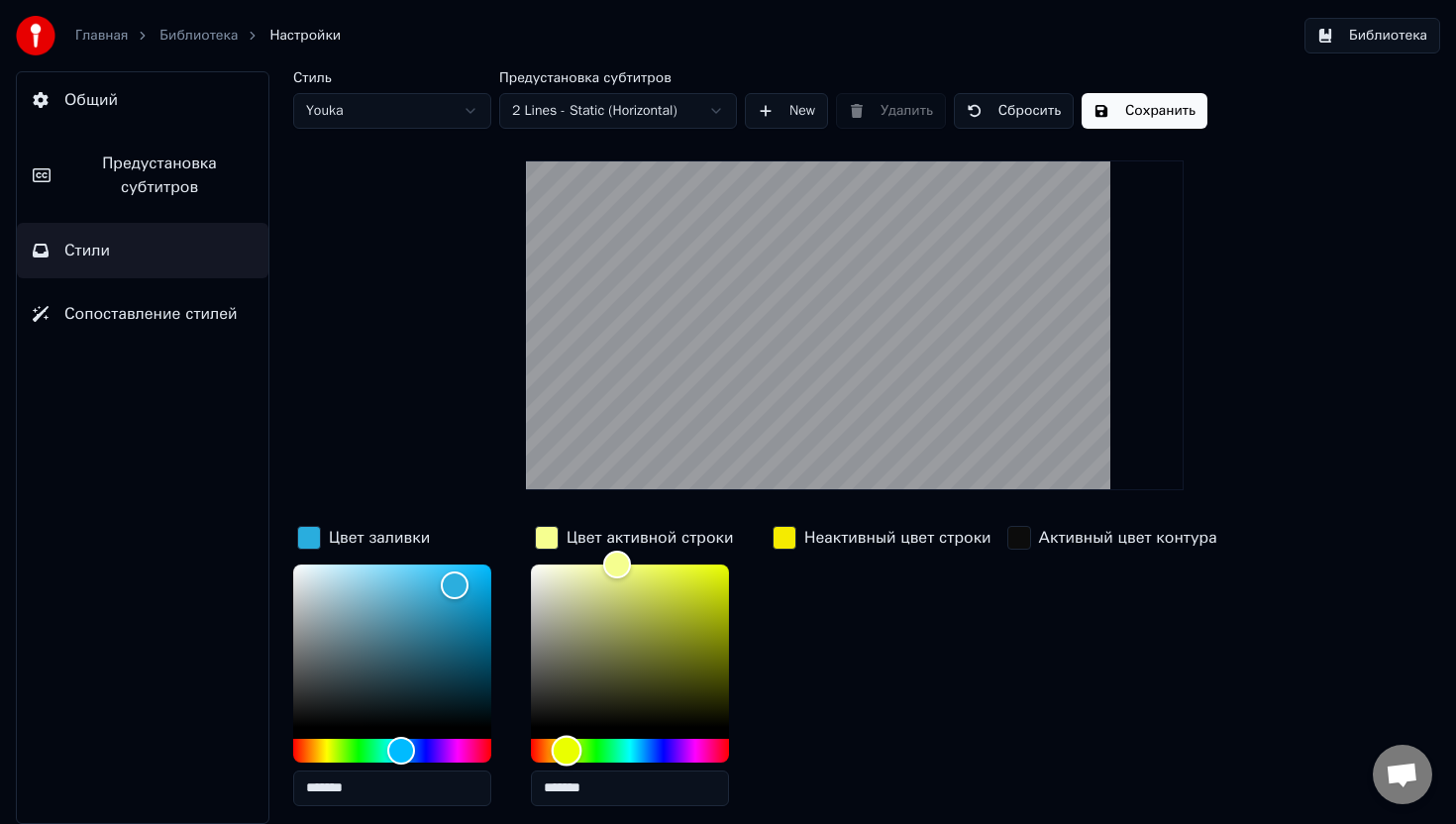 type on "*******" 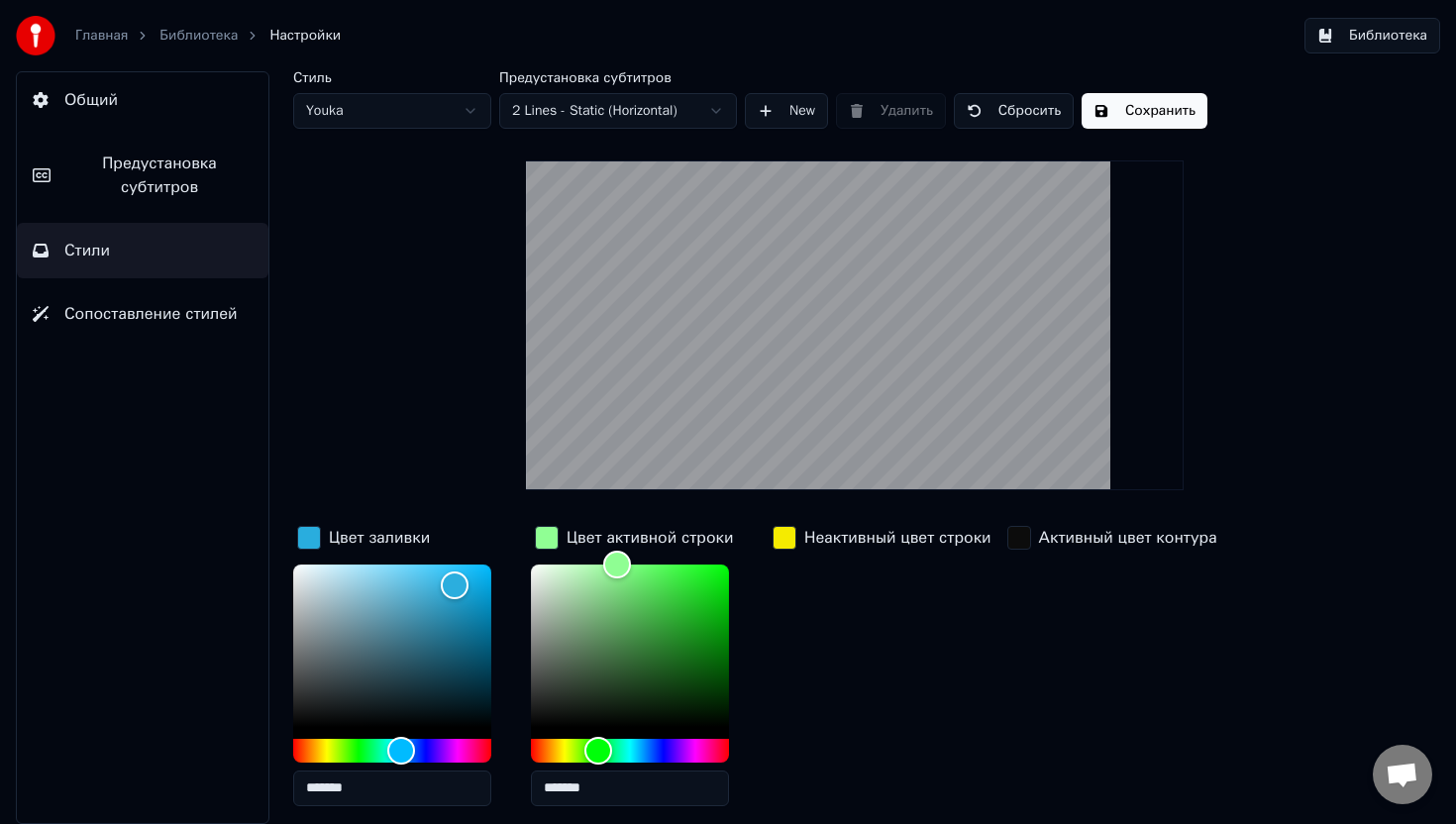 click on "Сохранить" at bounding box center [1144, 111] 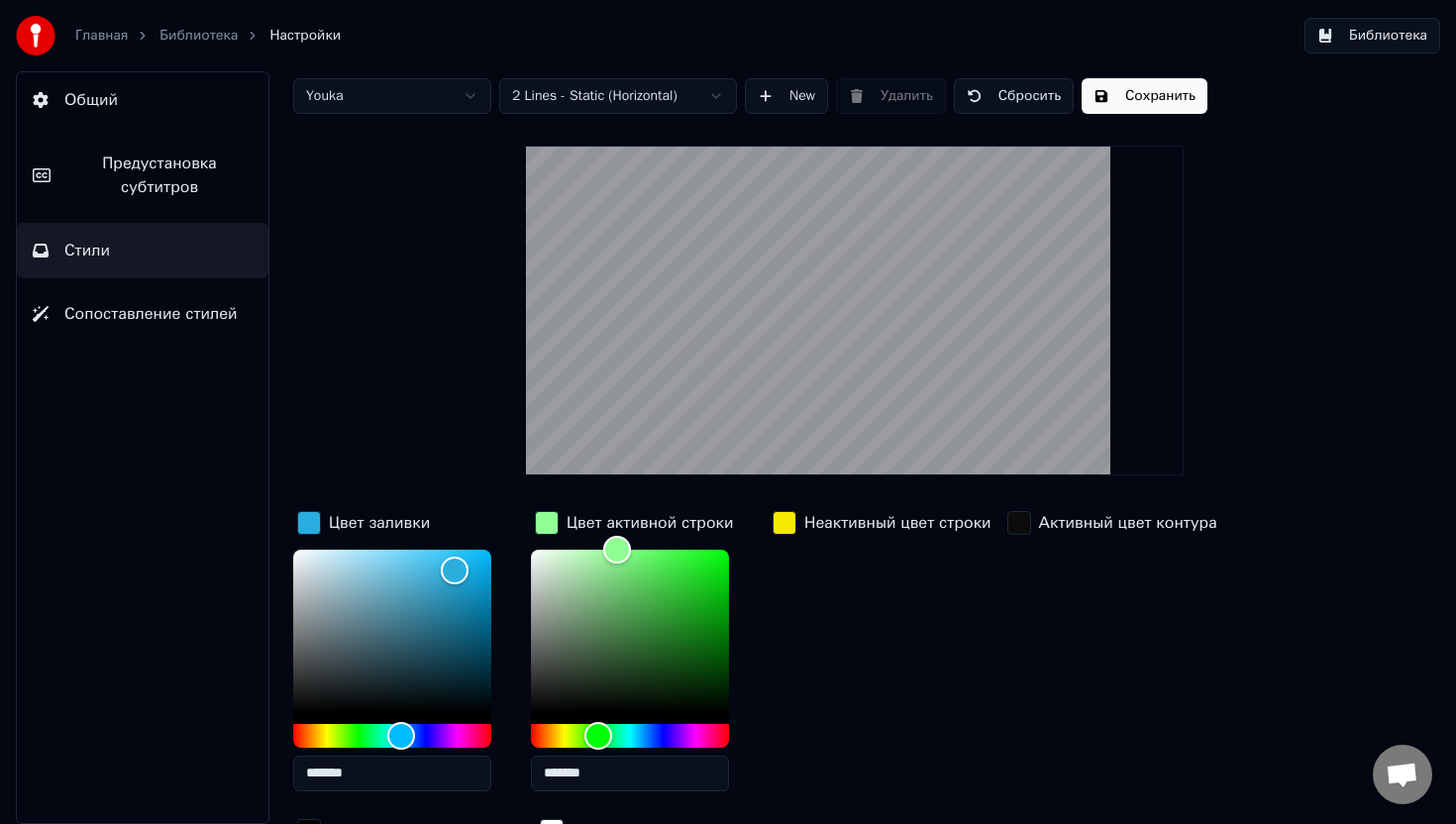 scroll, scrollTop: 120, scrollLeft: 0, axis: vertical 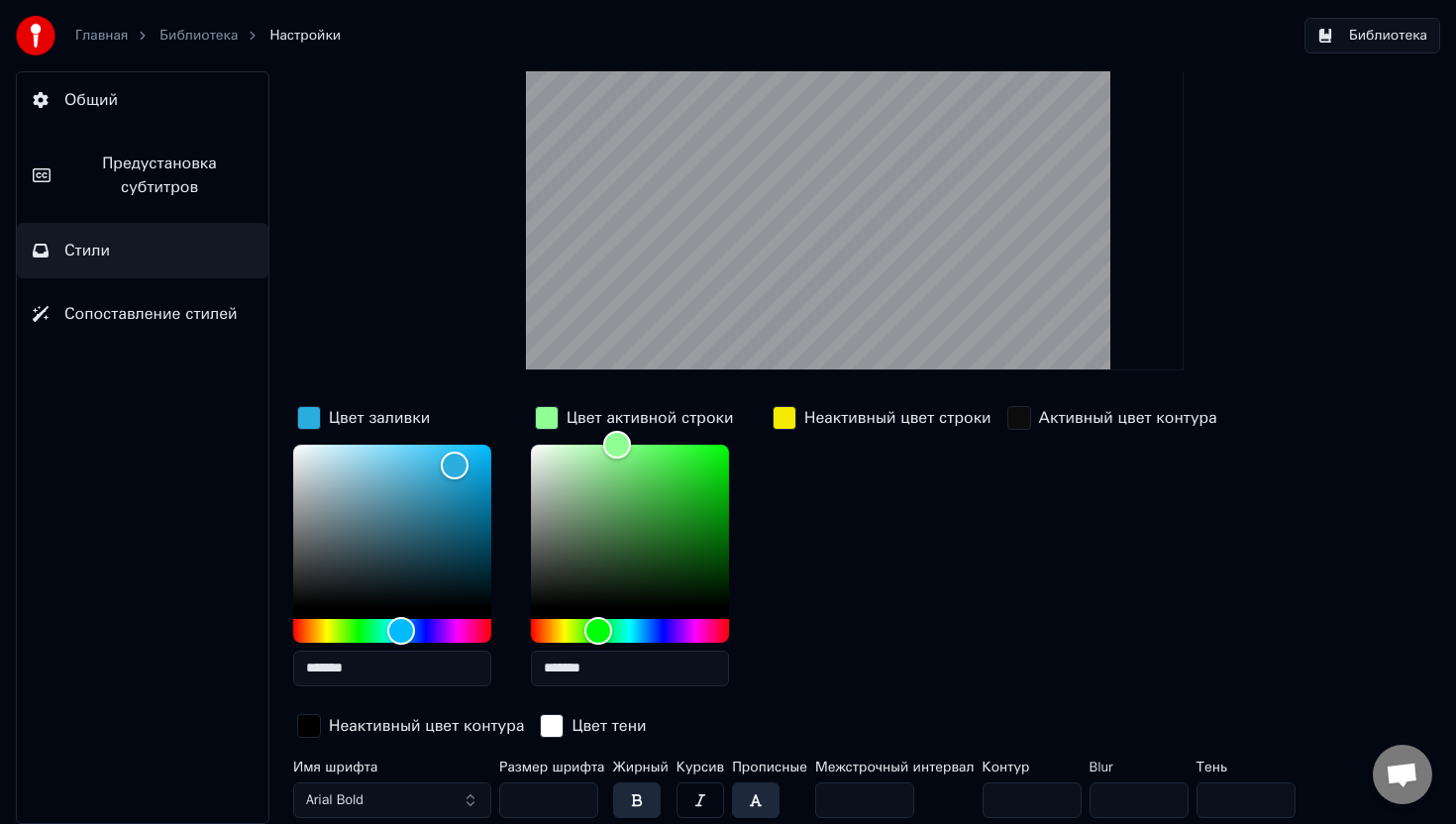 click on "Сопоставление стилей" at bounding box center [151, 314] 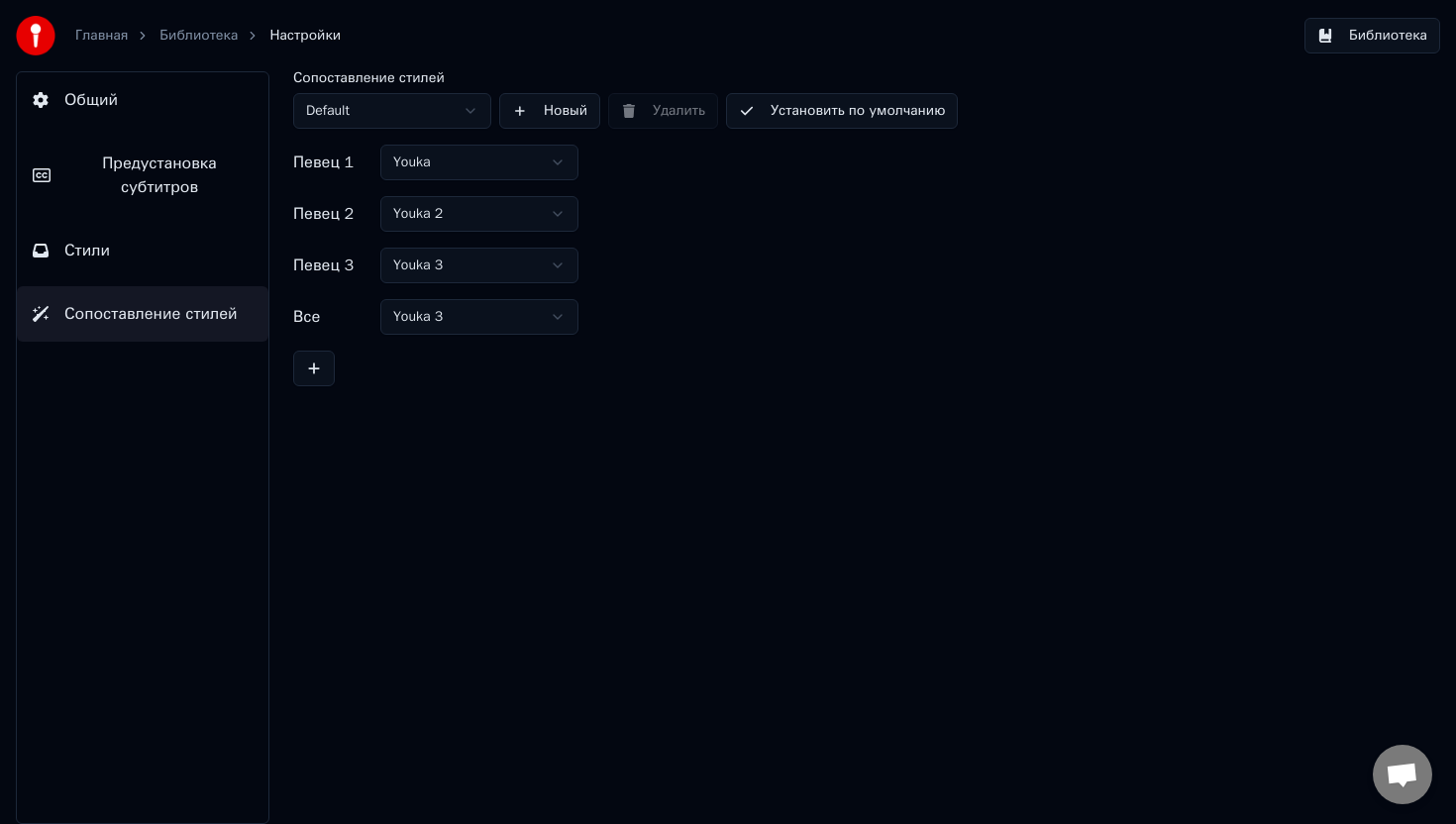 click on "Предустановка субтитров" at bounding box center [159, 175] 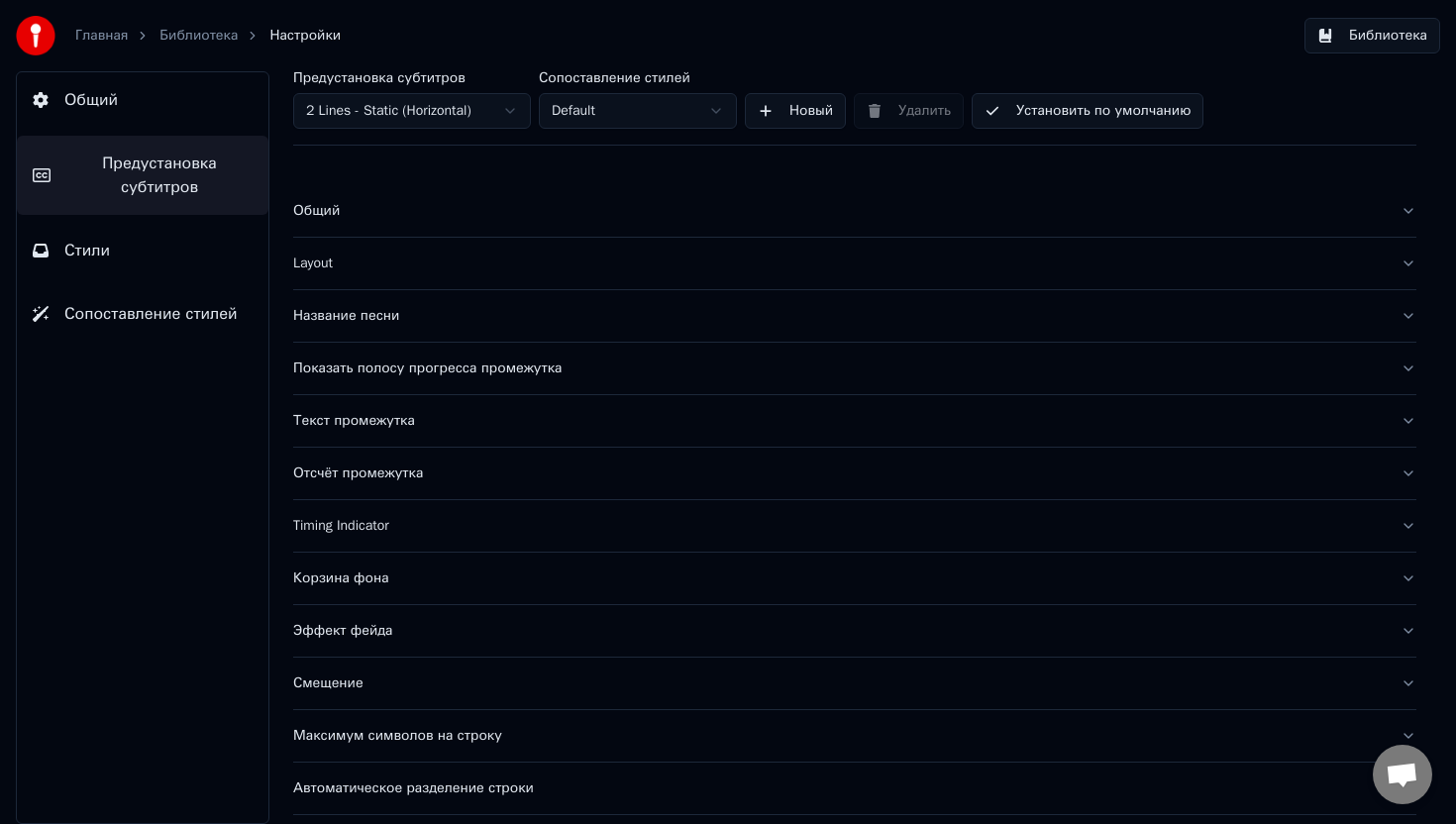click on "Общий" at bounding box center [91, 100] 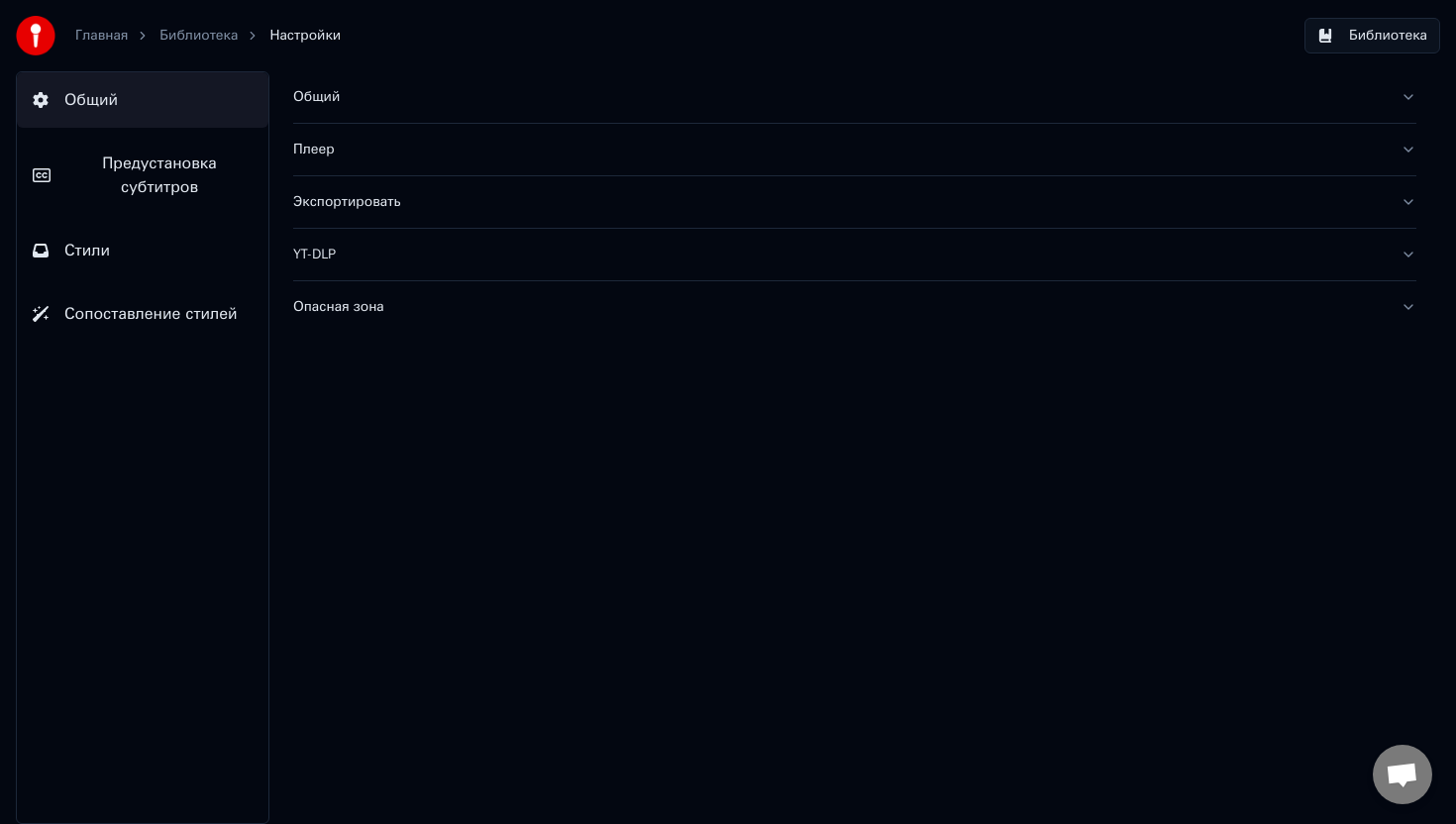 click on "Библиотека" at bounding box center (198, 36) 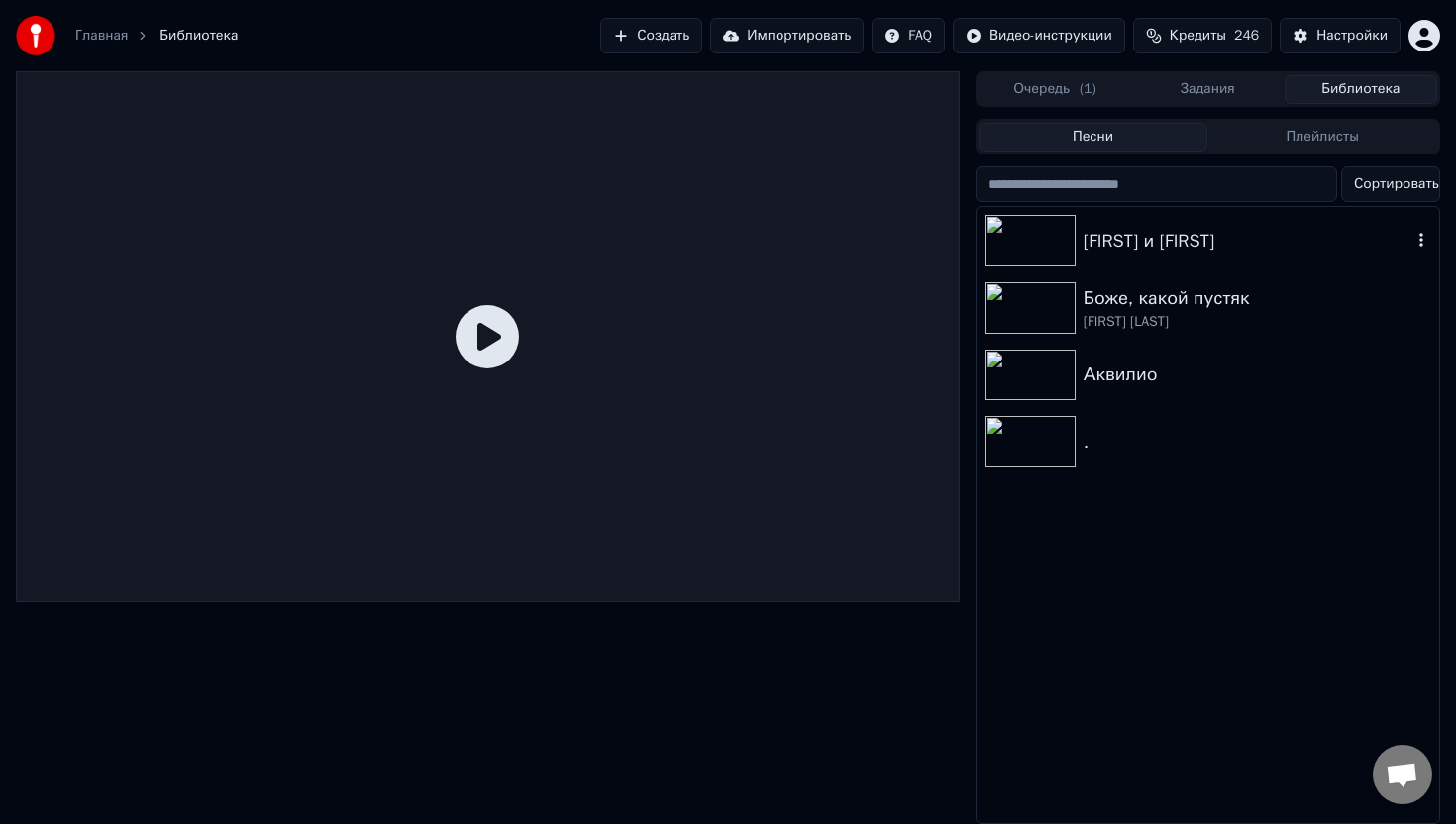 click on "[FIRST] и [FIRST]" at bounding box center (1247, 241) 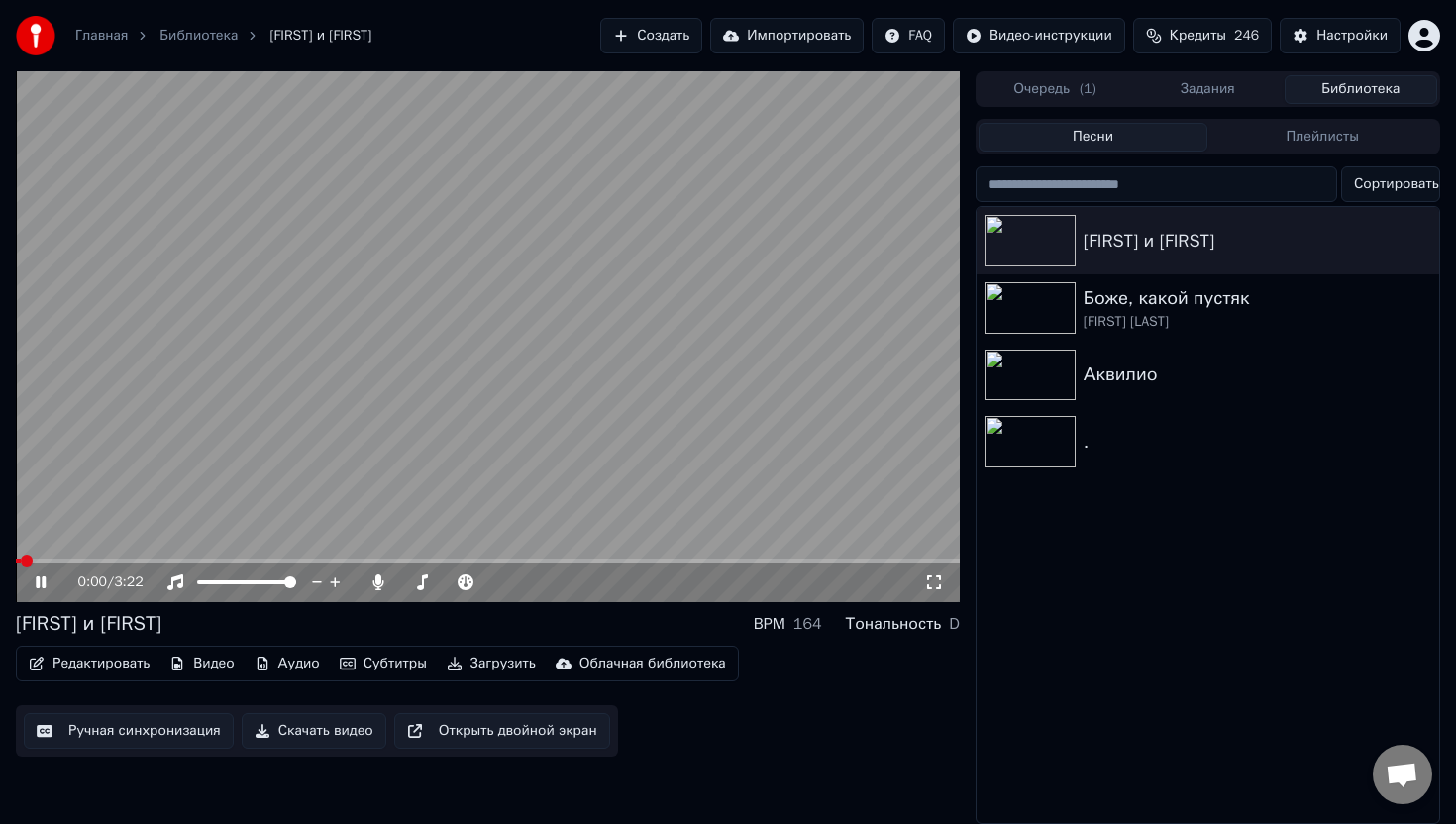click at bounding box center [487, 561] 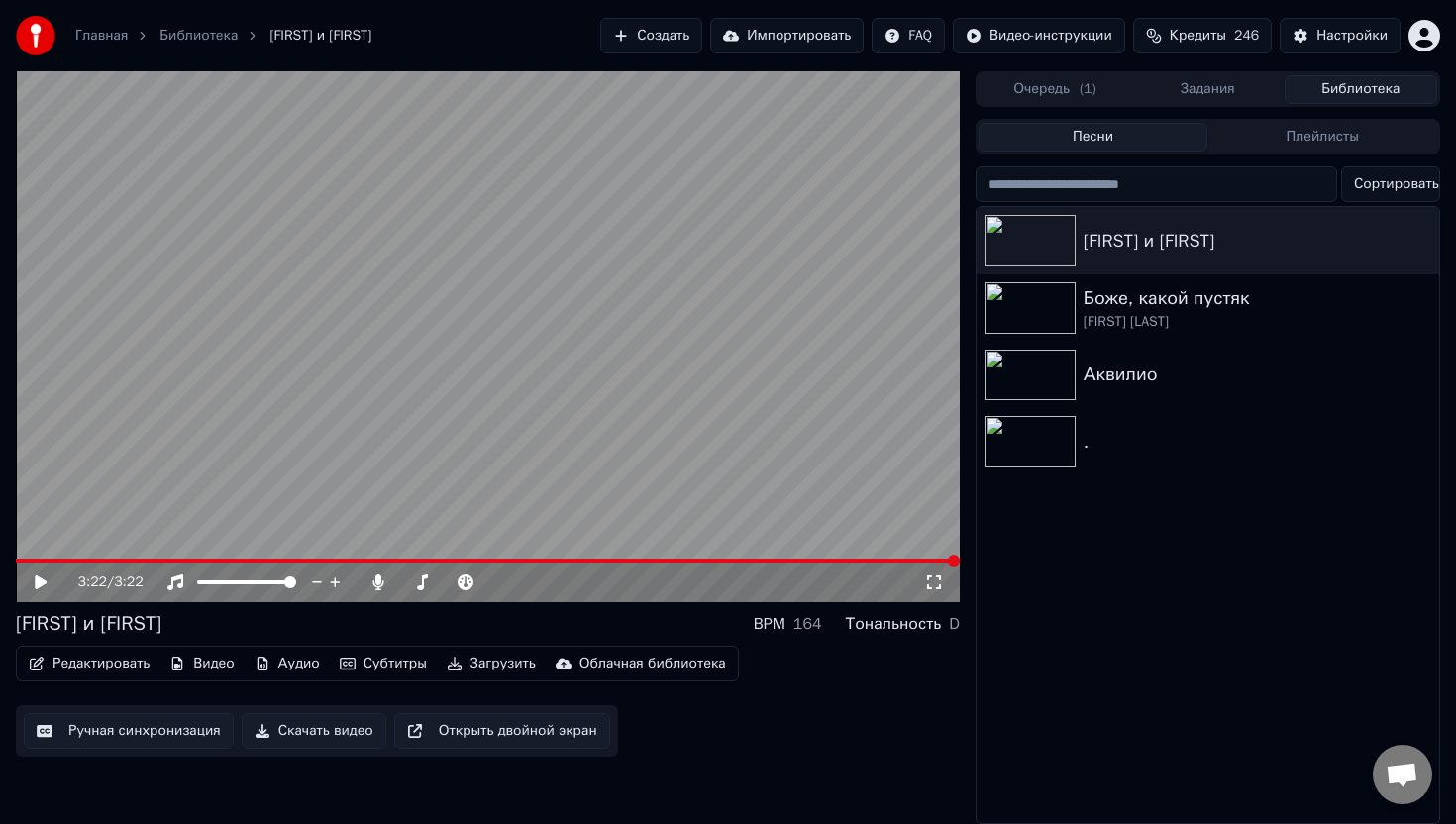 click 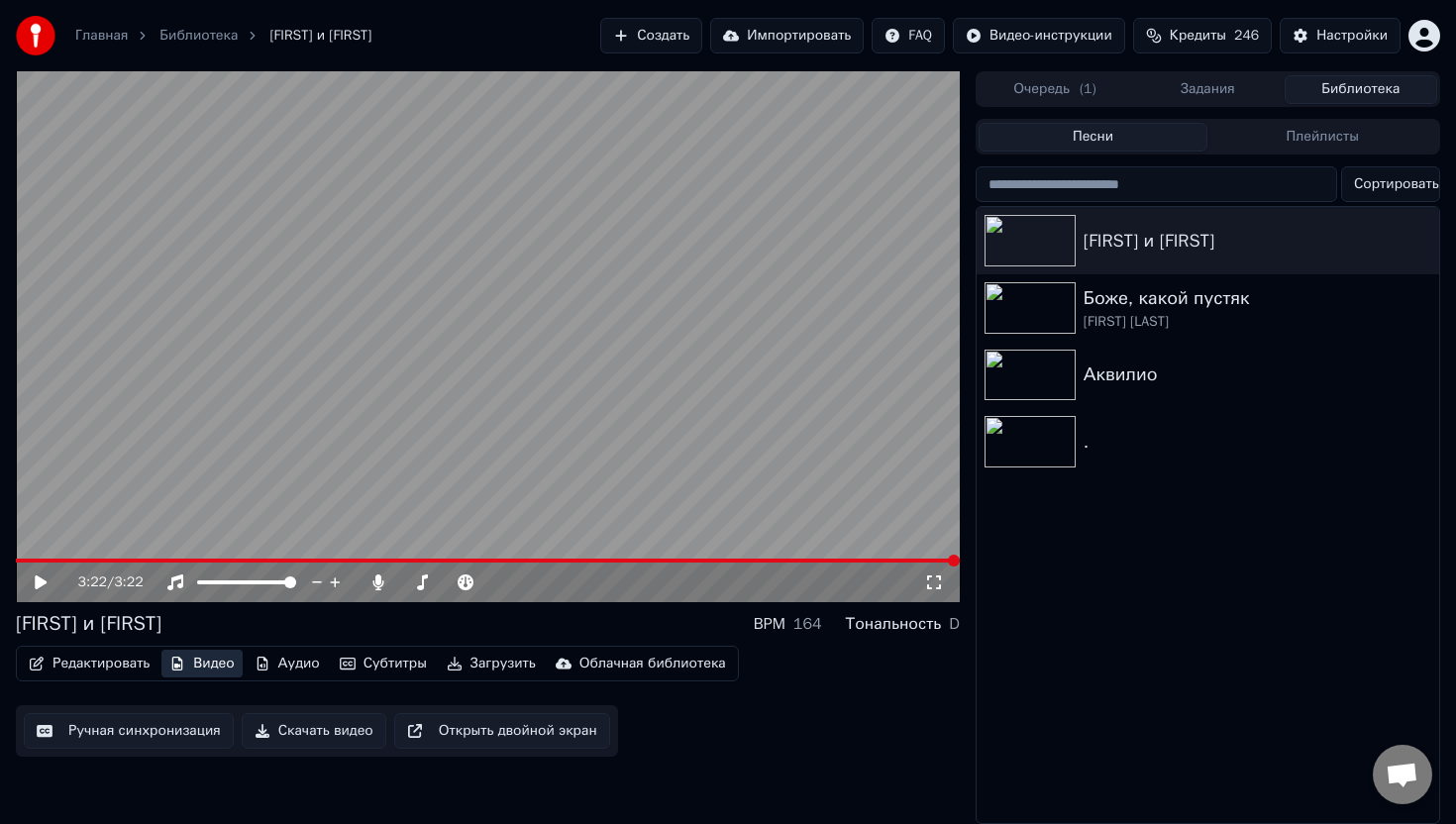 click 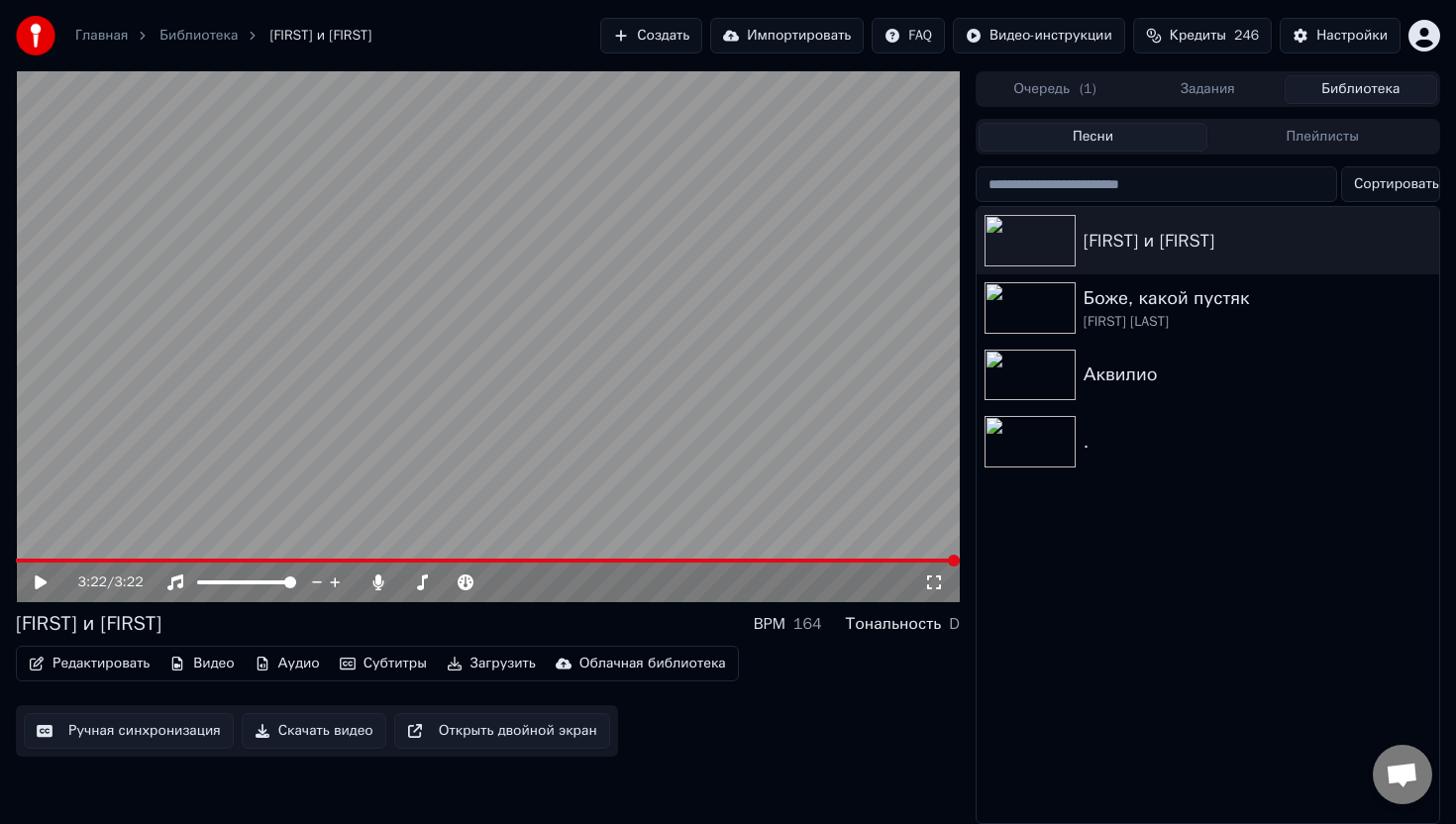 click on "Редактировать" at bounding box center [89, 664] 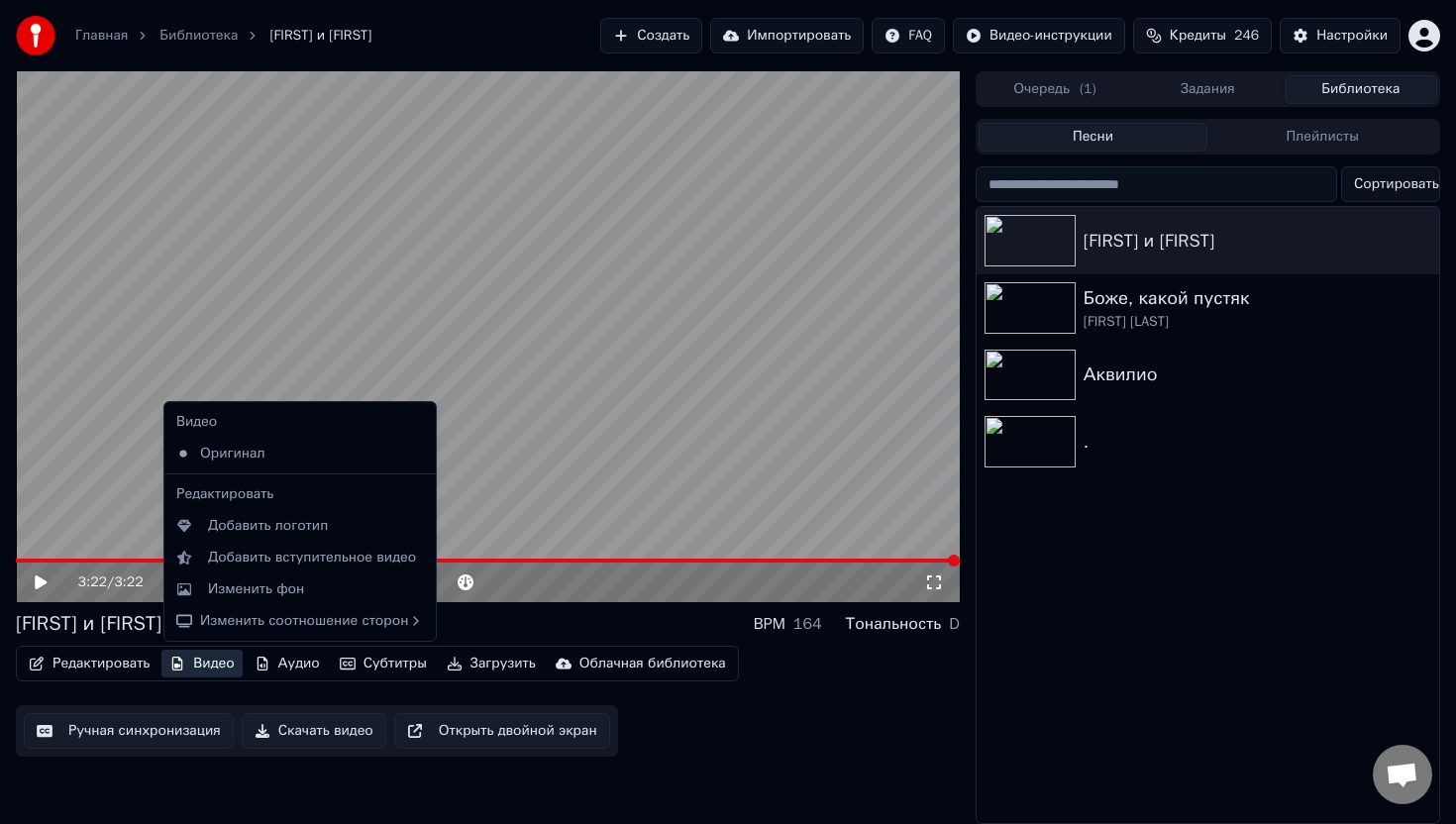 click on "Видео" at bounding box center (201, 664) 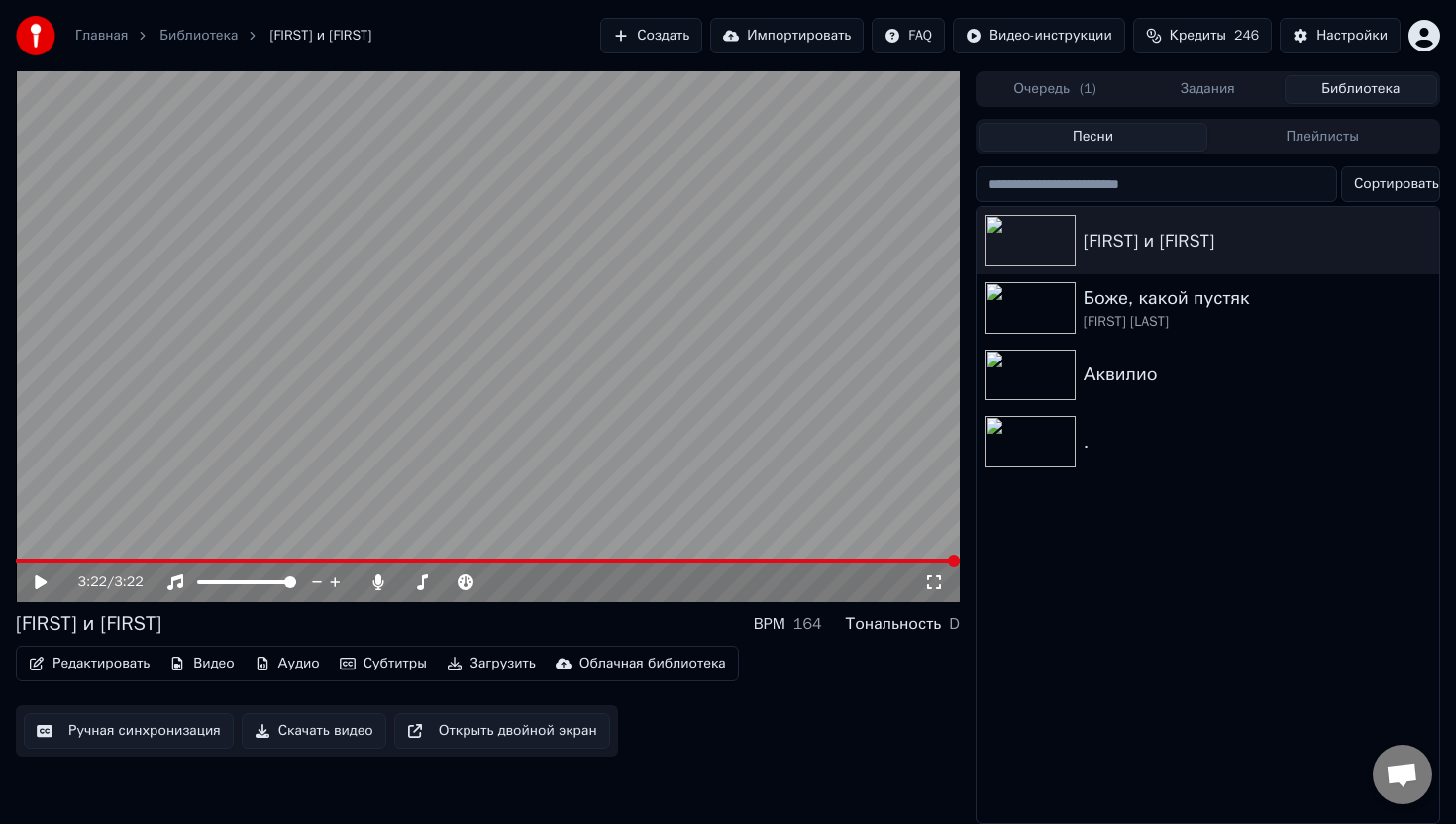 click on "Видео" at bounding box center [201, 664] 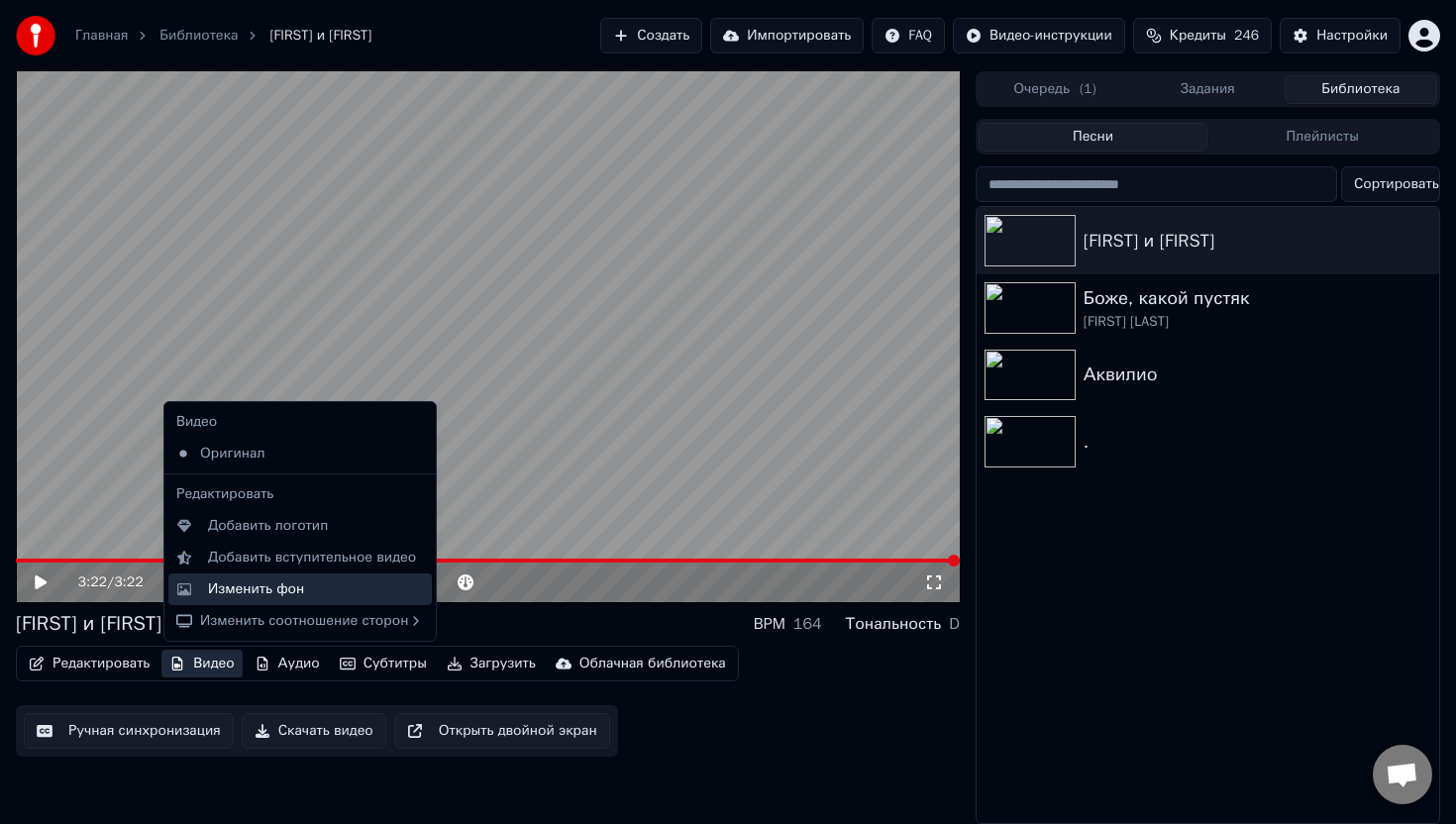 click on "Изменить фон" at bounding box center (300, 589) 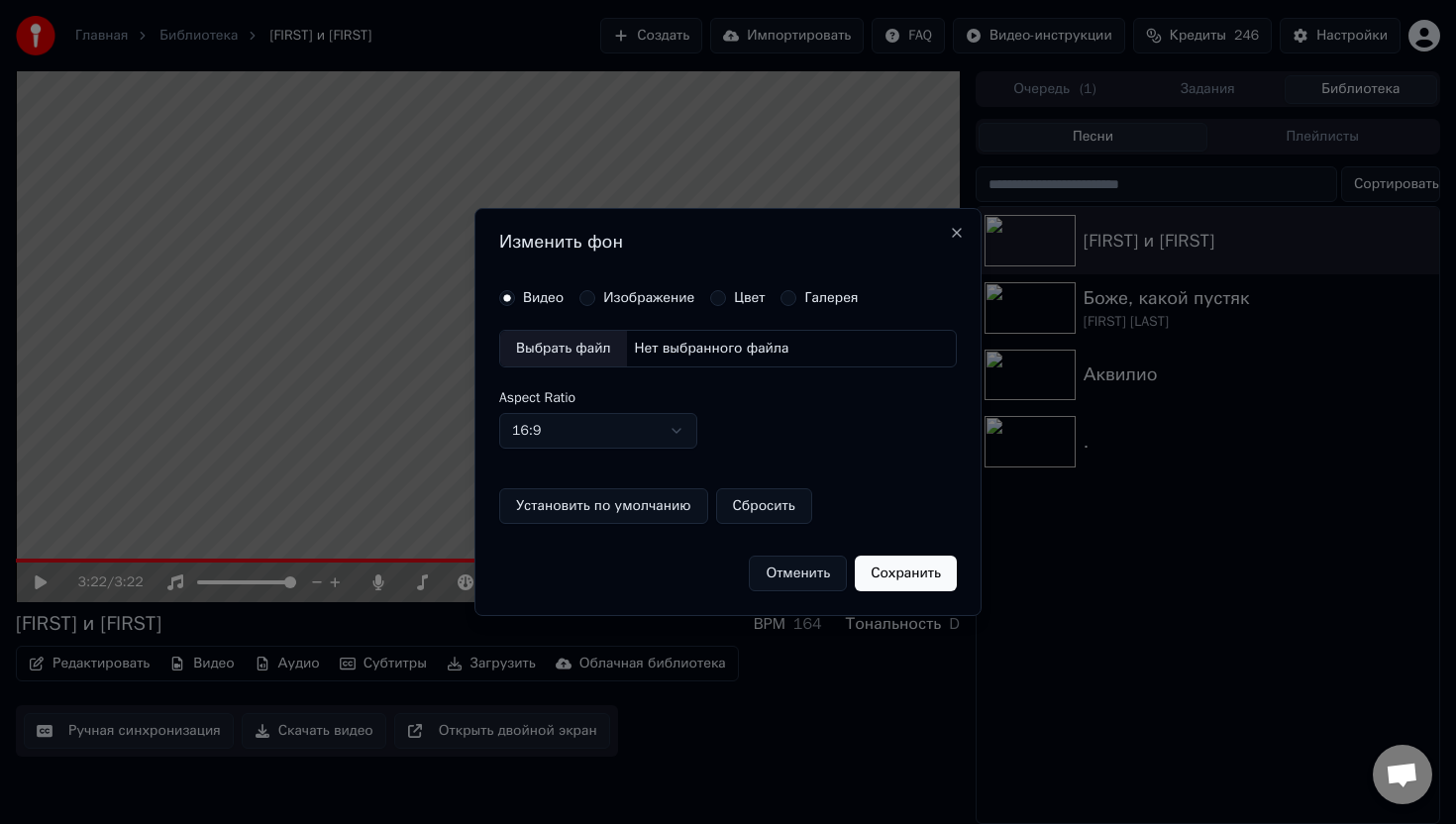 click on "Выбрать файл" at bounding box center (564, 349) 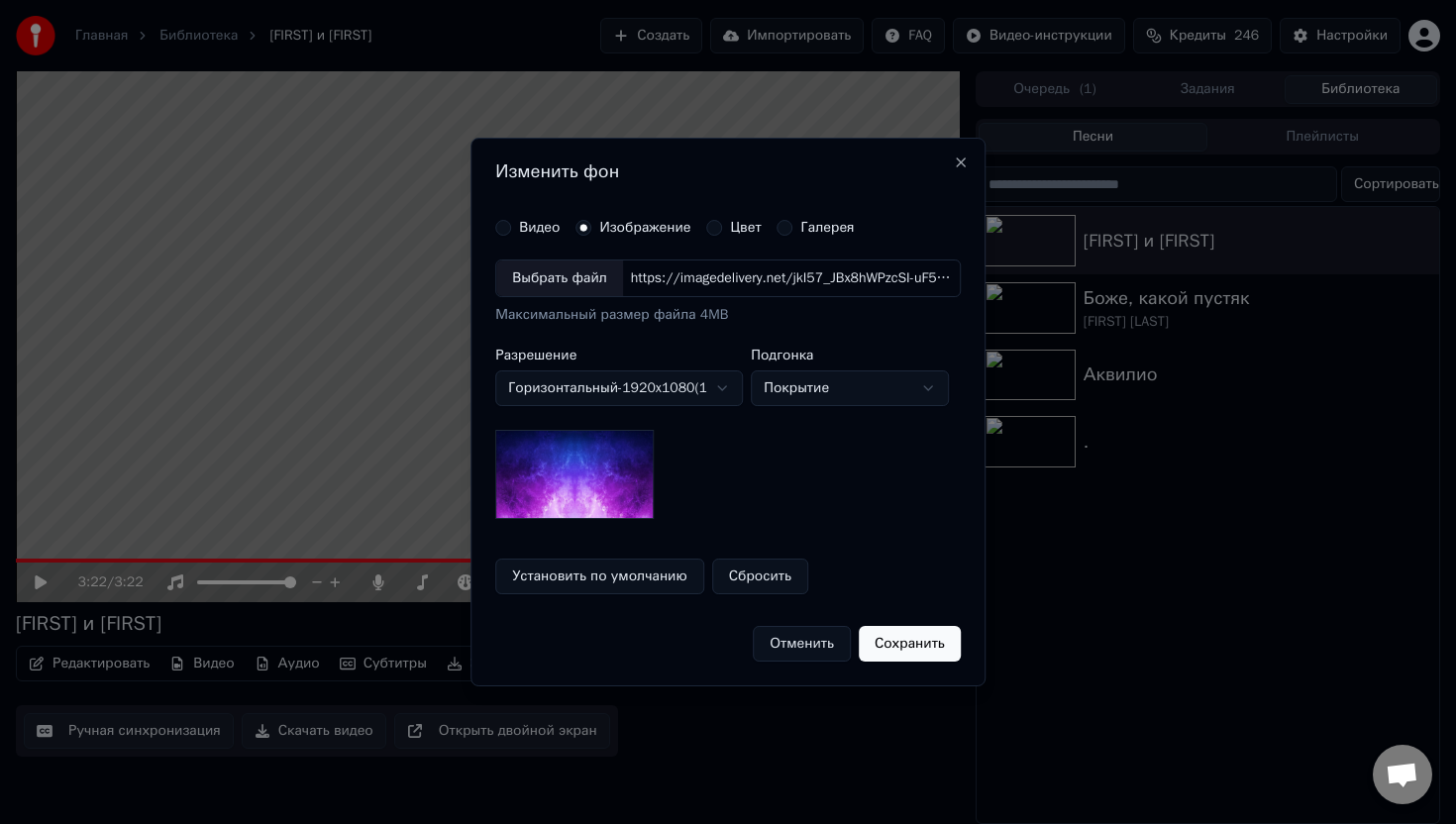 click on "Выбрать файл" at bounding box center (560, 278) 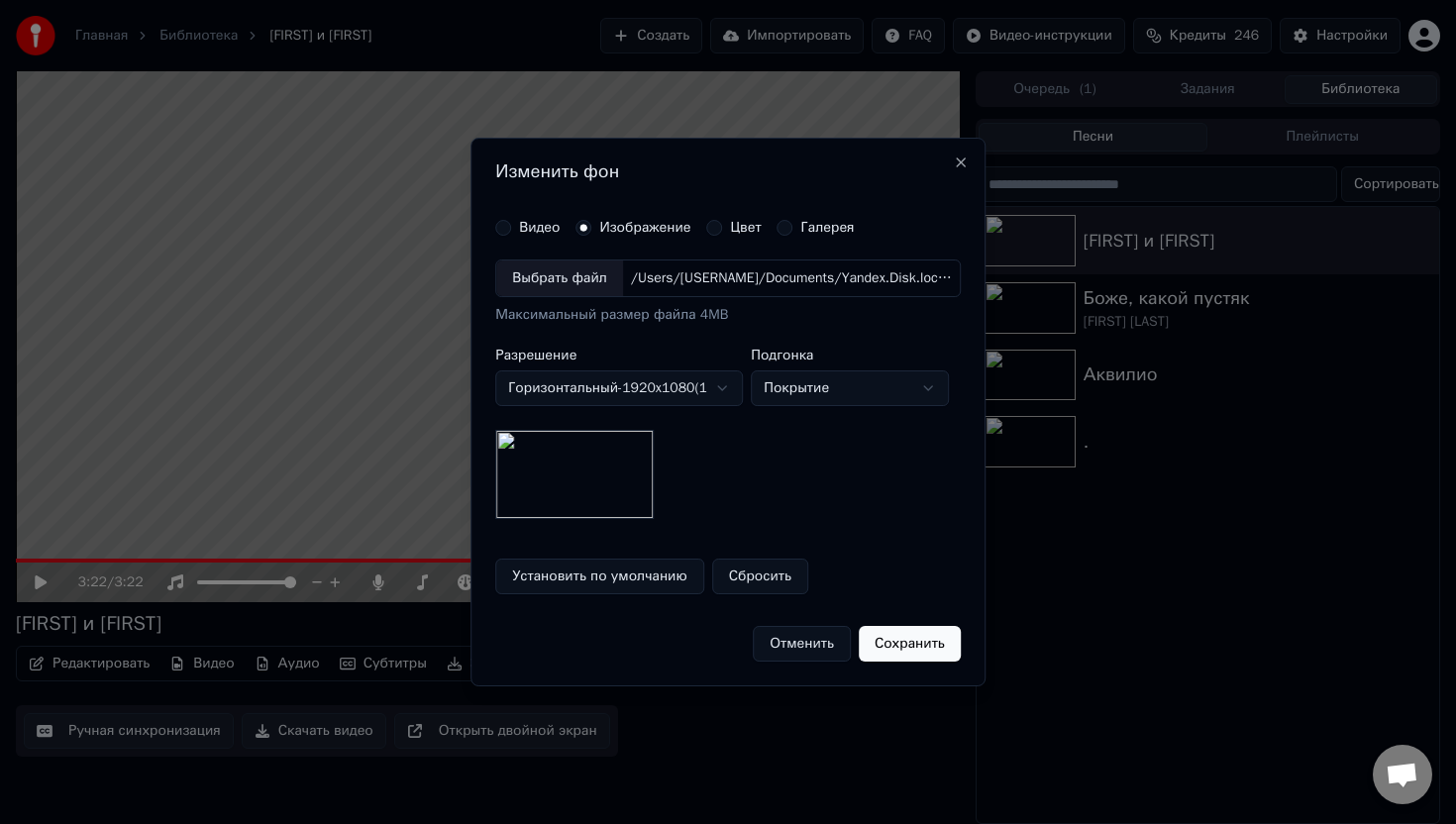 click on "Сохранить" at bounding box center (909, 644) 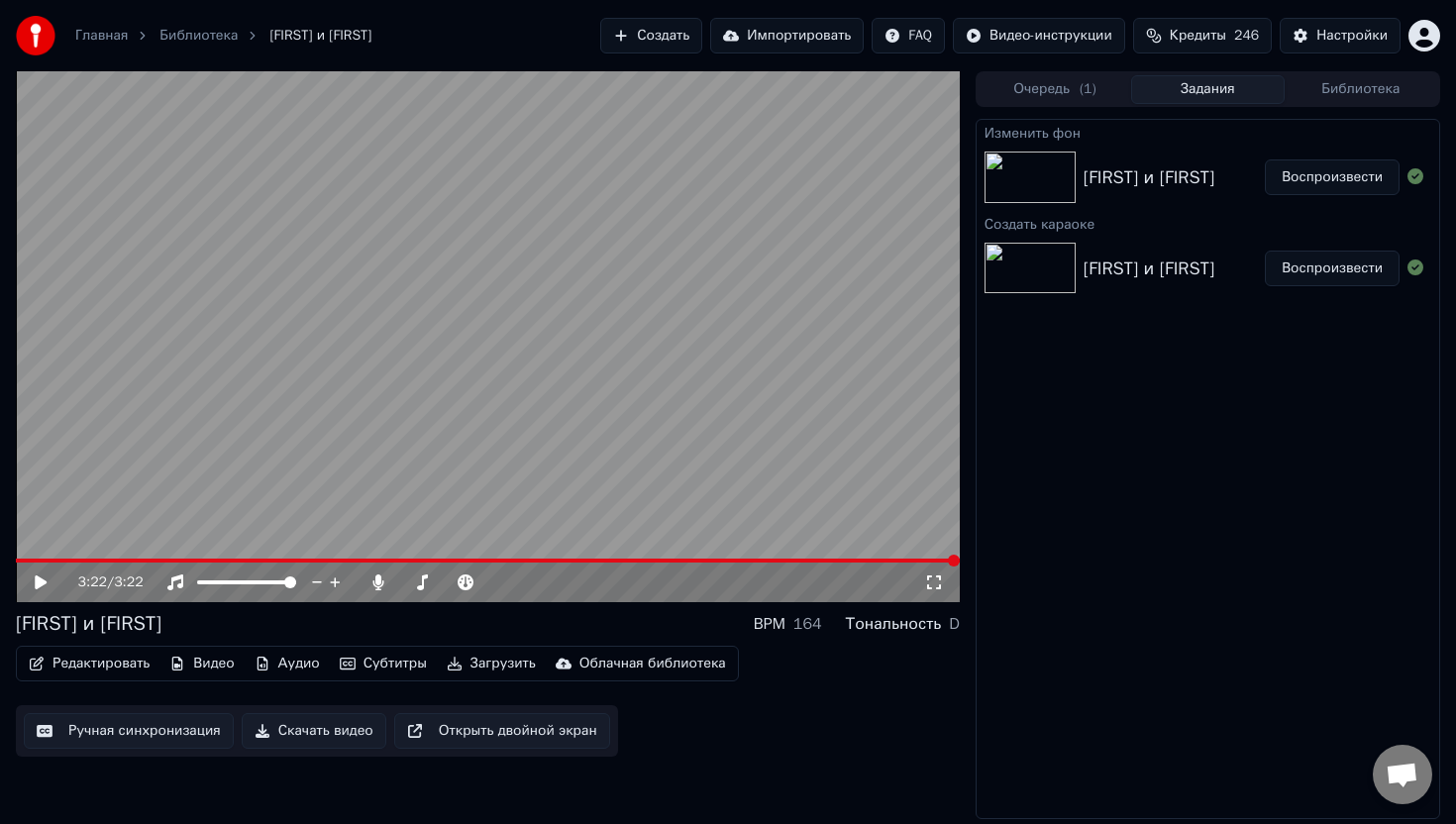 click on "Воспроизвести" at bounding box center (1332, 177) 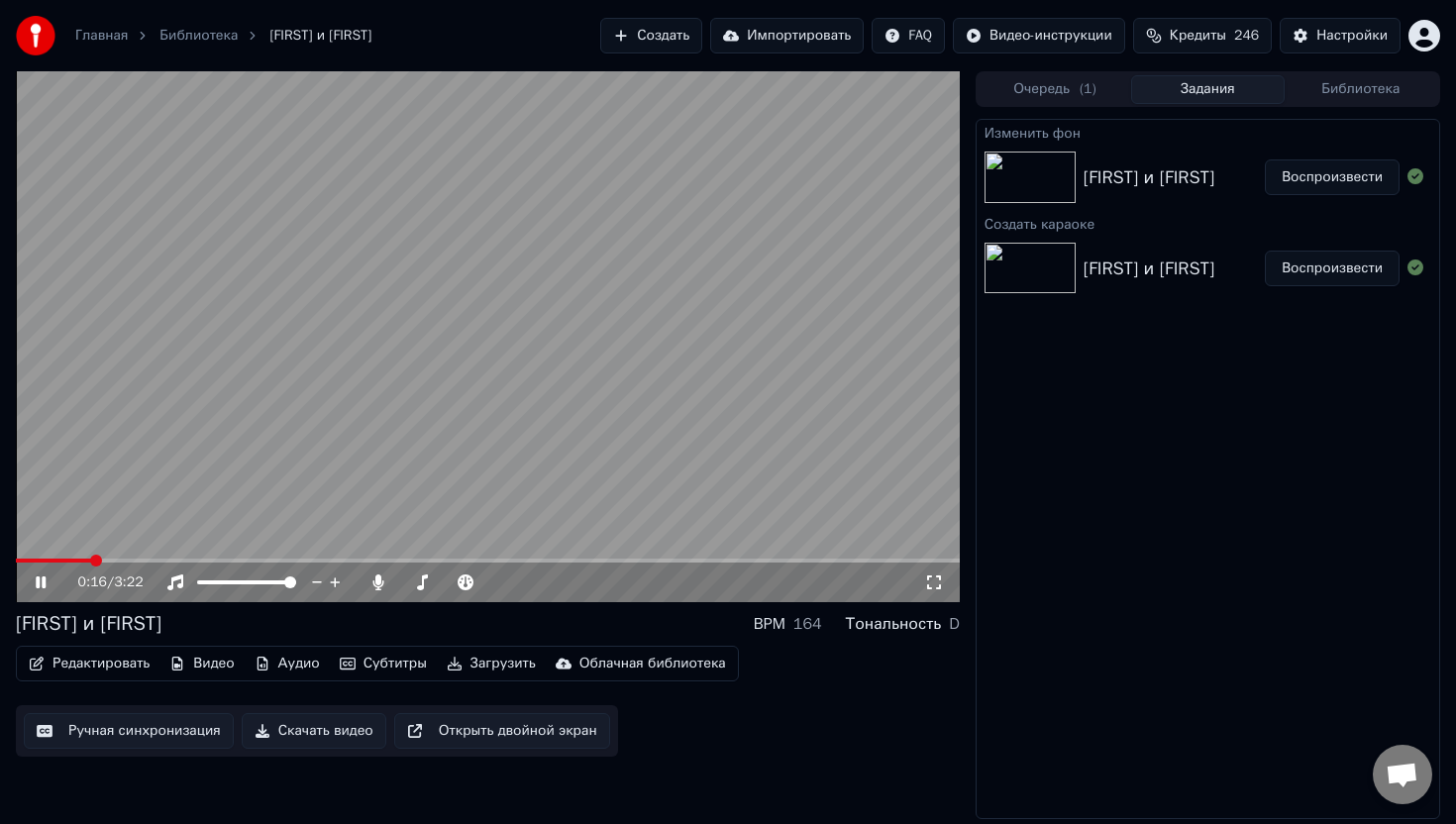 type 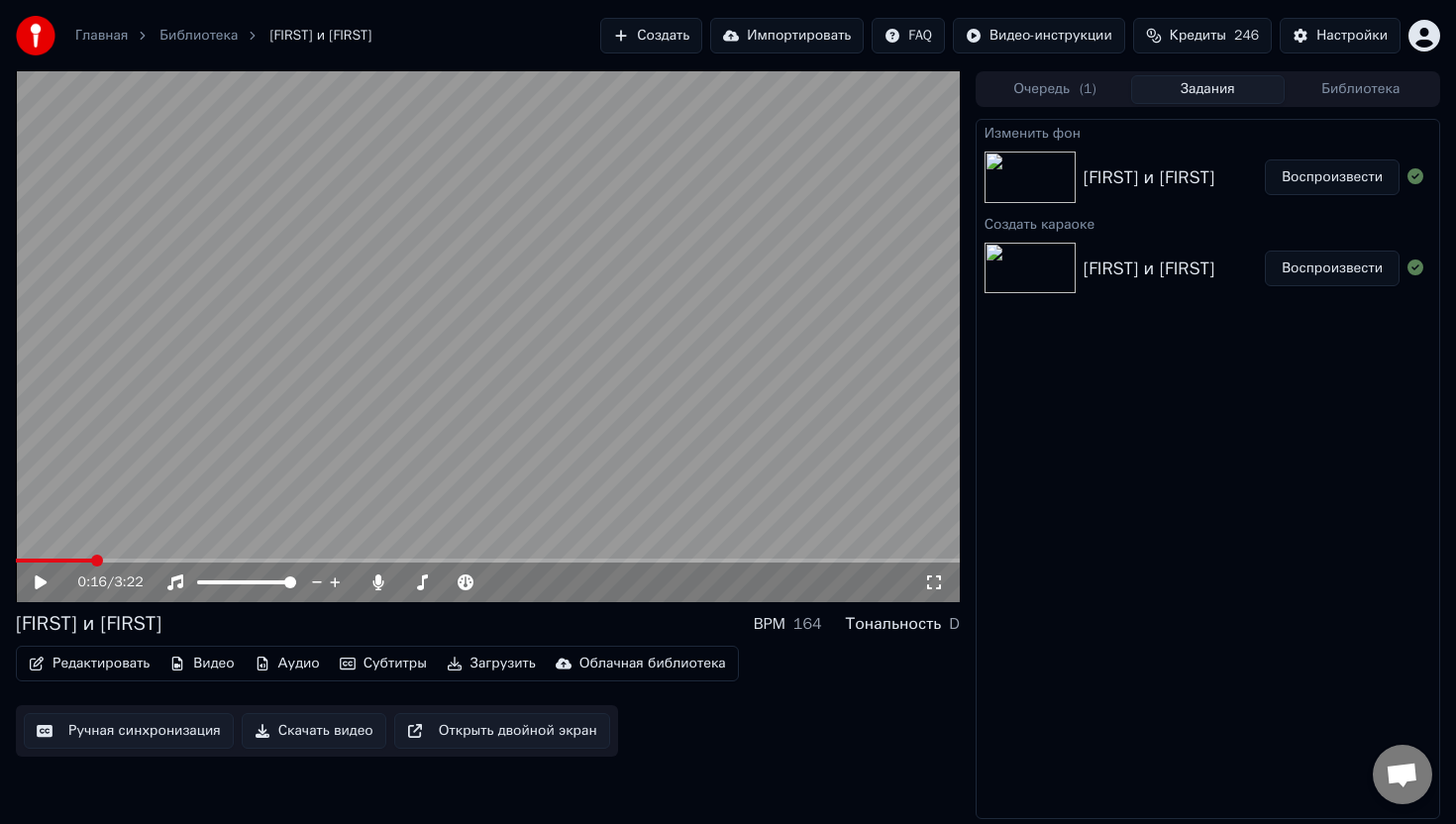 click on "Воспроизвести" at bounding box center (1332, 177) 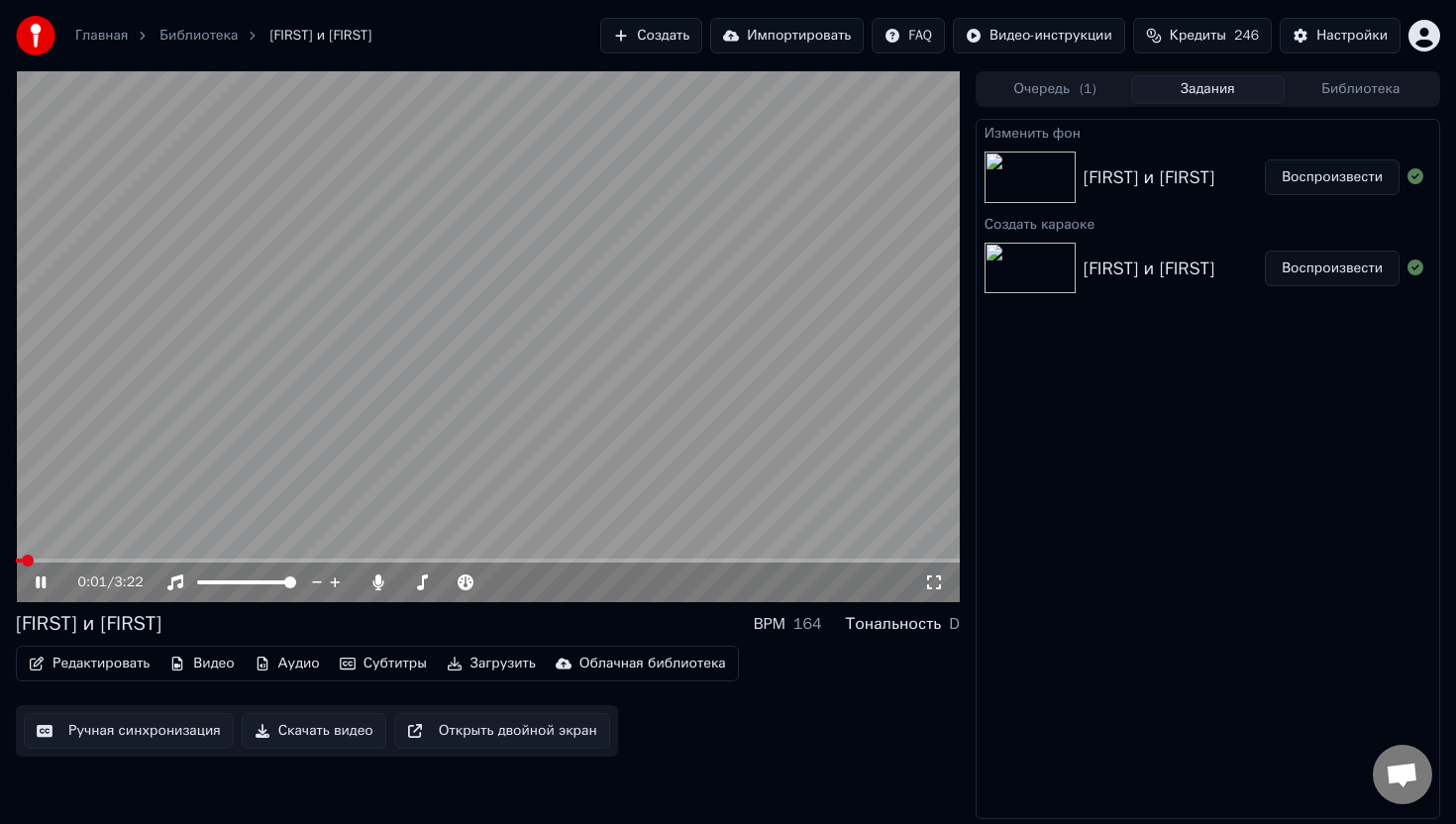 click 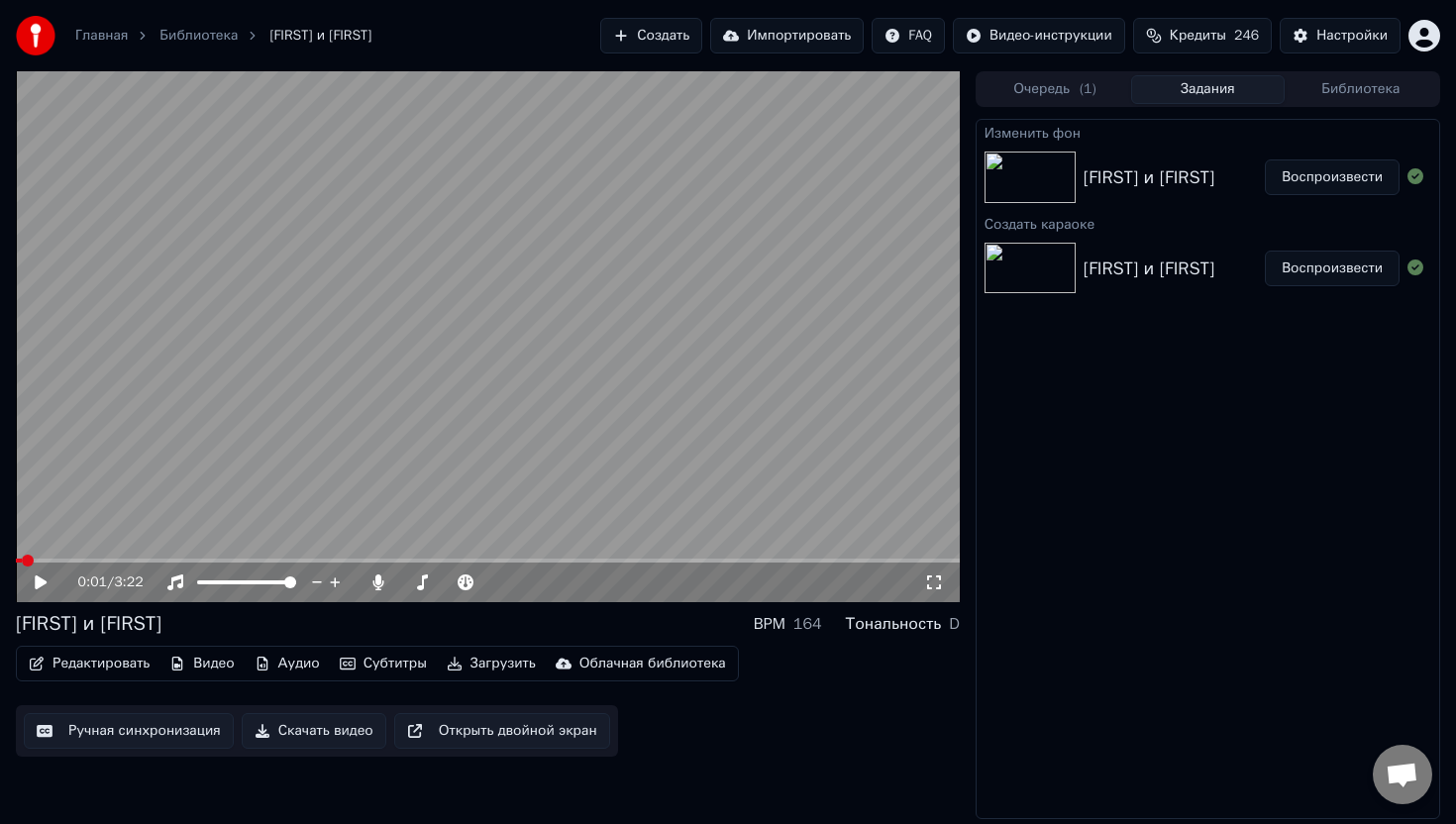 click on "Редактировать" at bounding box center [89, 664] 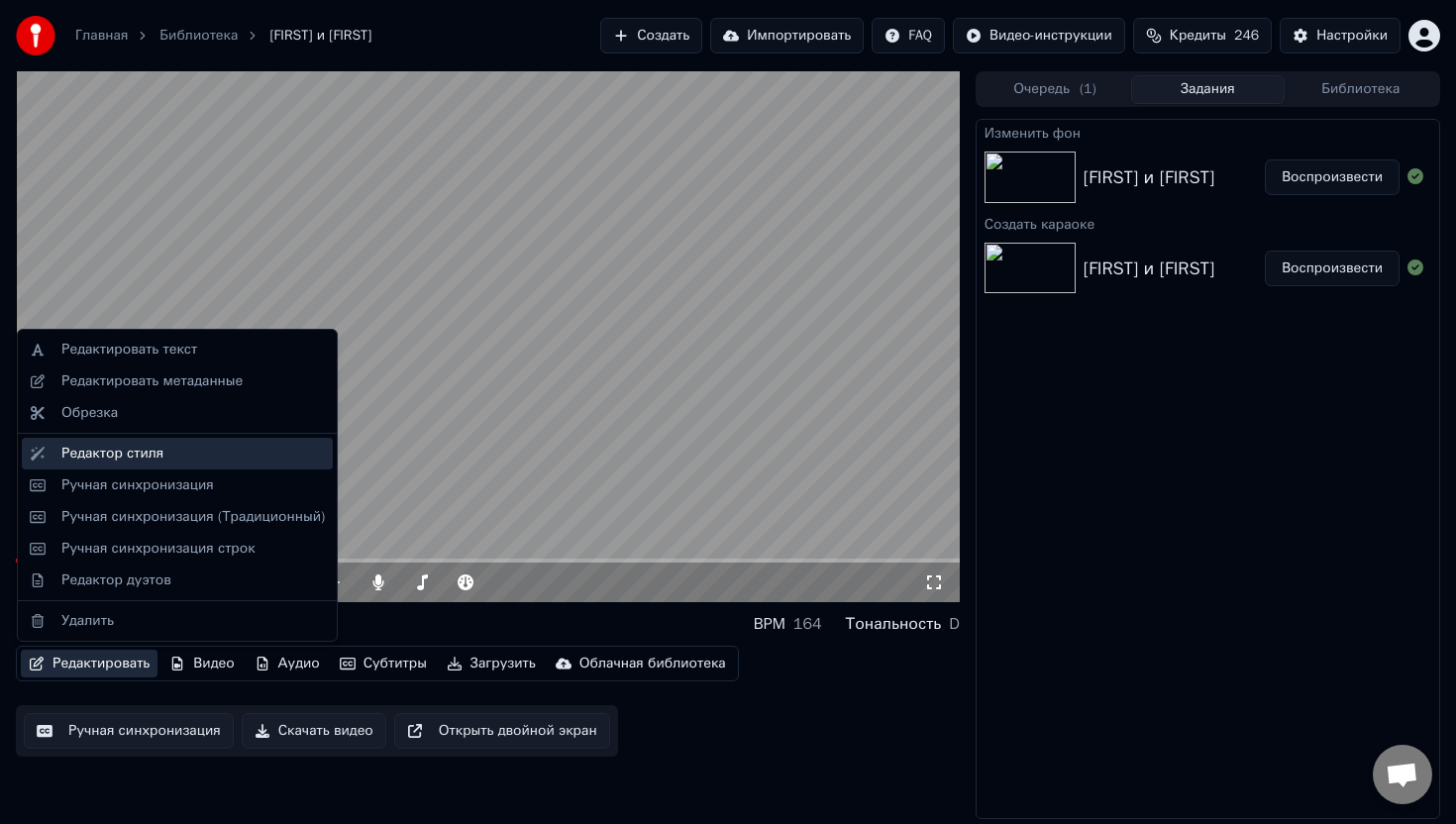 click on "Редактор стиля" at bounding box center (112, 454) 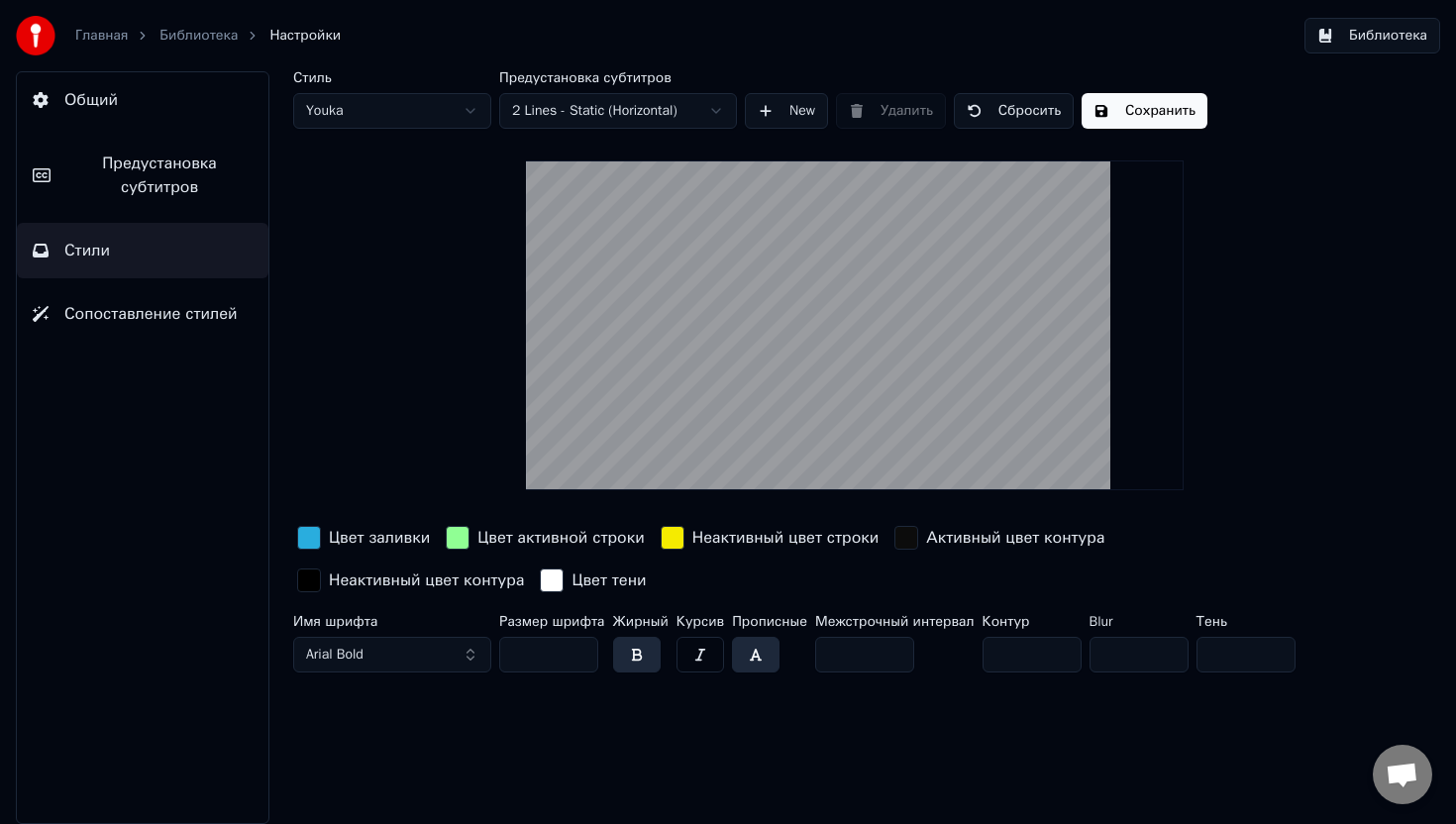 click at bounding box center [673, 538] 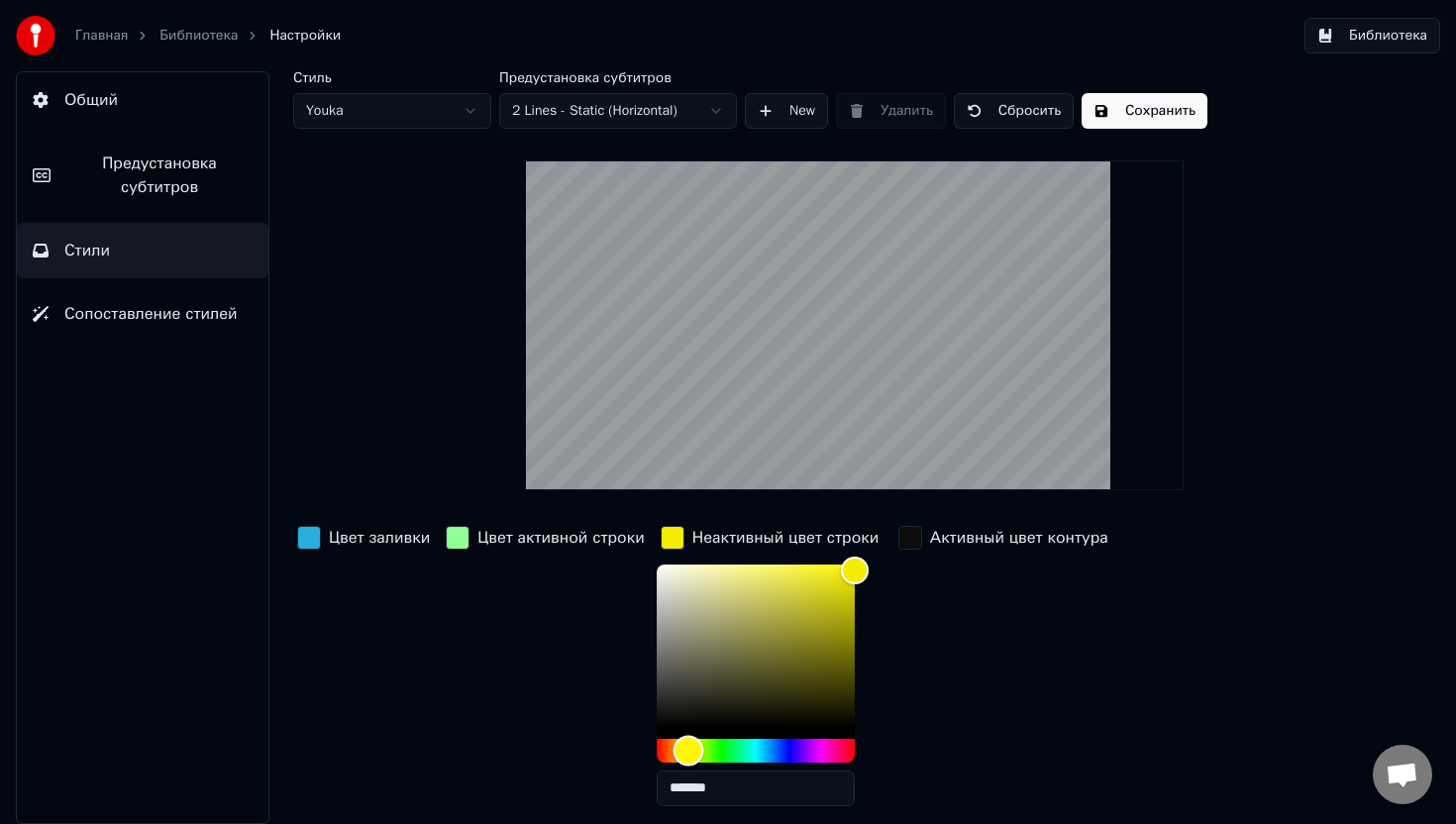 type on "*******" 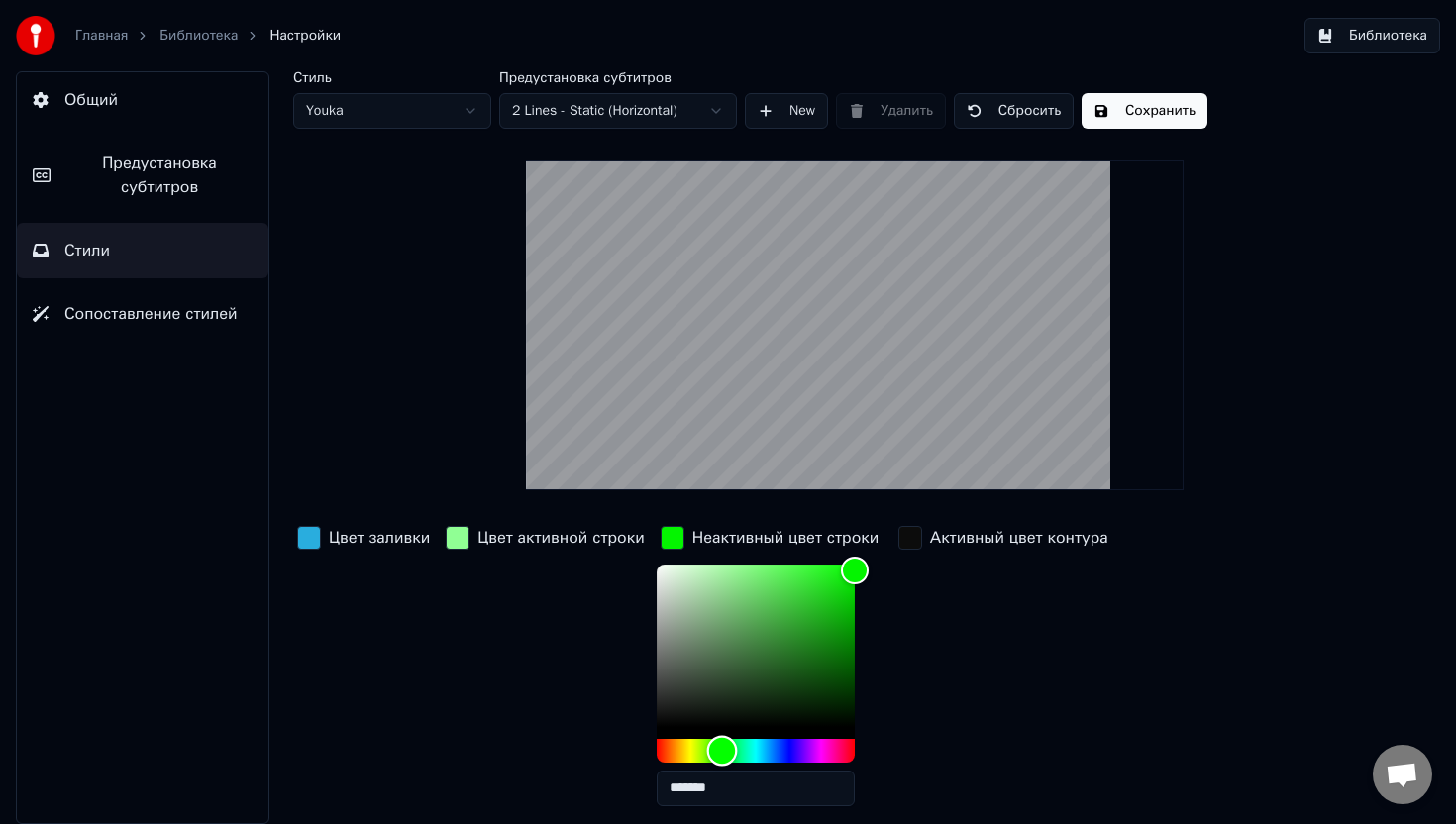 click at bounding box center [756, 751] 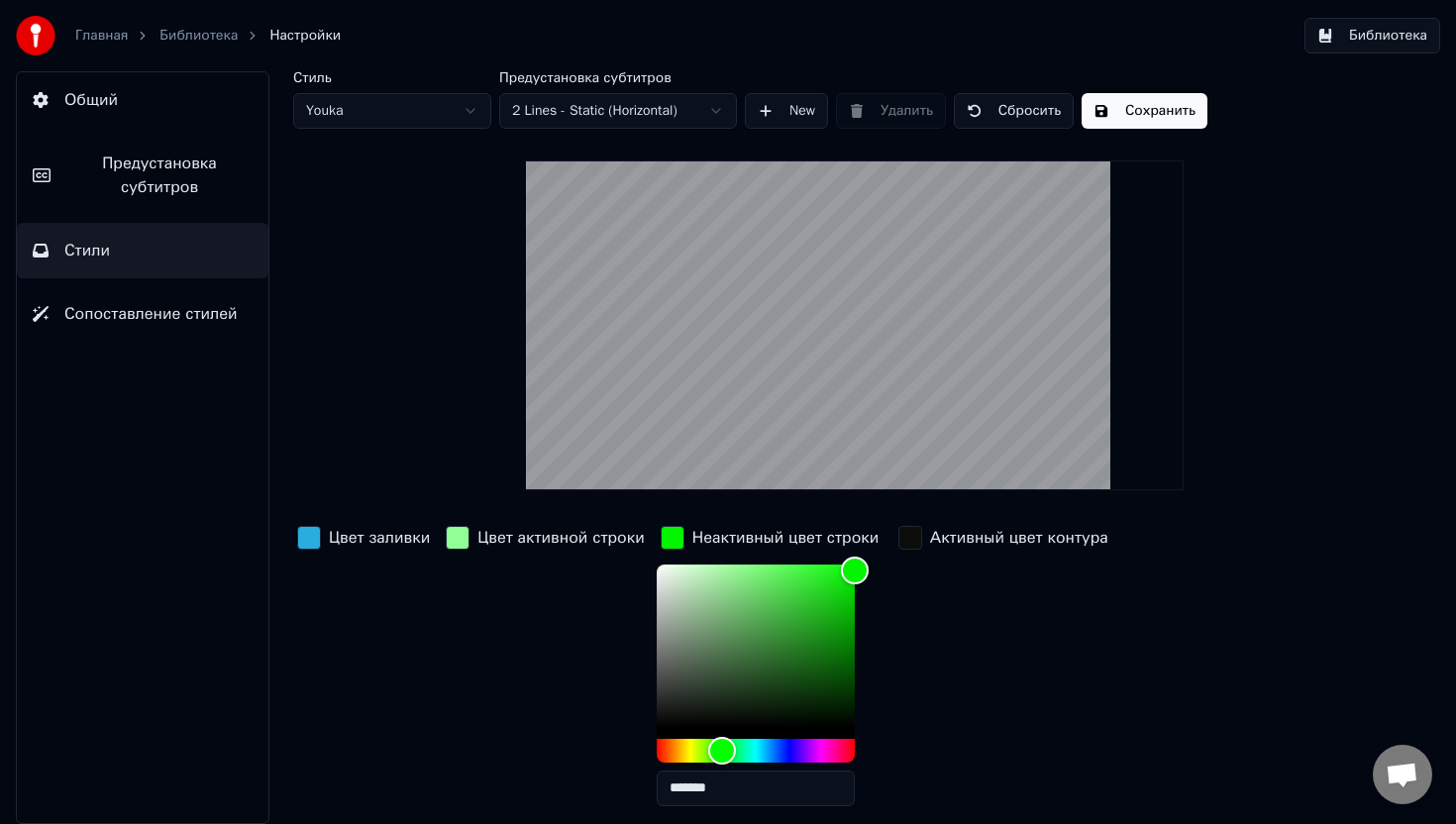 click at bounding box center [458, 538] 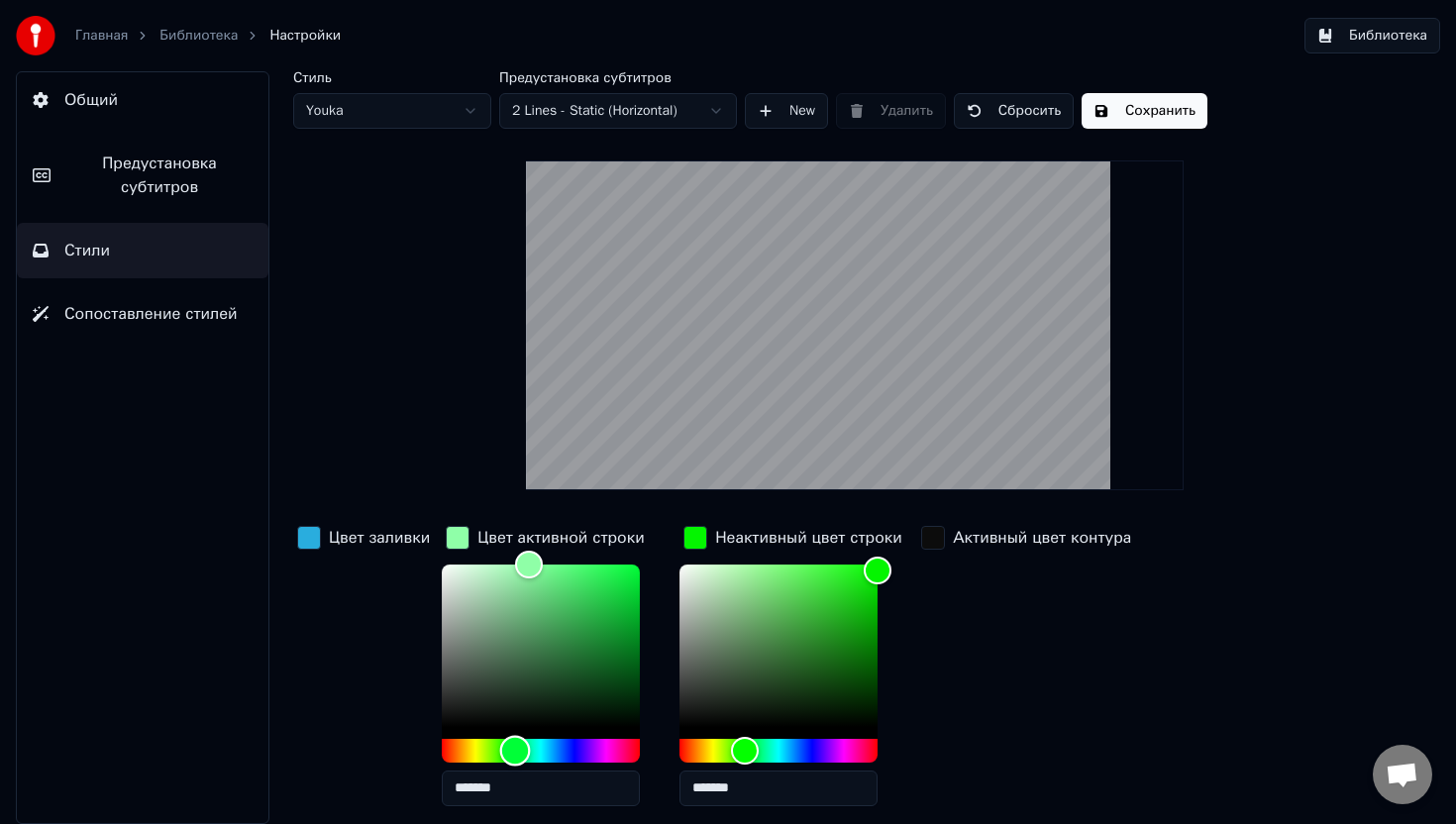 click at bounding box center [515, 750] 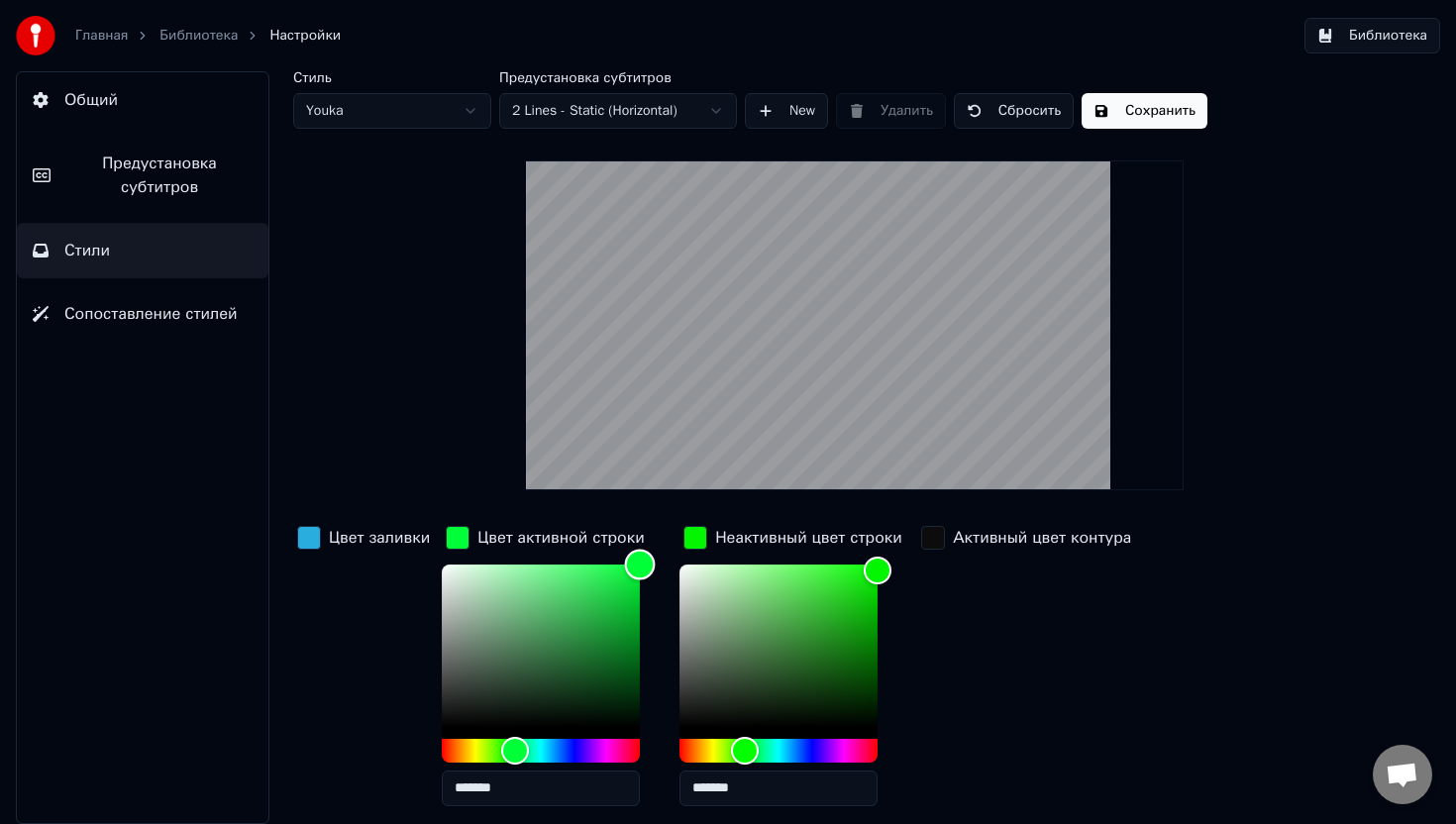 drag, startPoint x: 525, startPoint y: 558, endPoint x: 686, endPoint y: 558, distance: 161 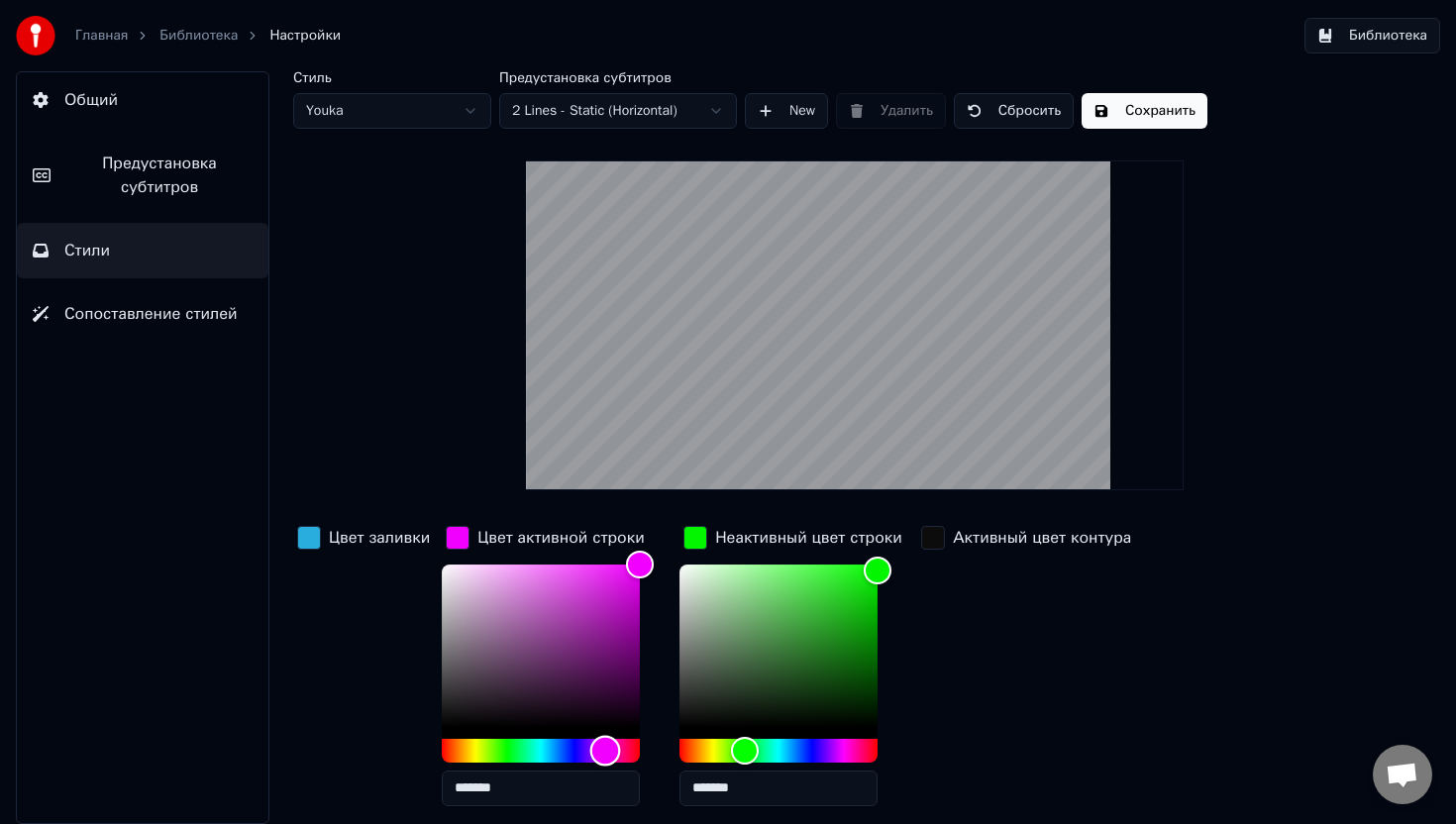 drag, startPoint x: 516, startPoint y: 745, endPoint x: 605, endPoint y: 750, distance: 89.14034 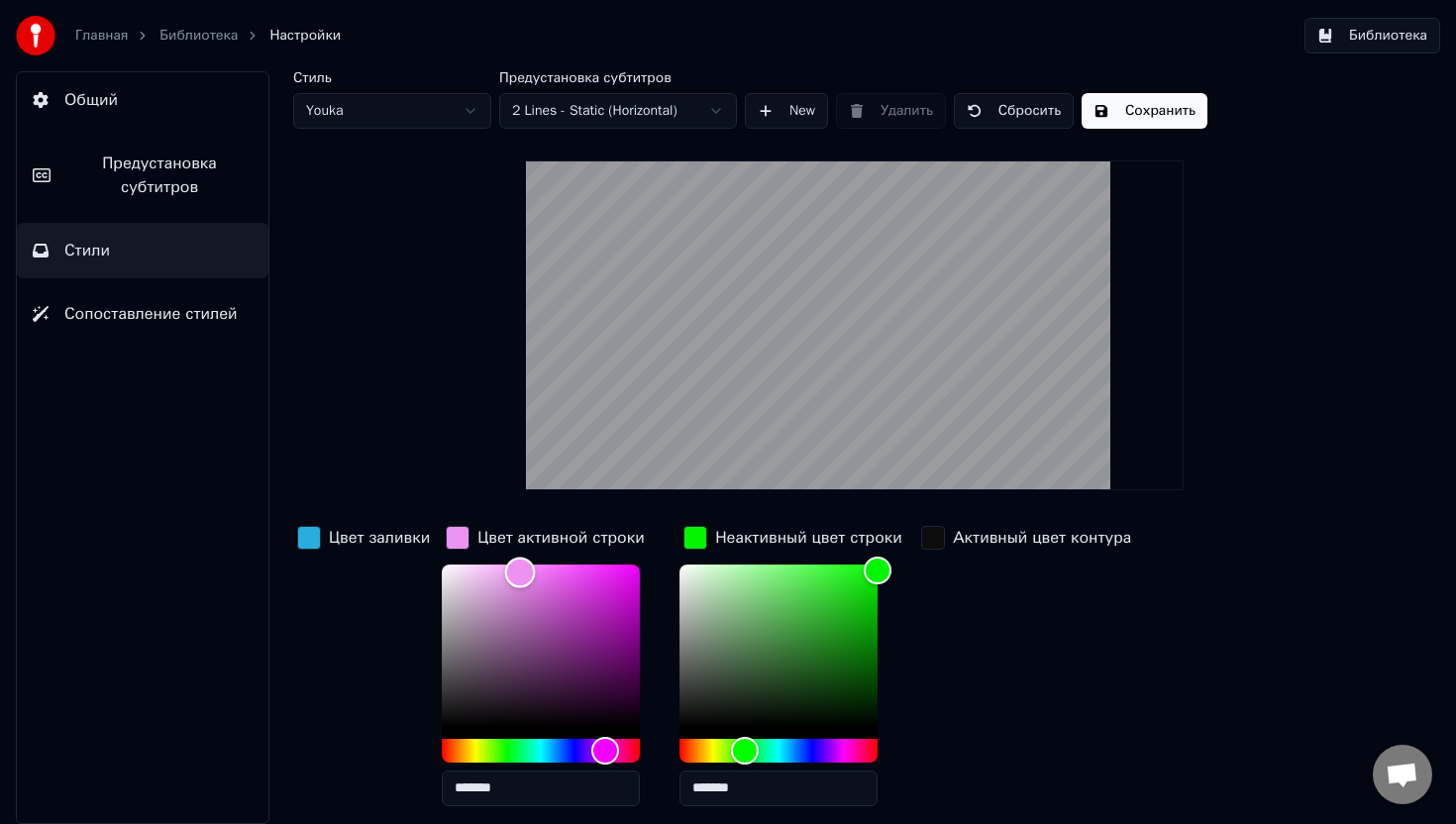 type on "*******" 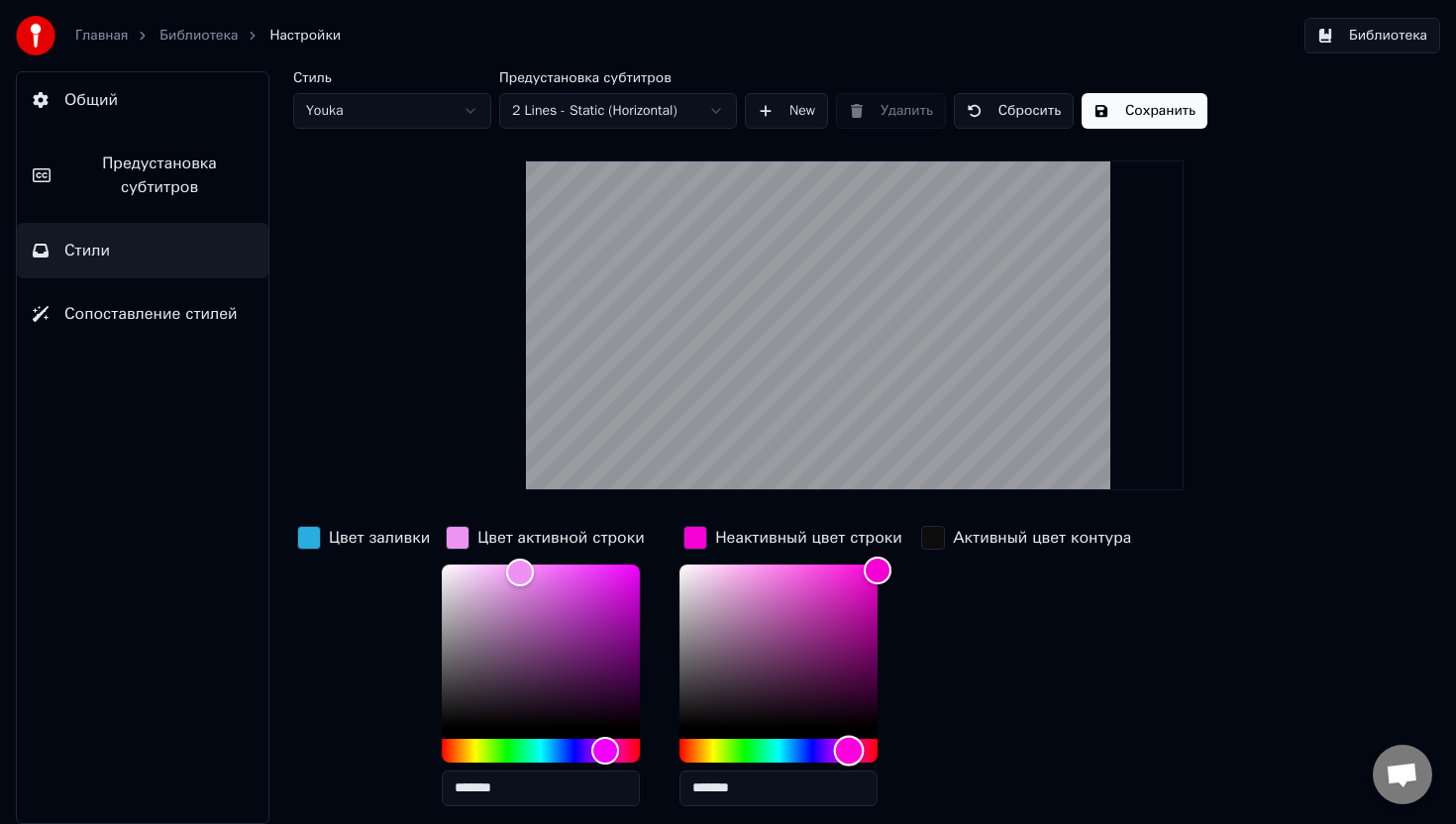 drag, startPoint x: 744, startPoint y: 750, endPoint x: 849, endPoint y: 749, distance: 105.004762 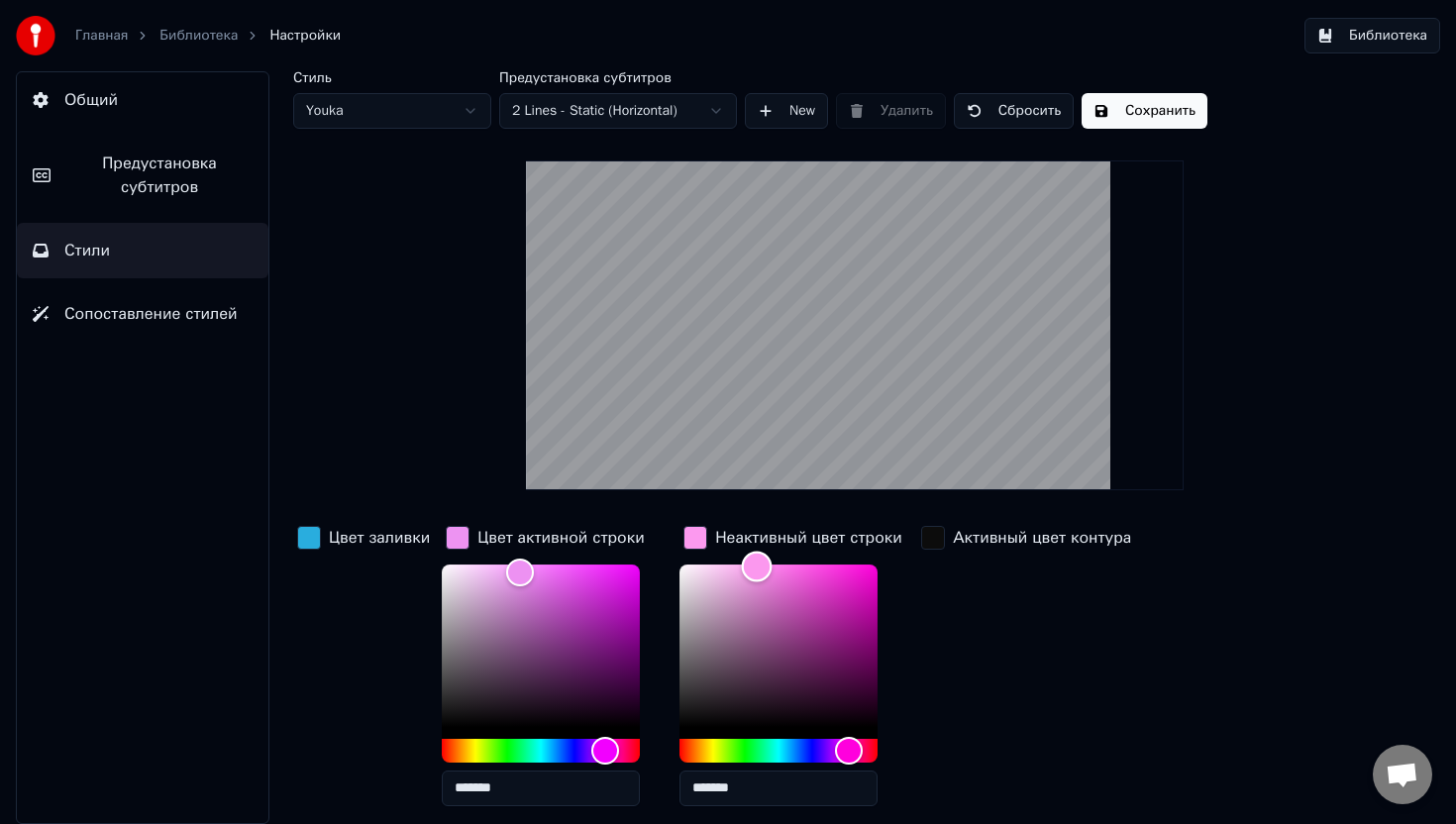 type on "*******" 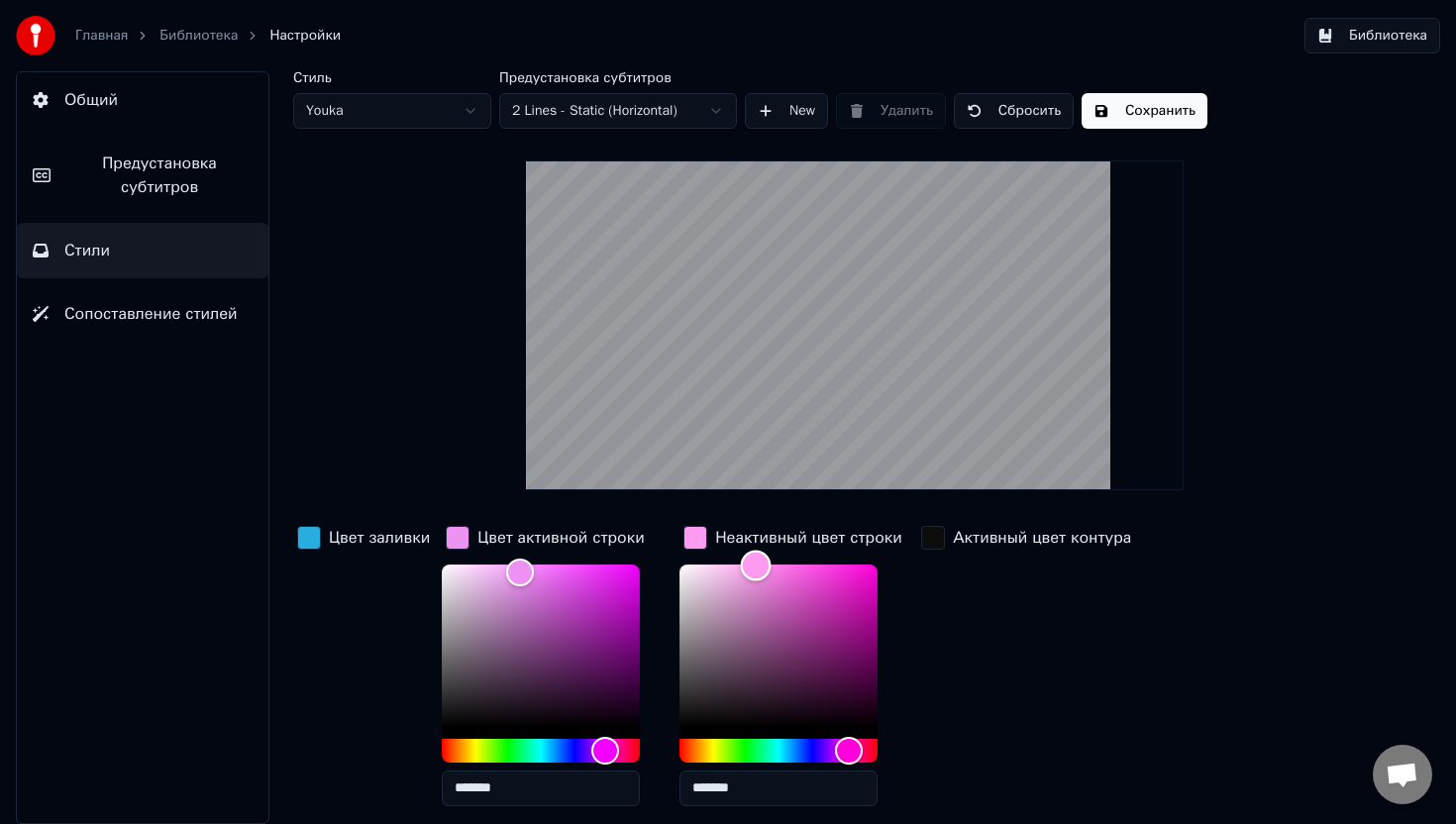 drag, startPoint x: 882, startPoint y: 566, endPoint x: 756, endPoint y: 566, distance: 126 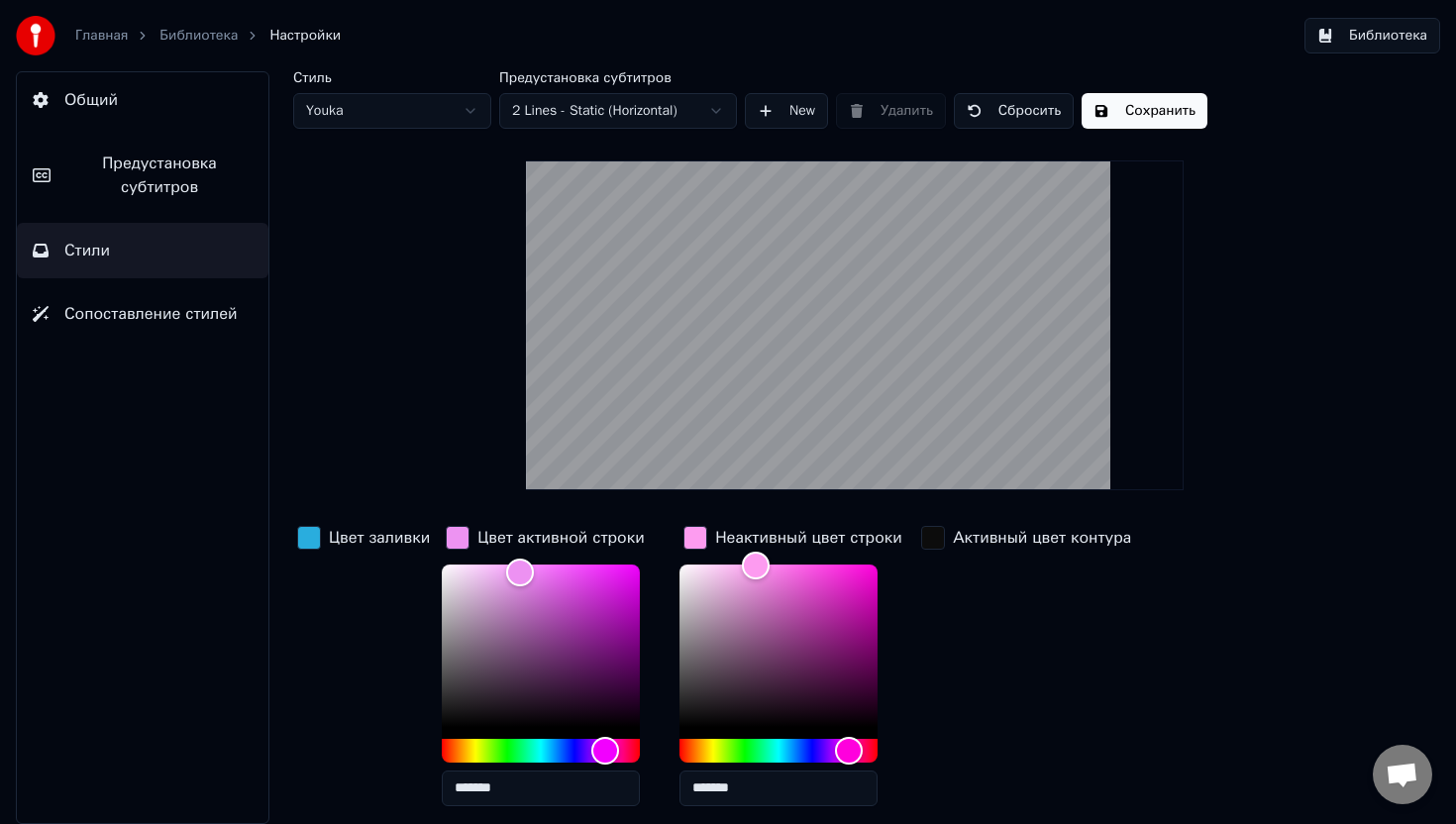click at bounding box center (309, 538) 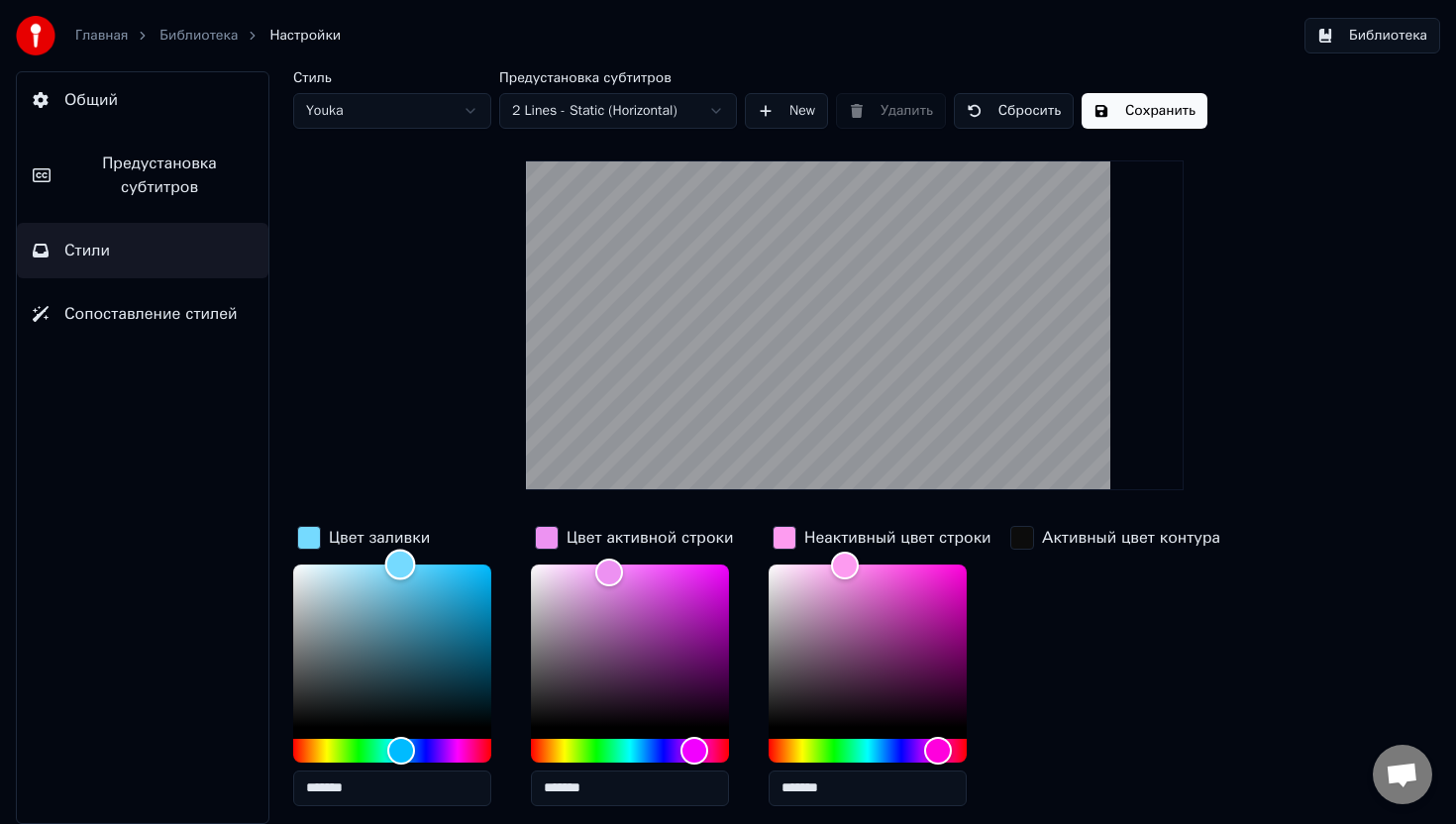 type on "*******" 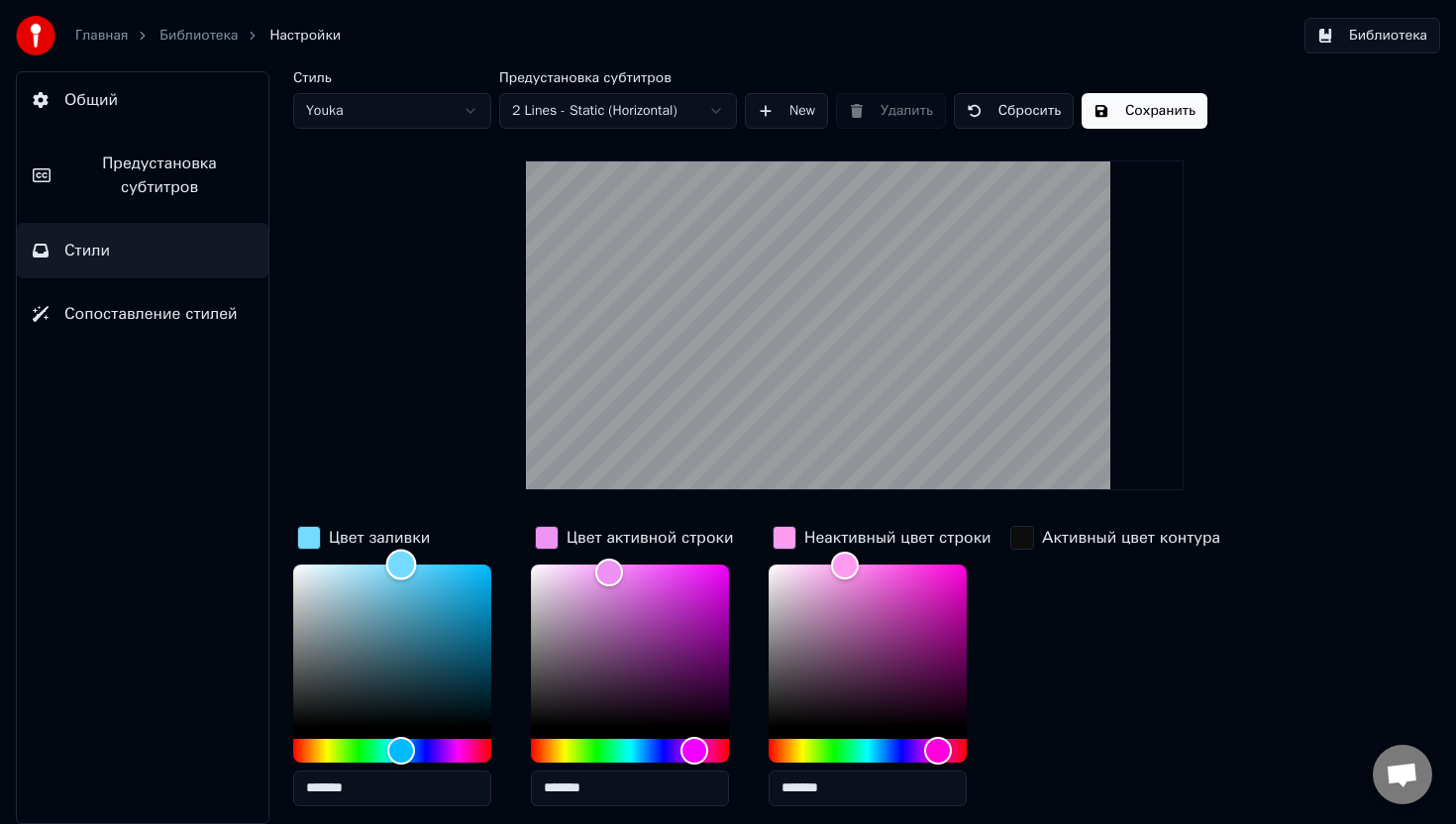drag, startPoint x: 460, startPoint y: 582, endPoint x: 402, endPoint y: 564, distance: 60.72891 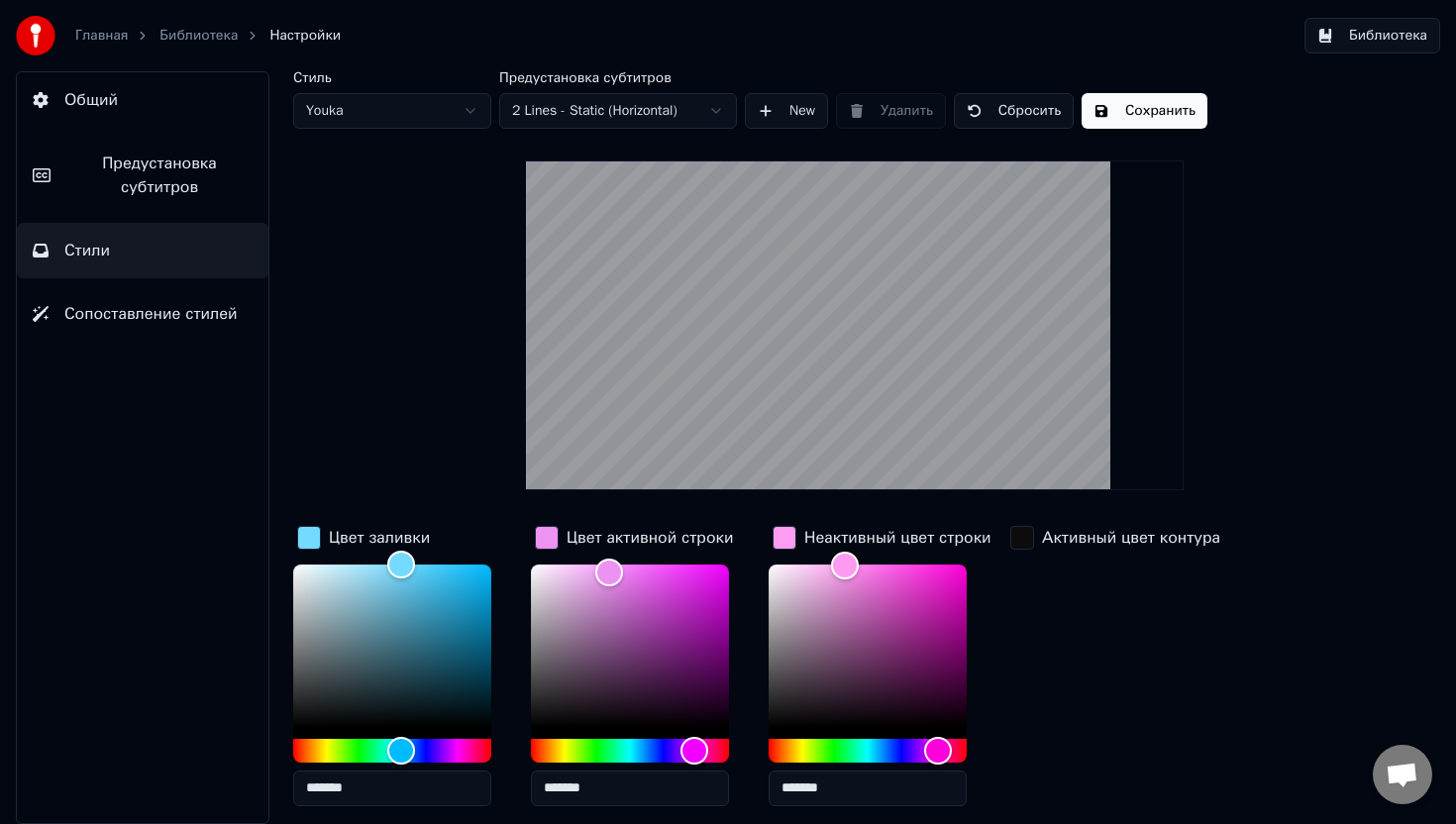 click at bounding box center [855, 325] 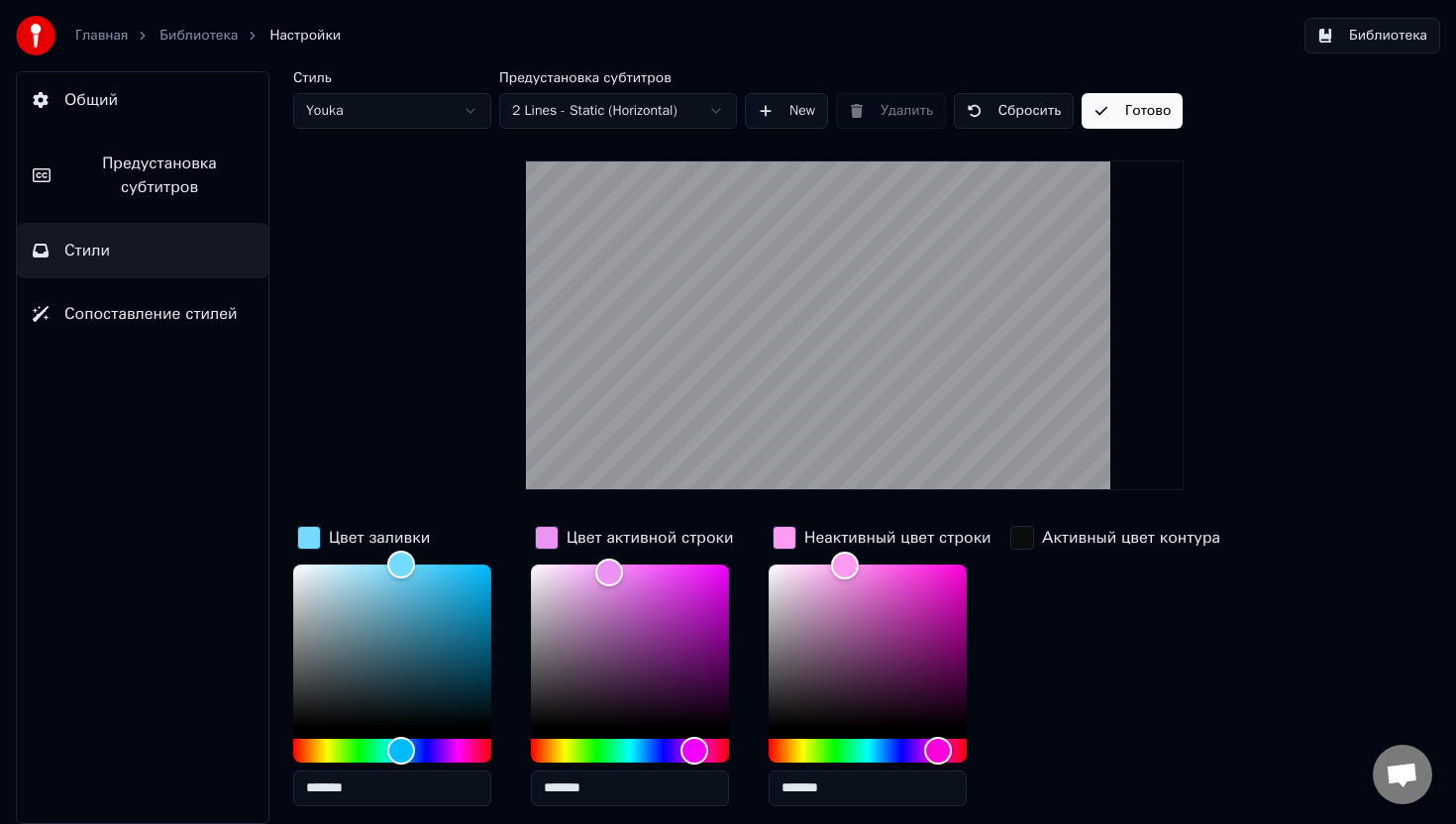 click on "Готово" at bounding box center (1132, 111) 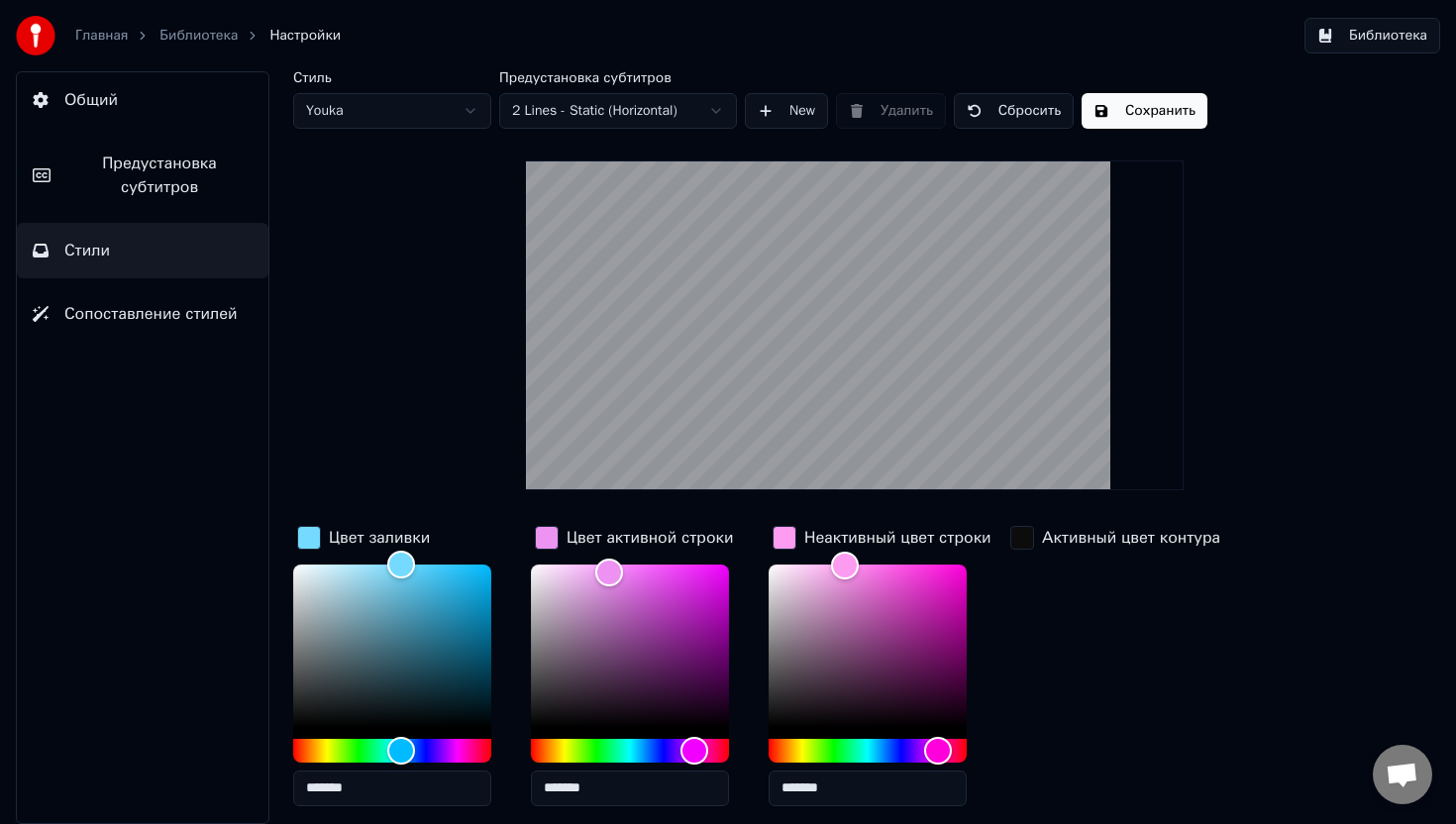 click on "Главная Библиотека Настройки" at bounding box center (178, 36) 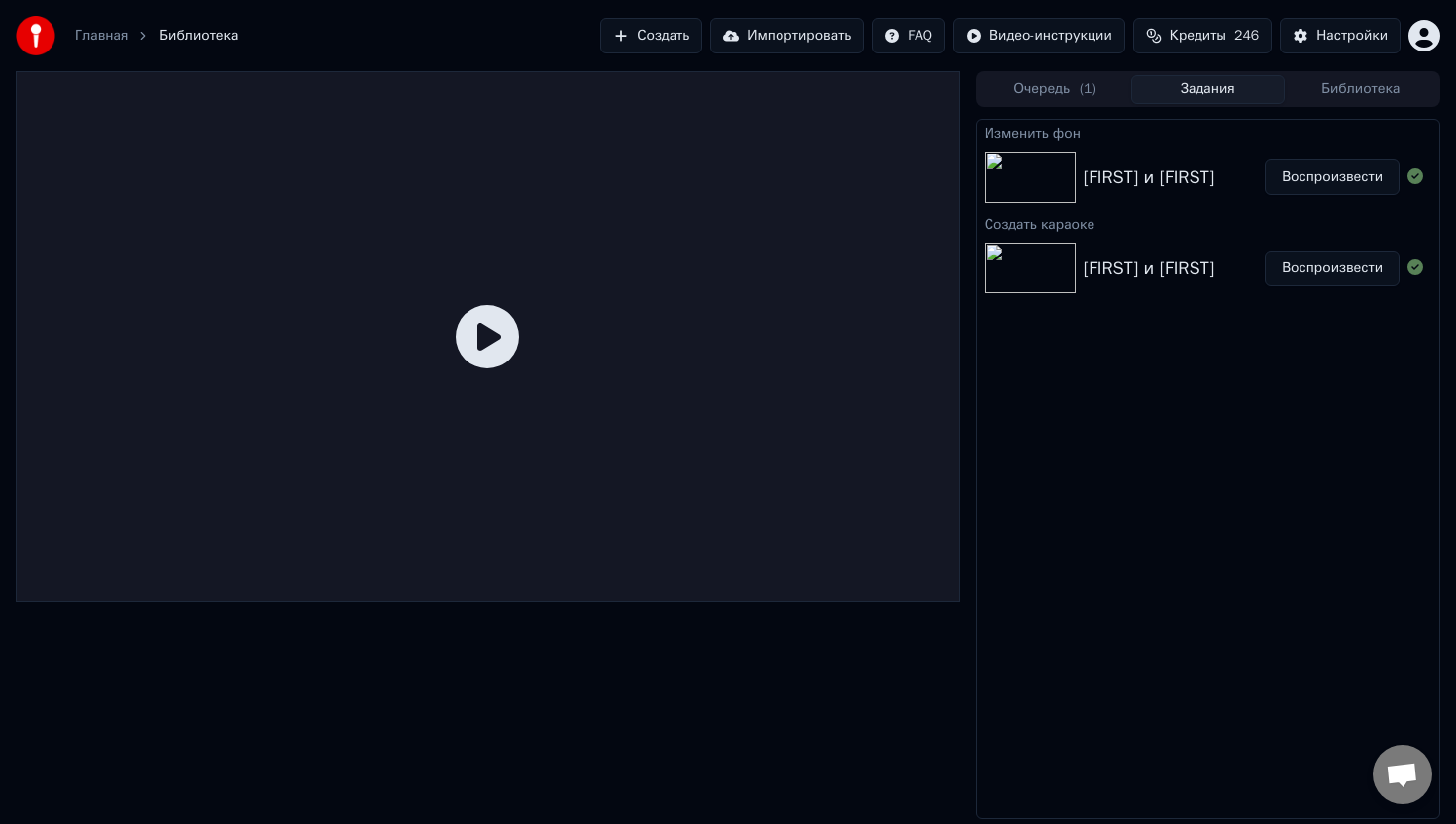 click on "Воспроизвести" at bounding box center (1332, 177) 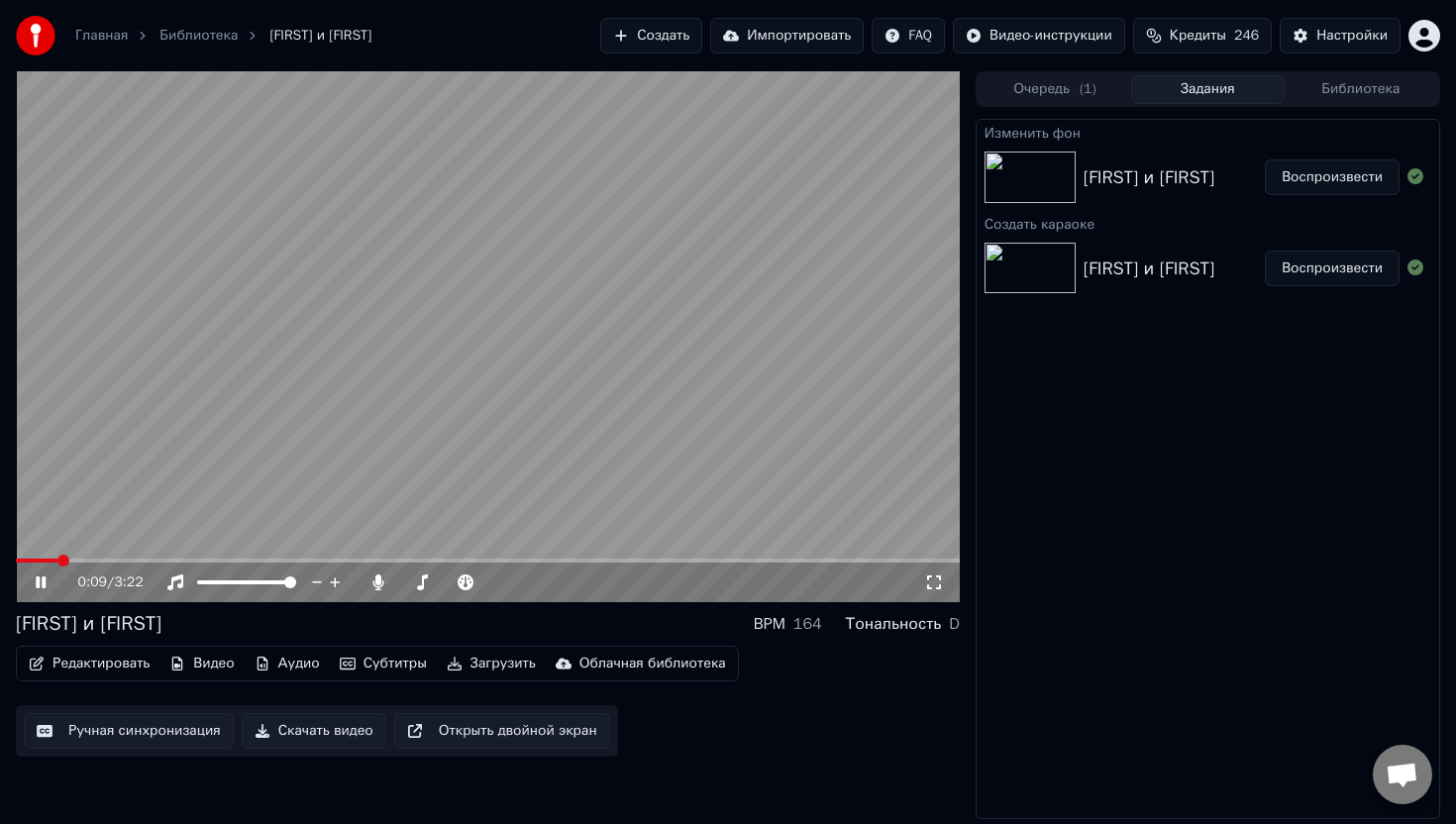click at bounding box center [487, 561] 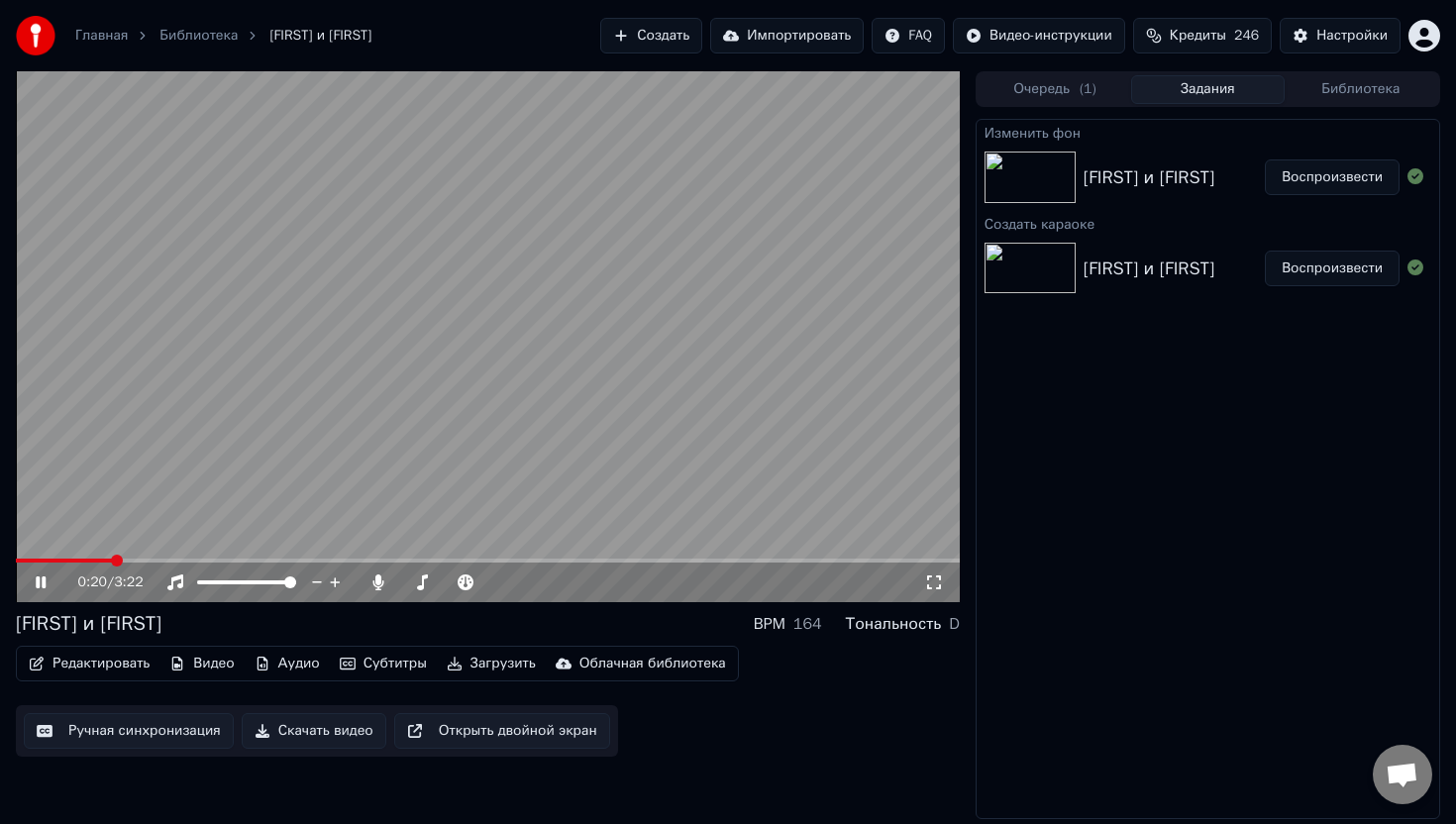click on "Редактировать" at bounding box center [89, 664] 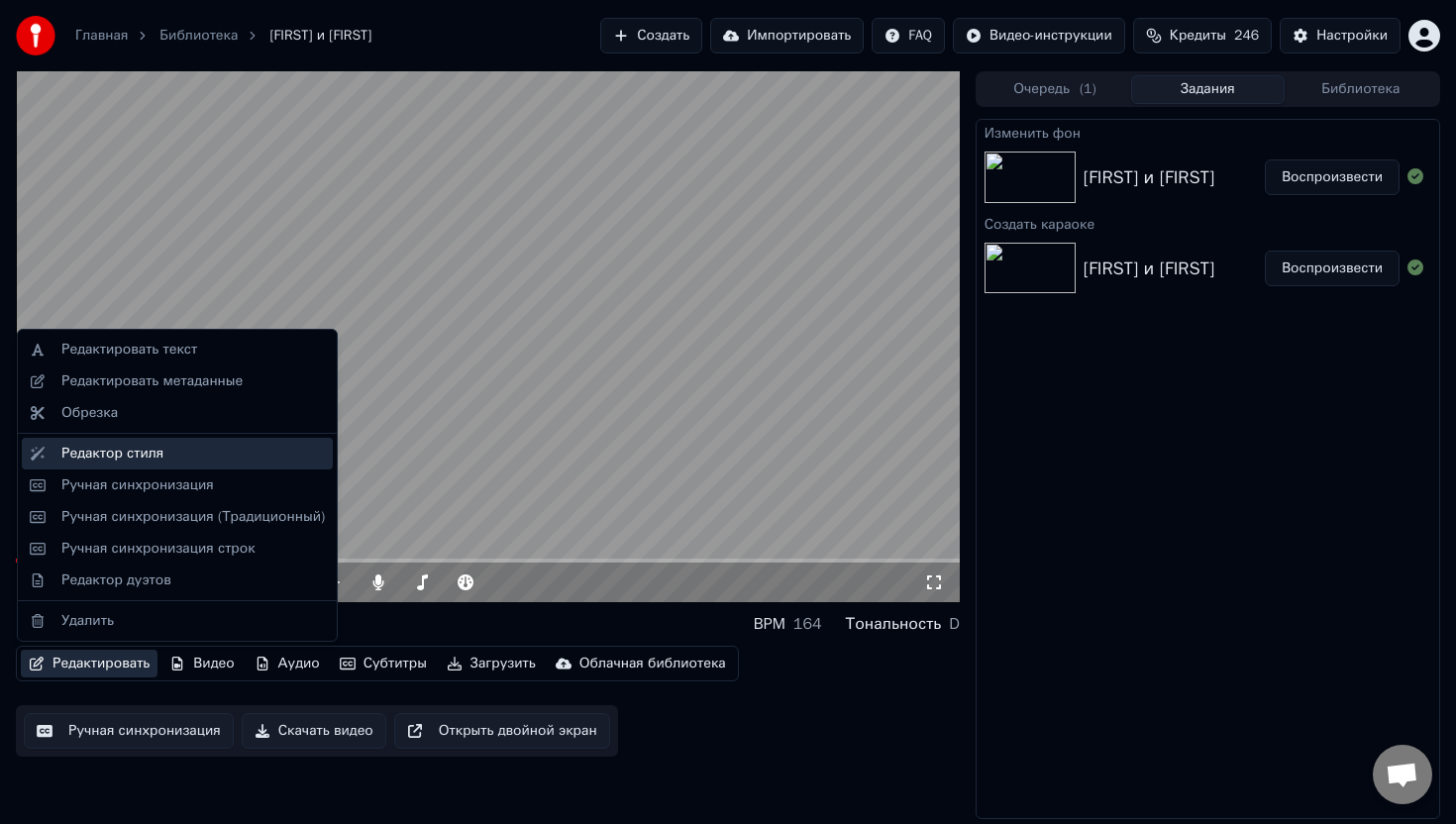 click on "Редактор стиля" at bounding box center [177, 454] 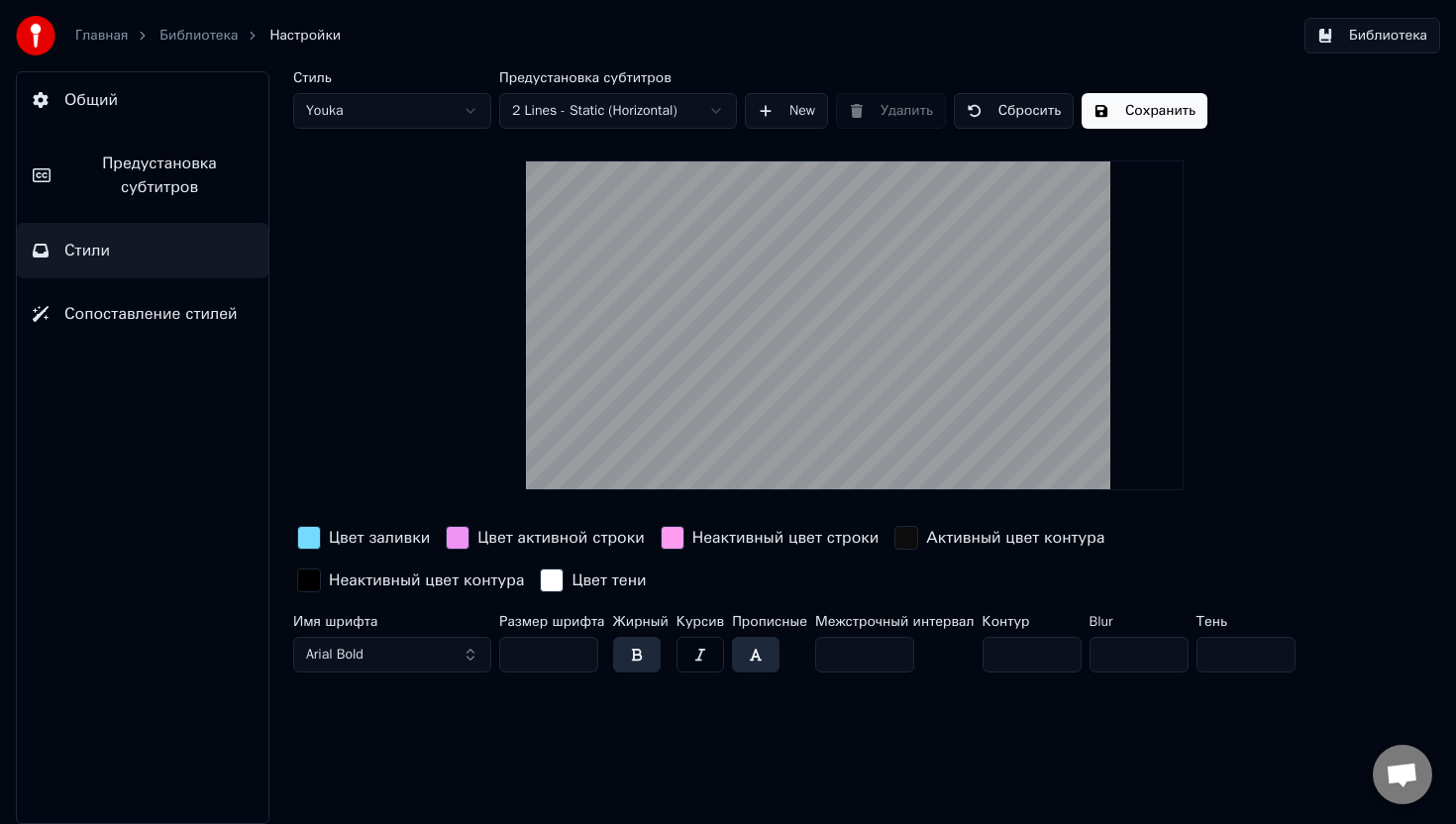 click on "***" at bounding box center [549, 655] 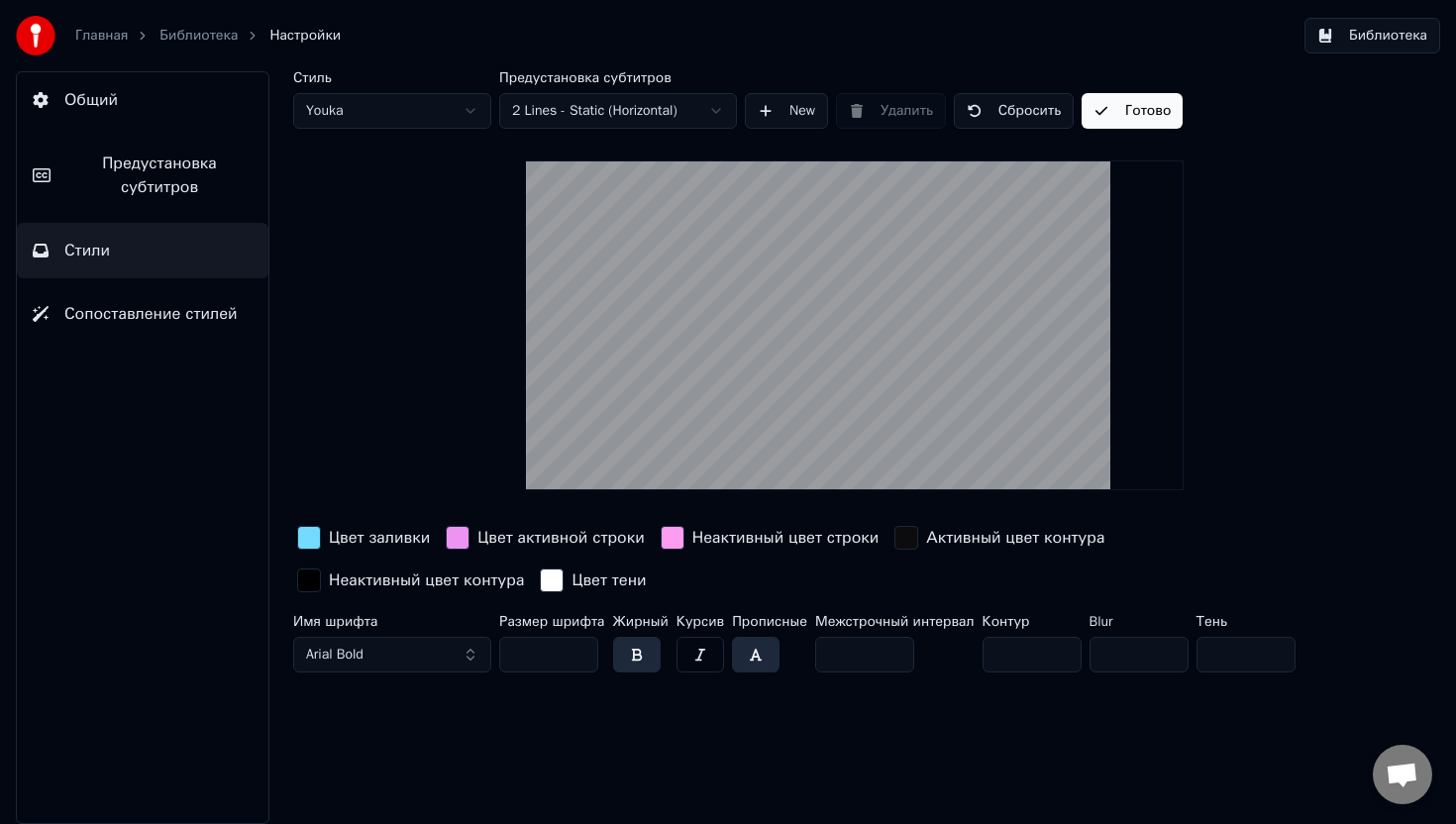click on "Библиотека" at bounding box center [198, 36] 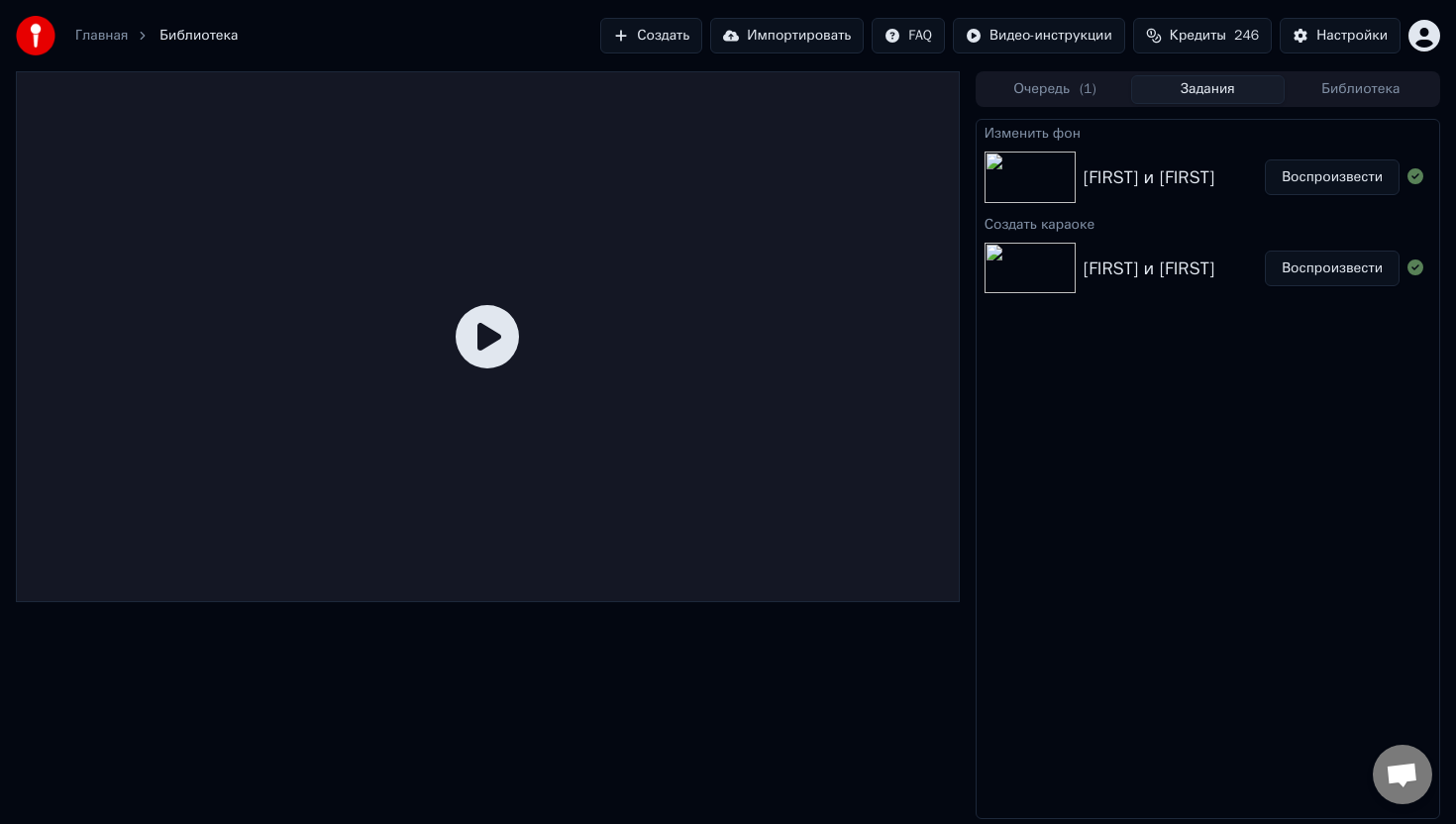click on "Воспроизвести" at bounding box center (1332, 177) 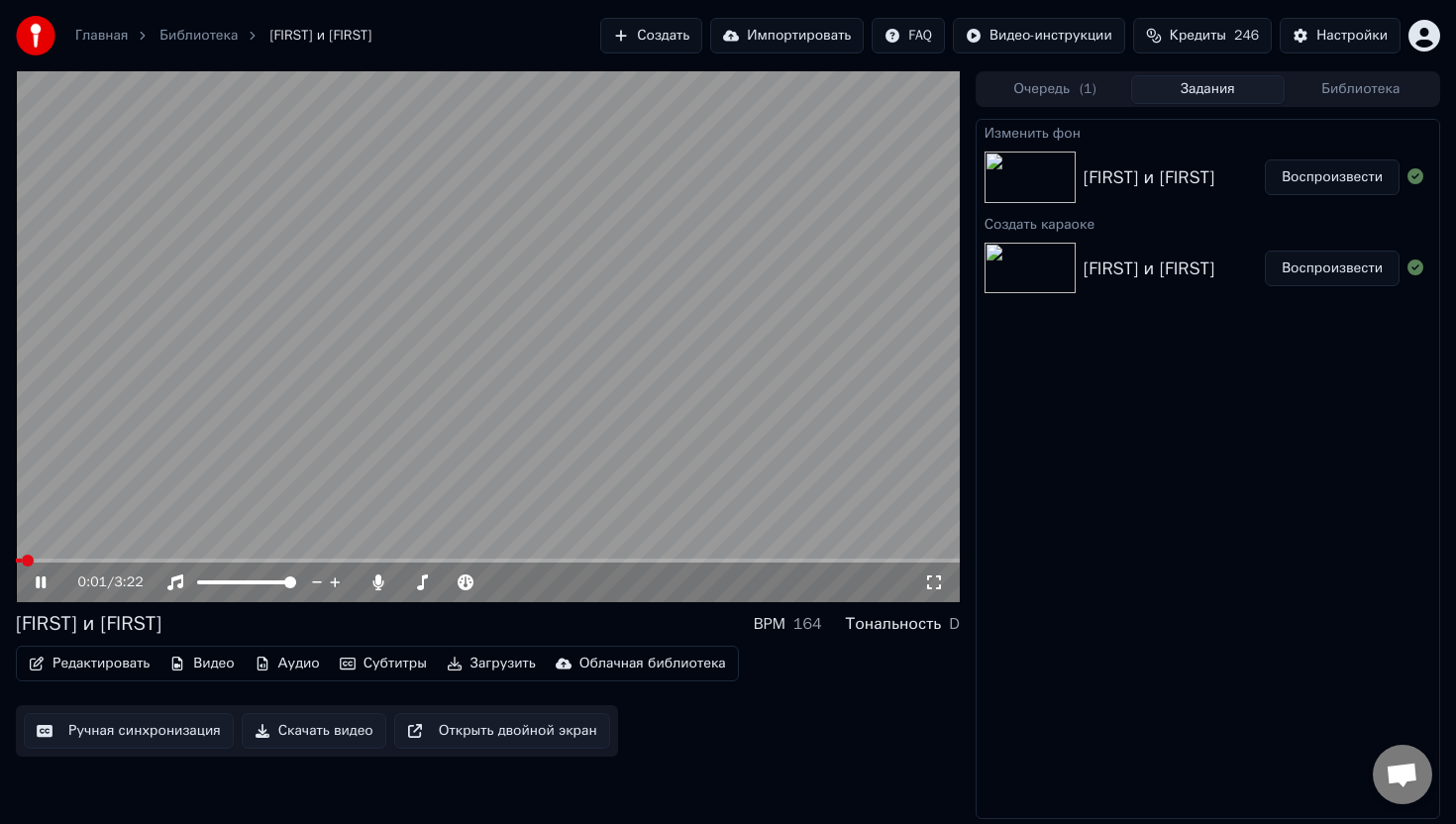 click at bounding box center (487, 561) 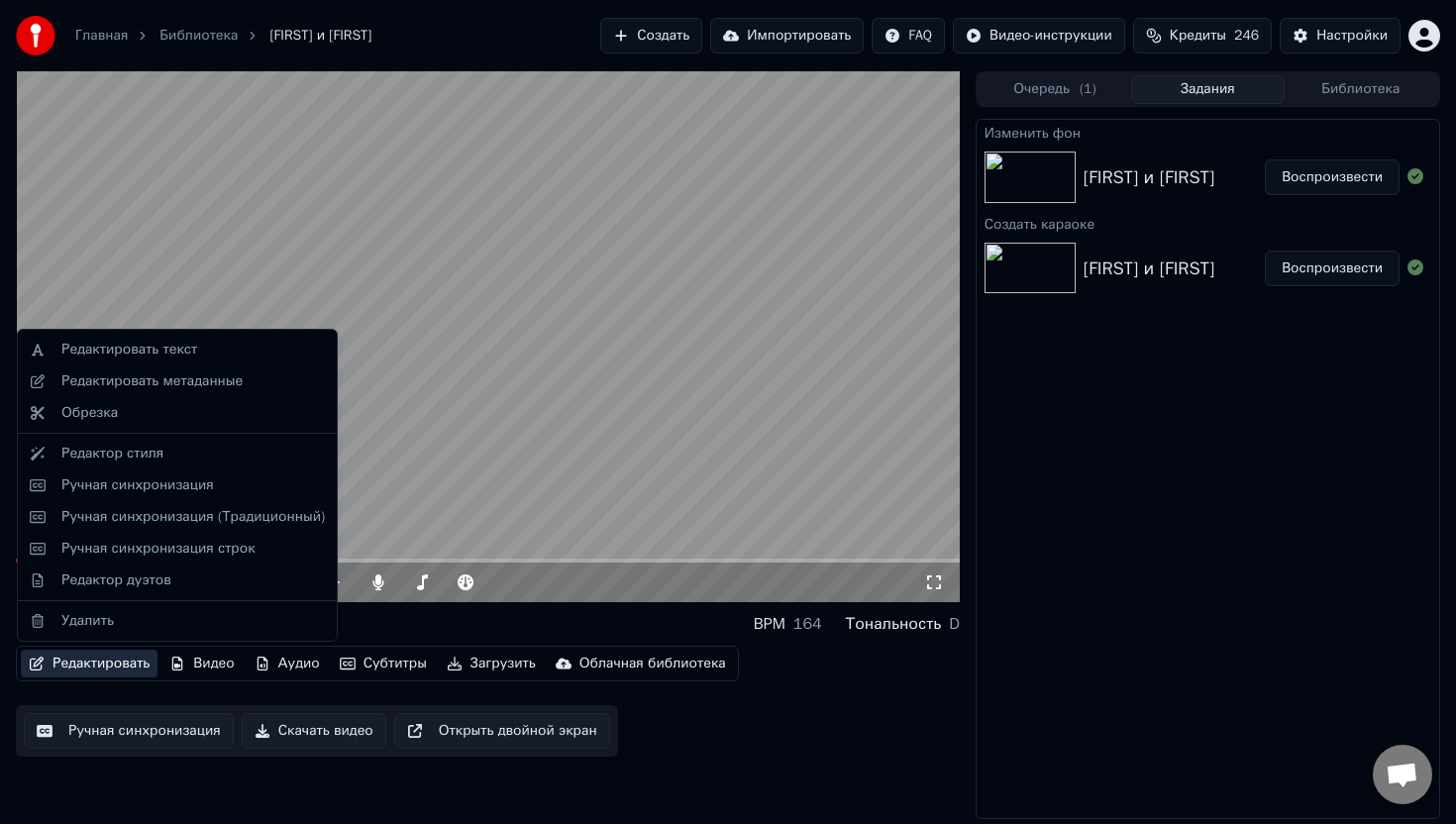 click on "Редактировать" at bounding box center [89, 664] 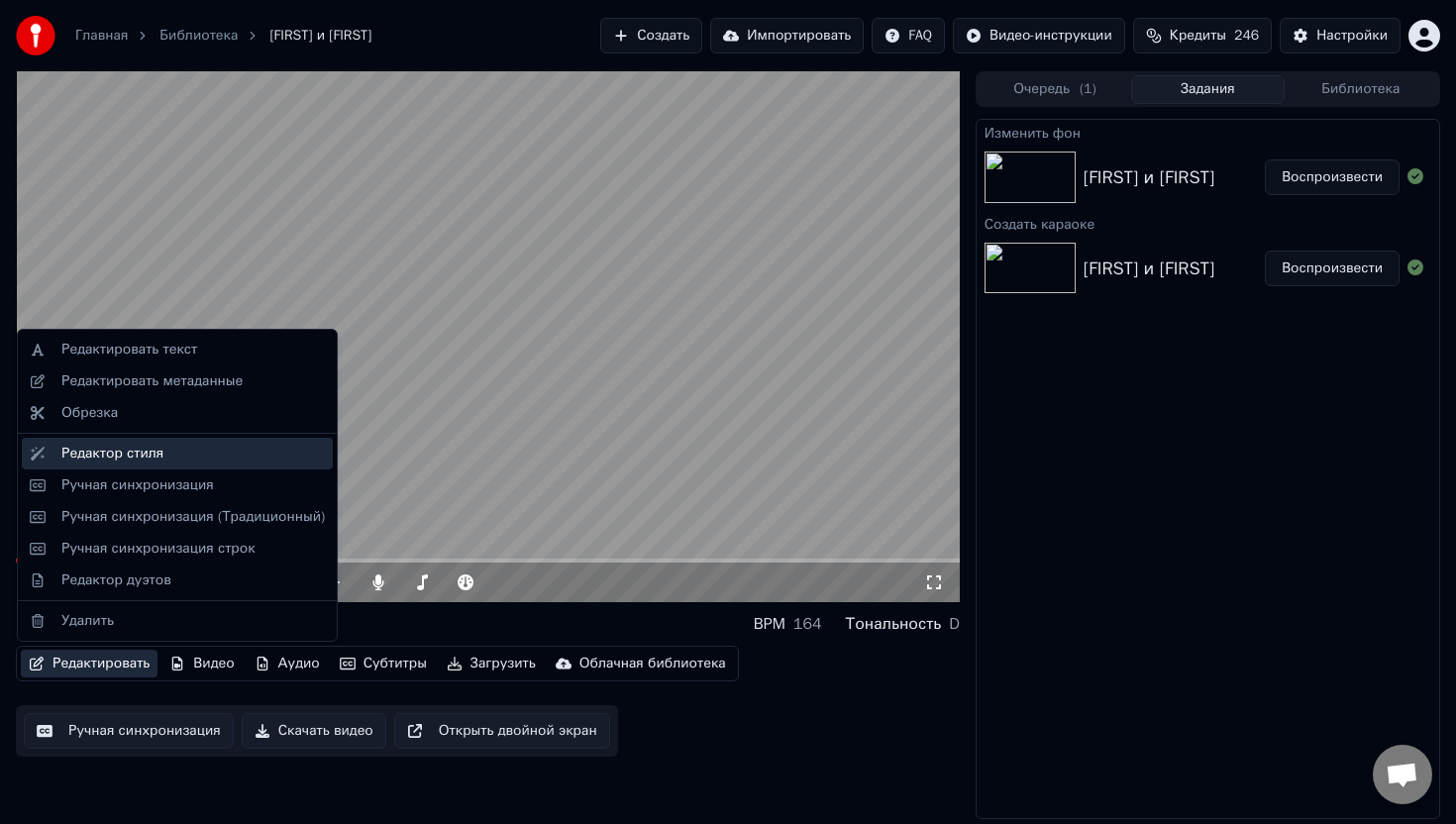 click on "Редактор стиля" at bounding box center [112, 454] 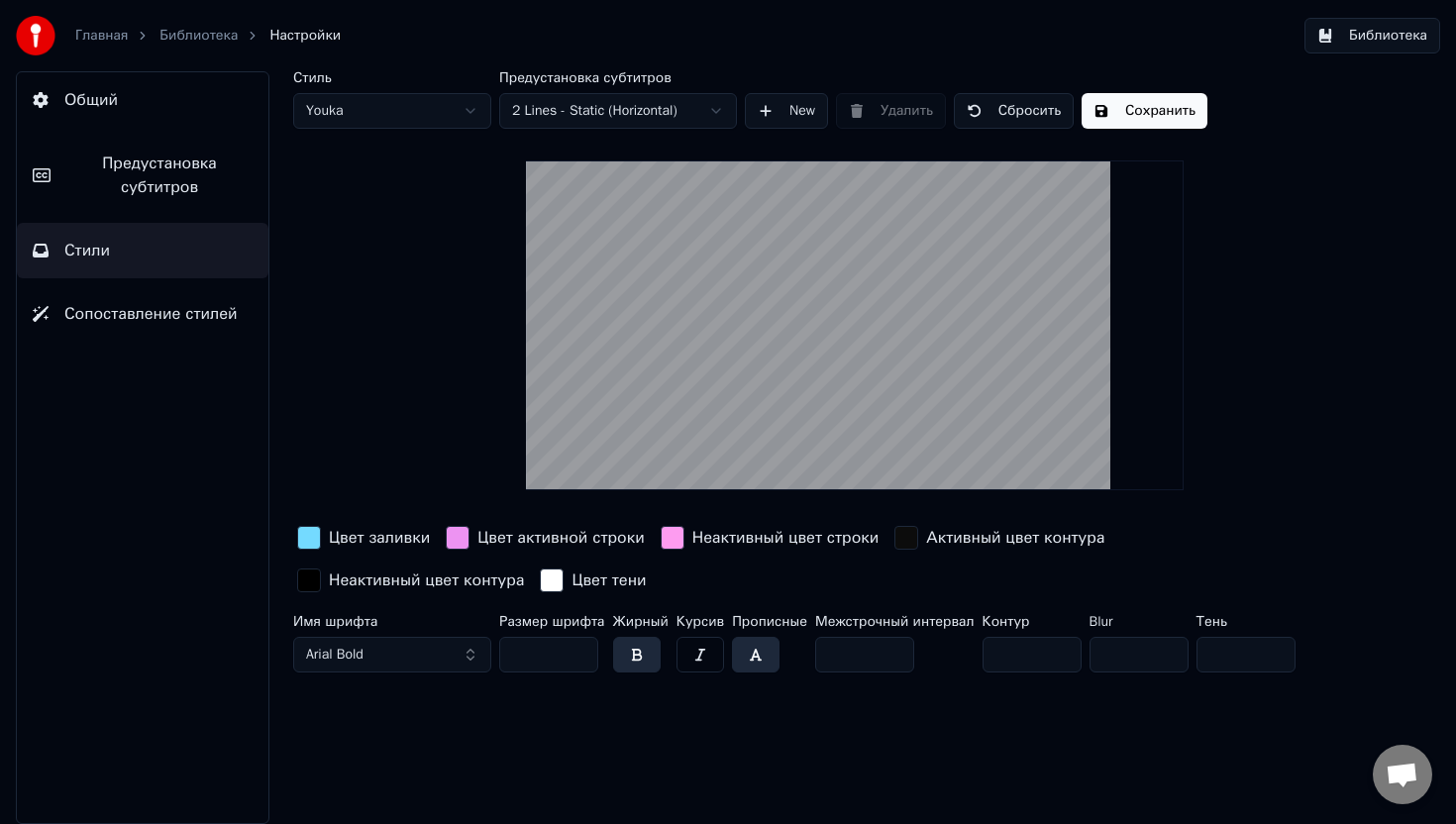 click on "**" at bounding box center (549, 655) 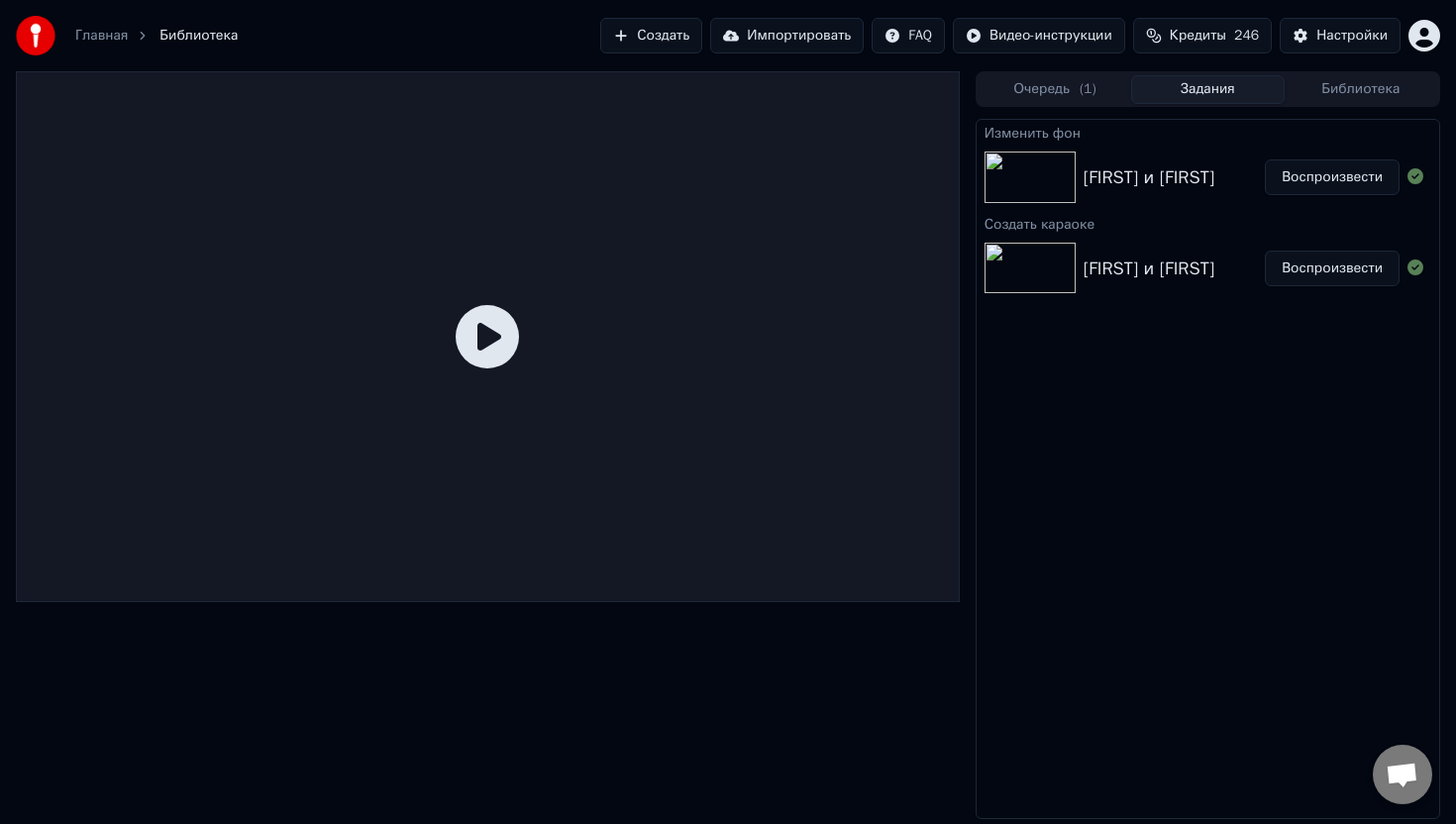 click 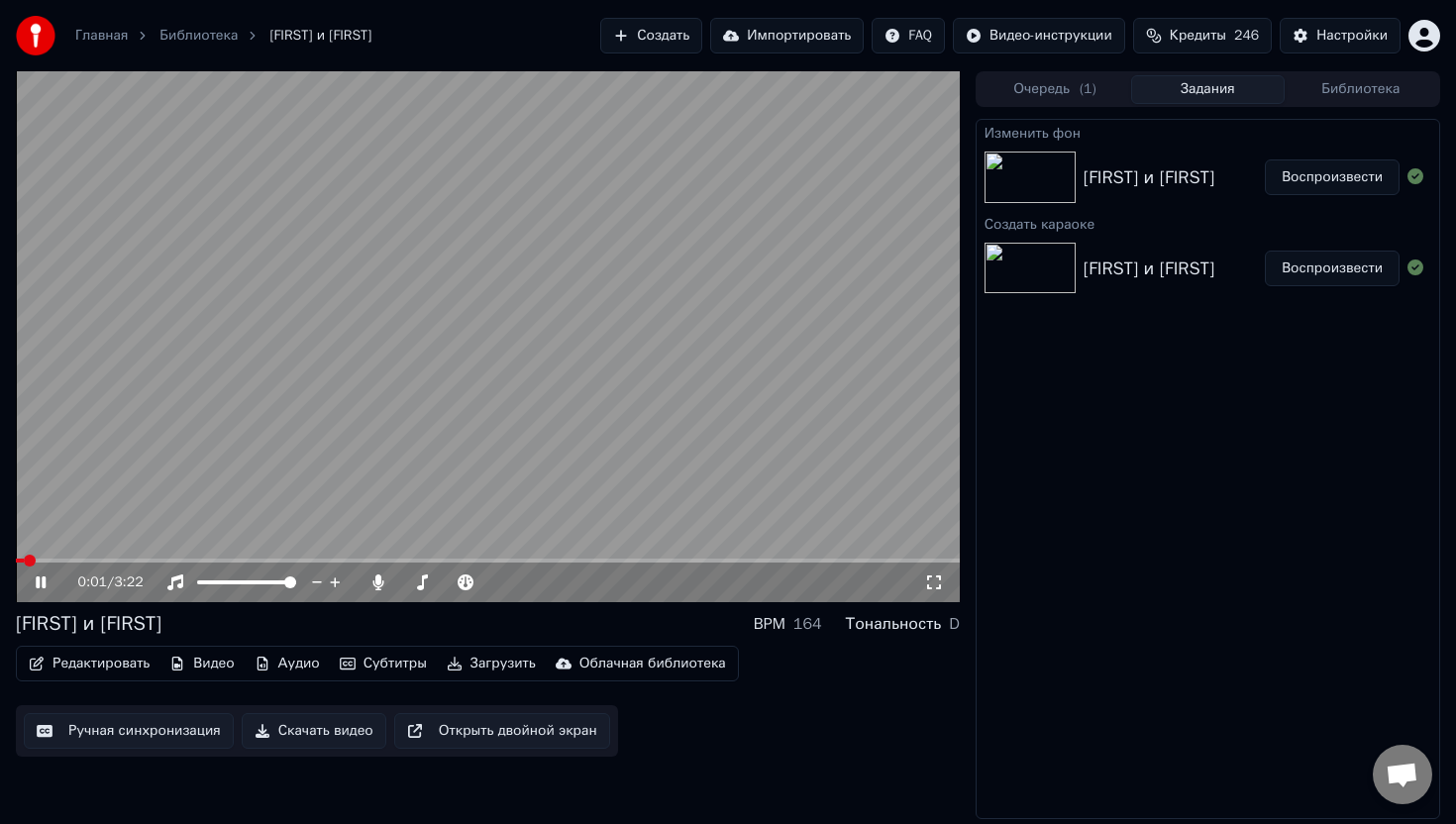 click on "0:01  /  3:22" at bounding box center [487, 582] 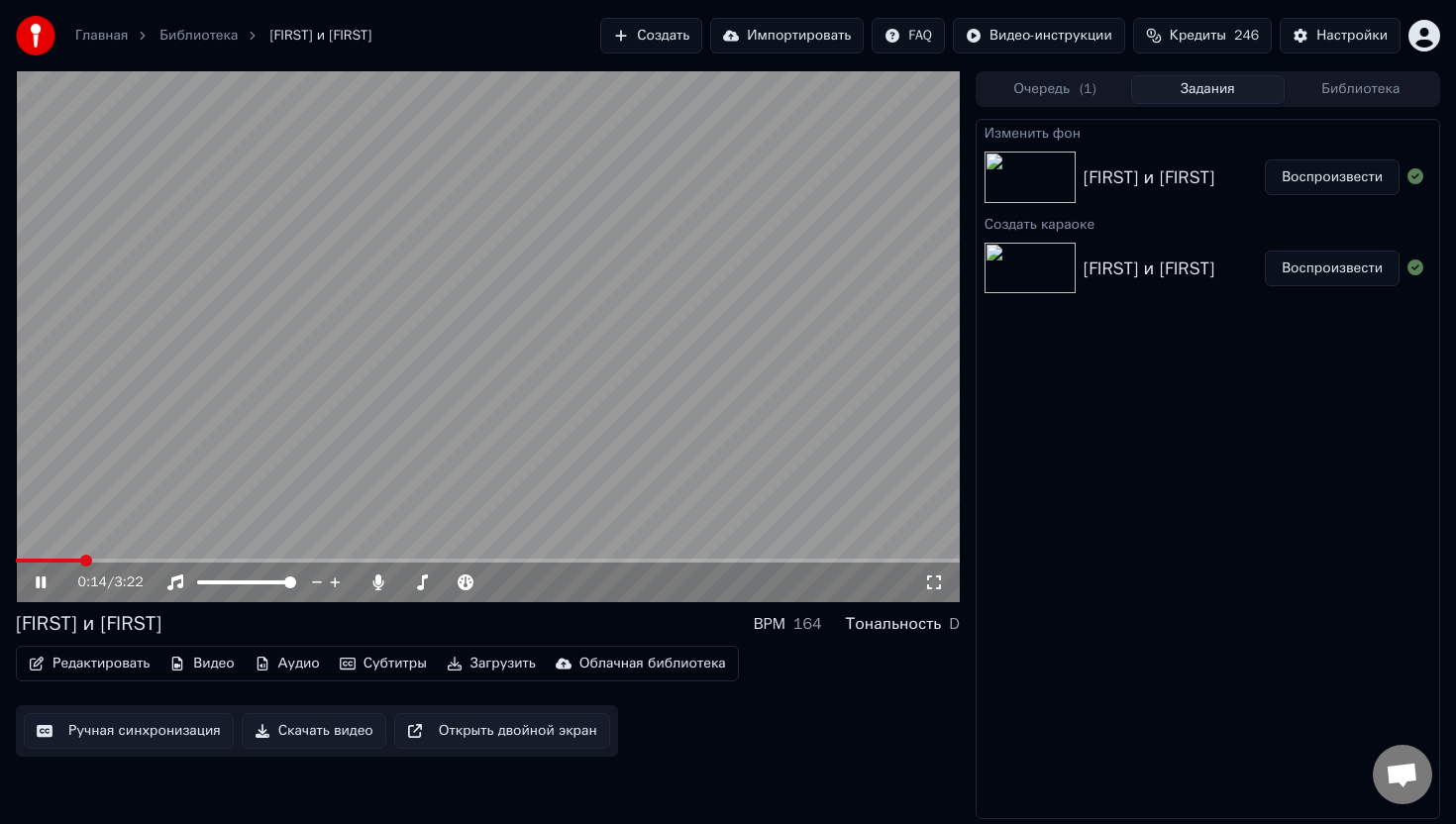 click at bounding box center (487, 561) 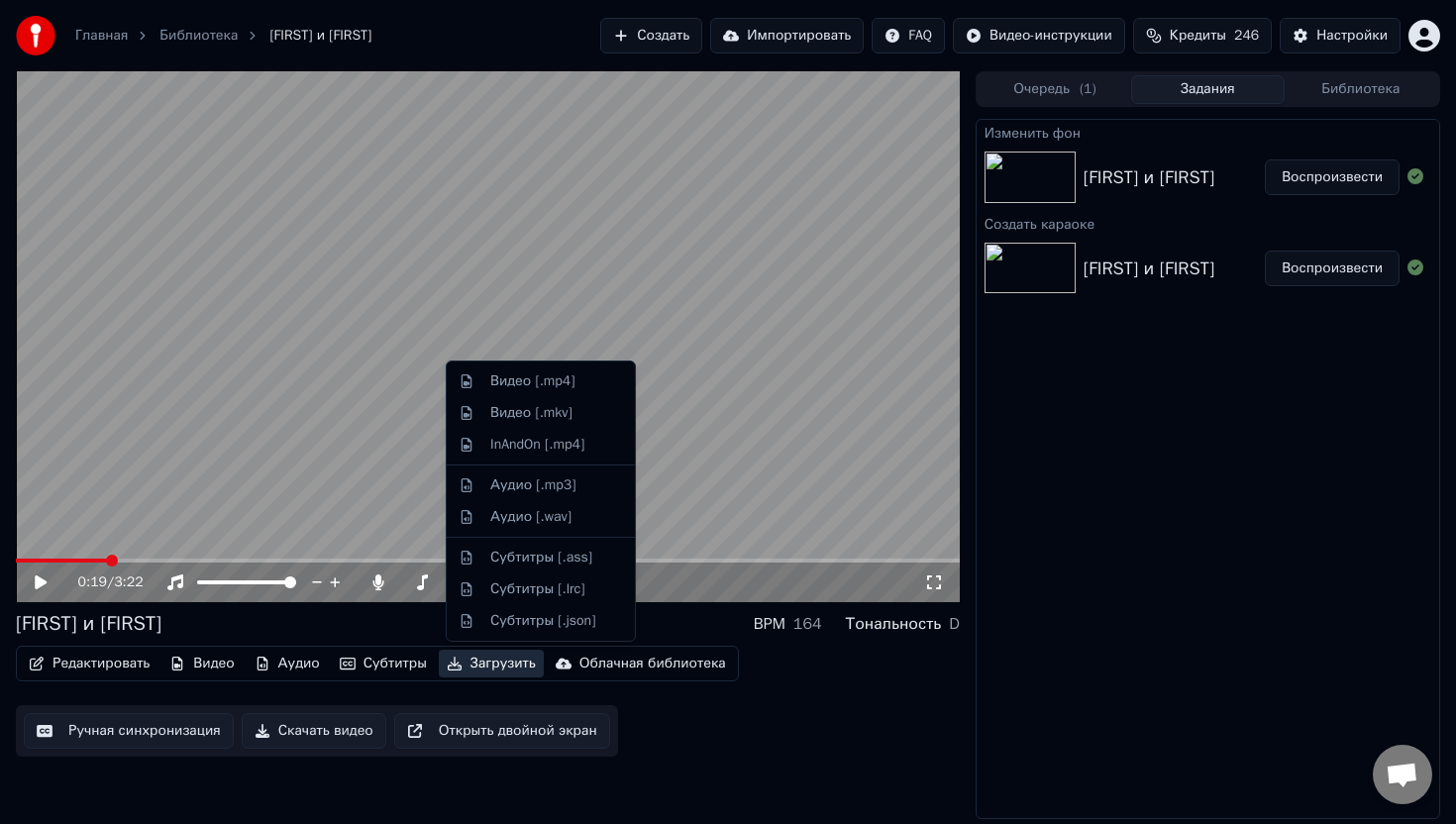 click on "Загрузить" at bounding box center (491, 664) 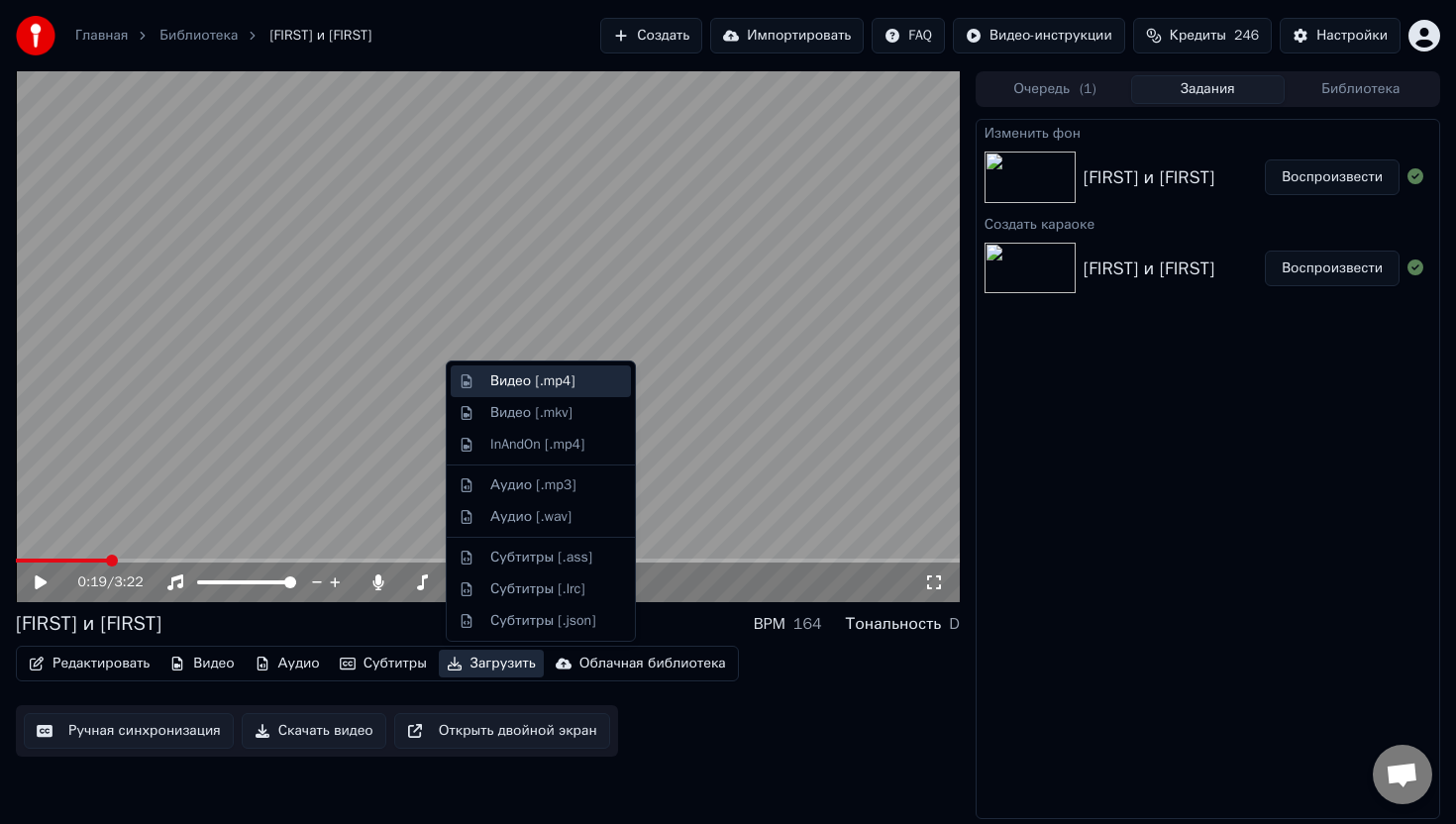 click on "Видео [.mp4]" at bounding box center [532, 381] 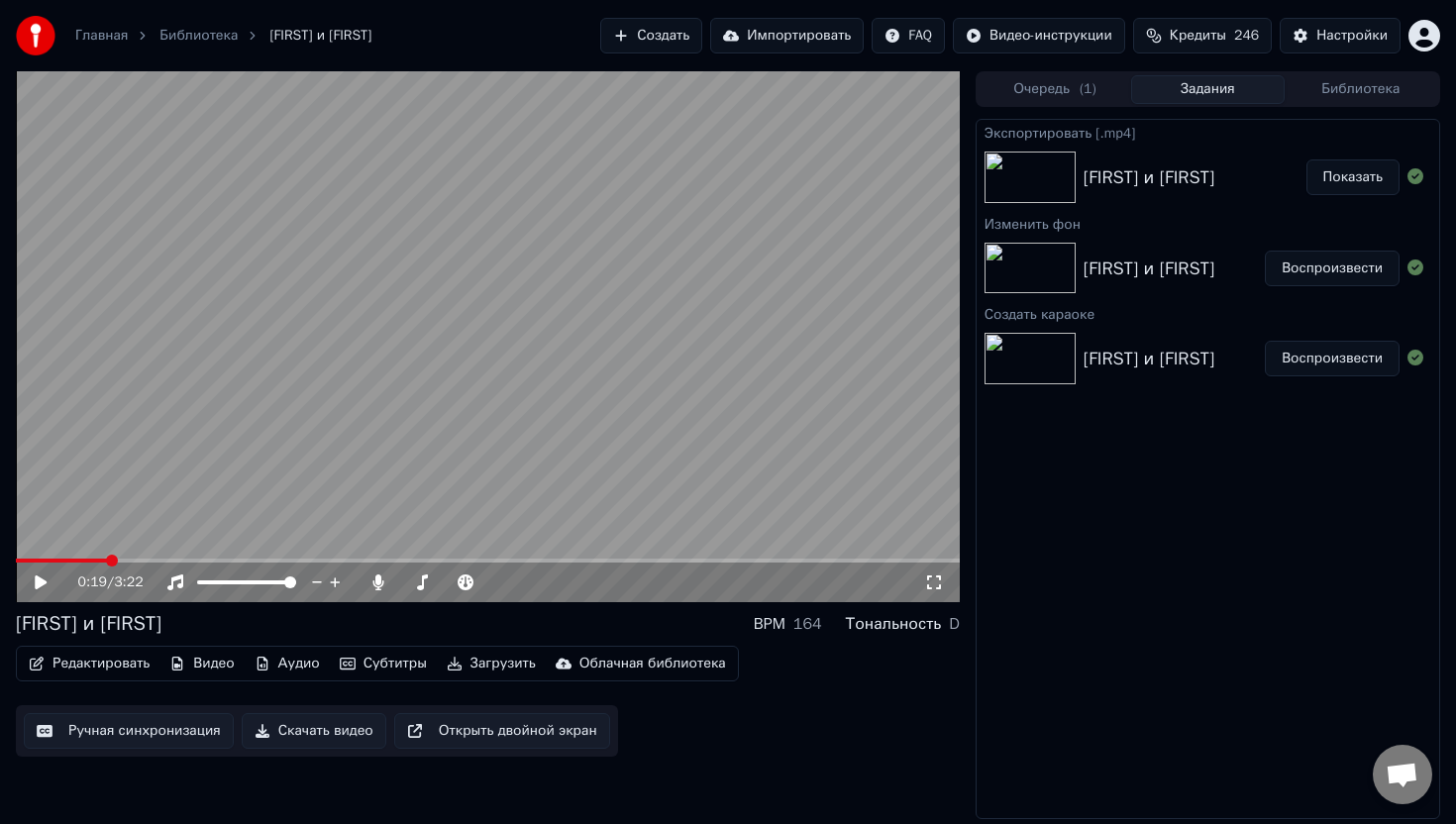 click on "Показать" at bounding box center (1353, 177) 